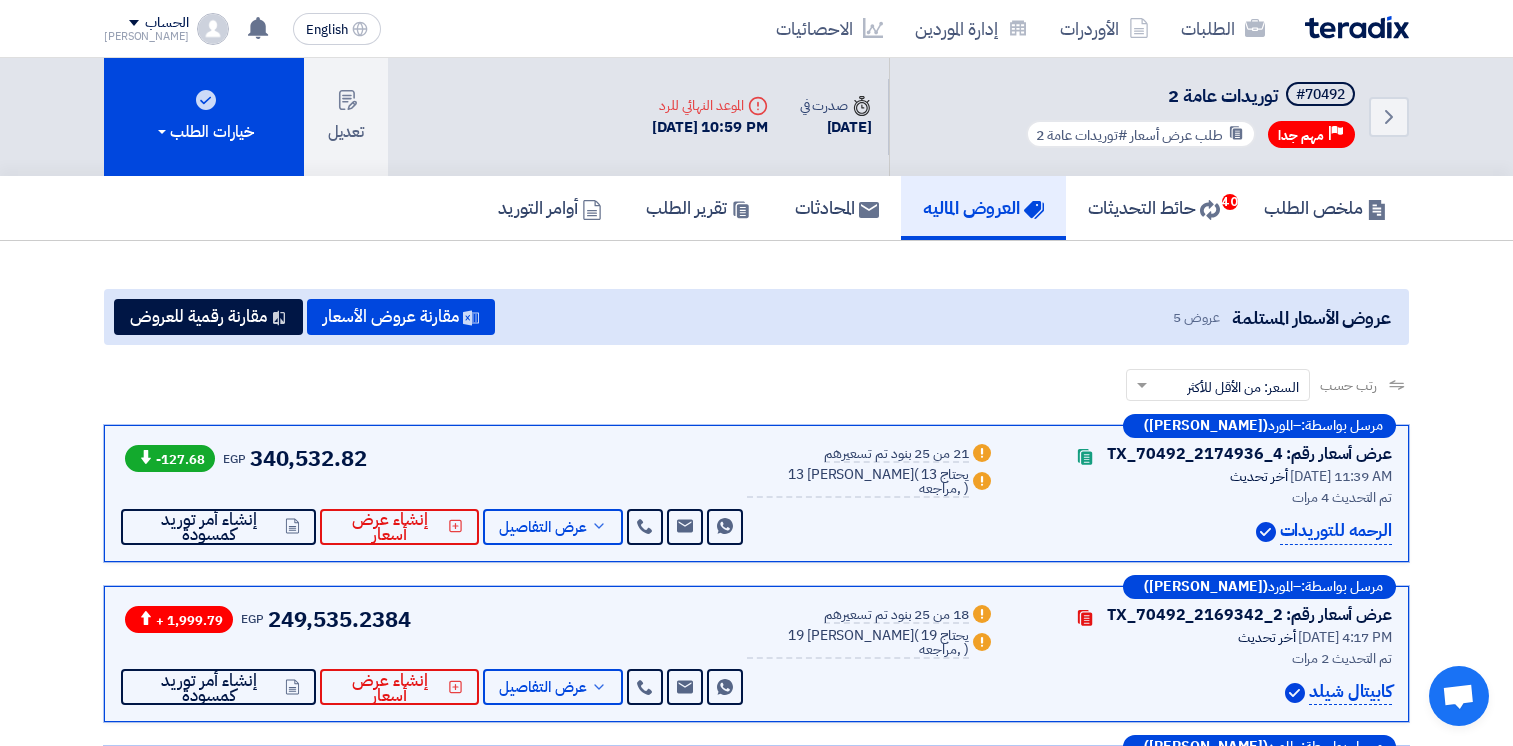 click on "الطلبات" 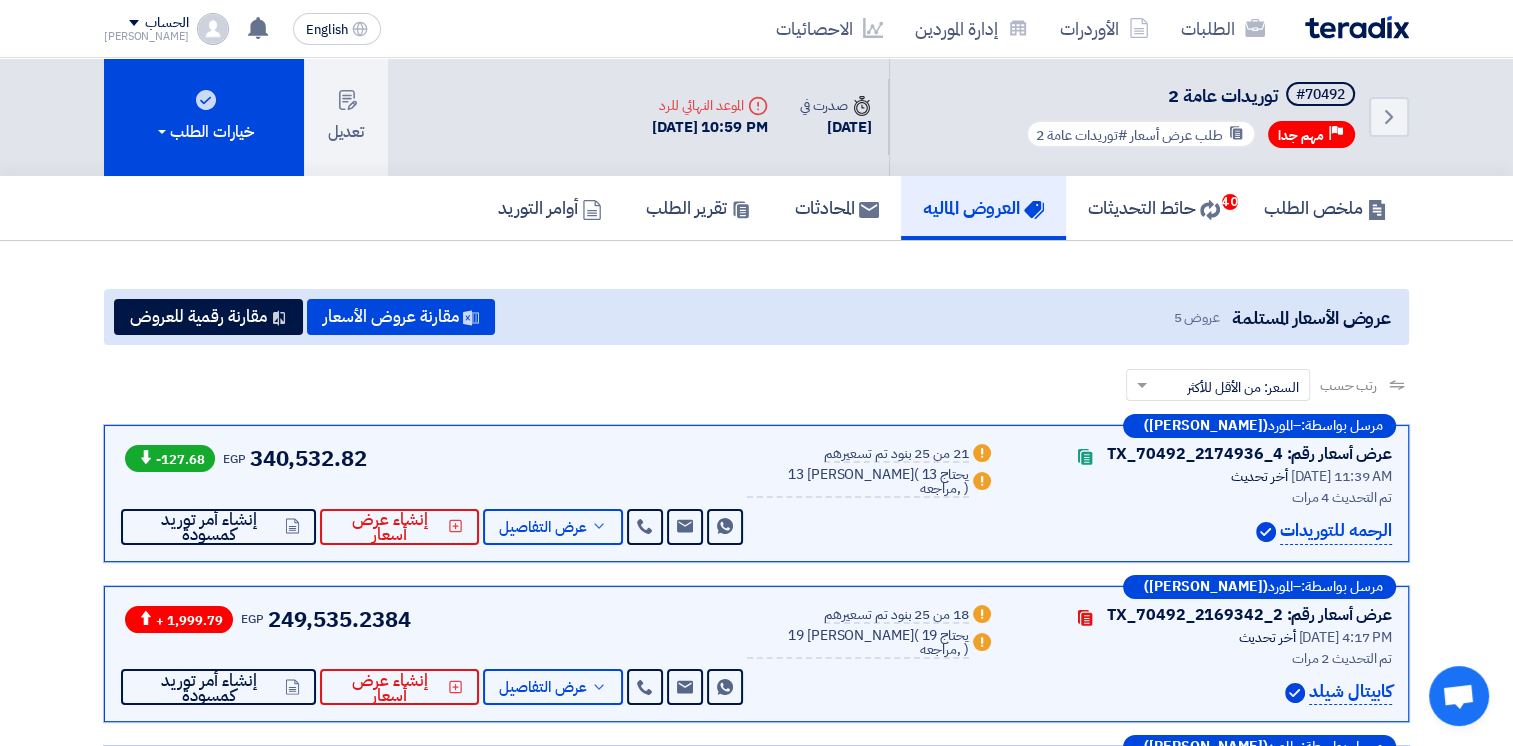 scroll, scrollTop: 0, scrollLeft: 0, axis: both 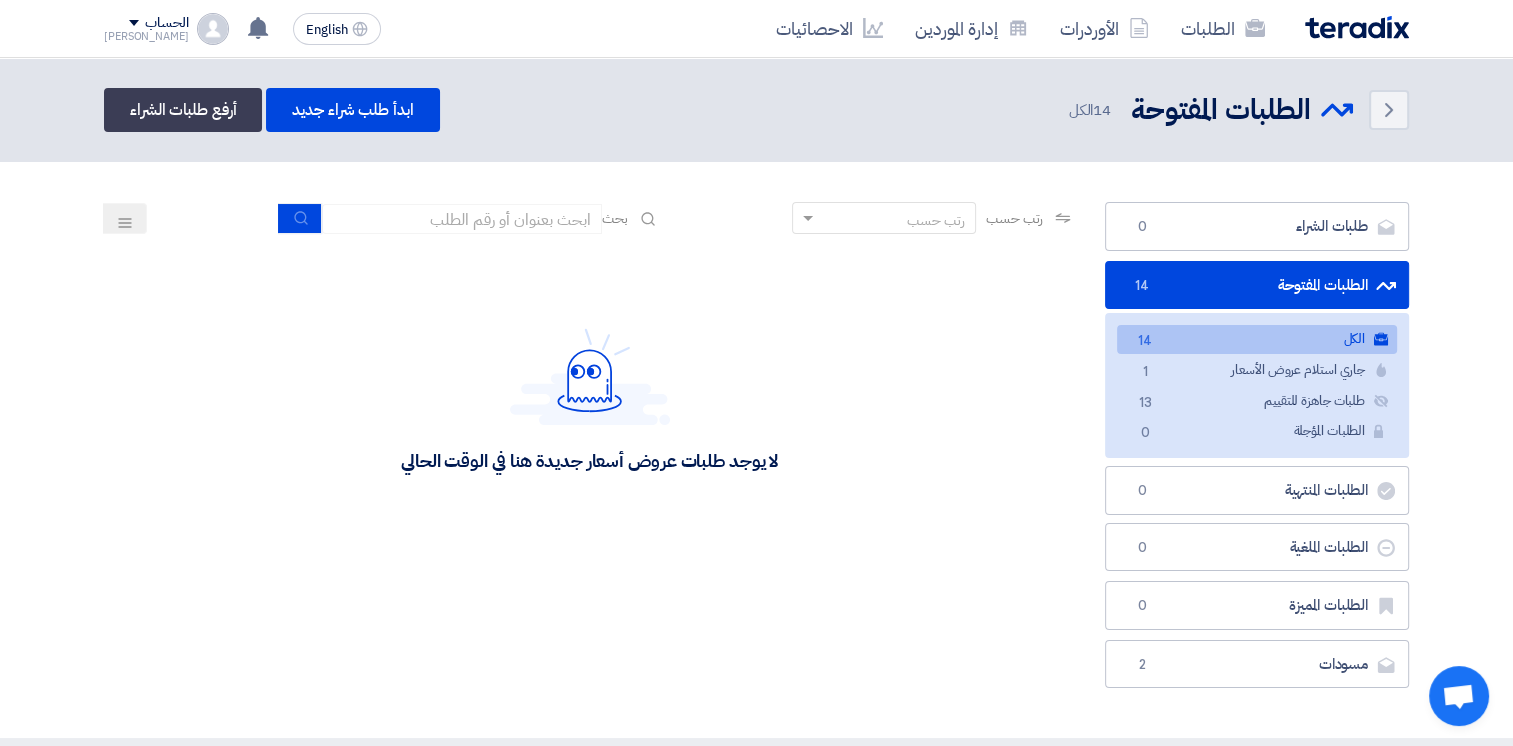 click 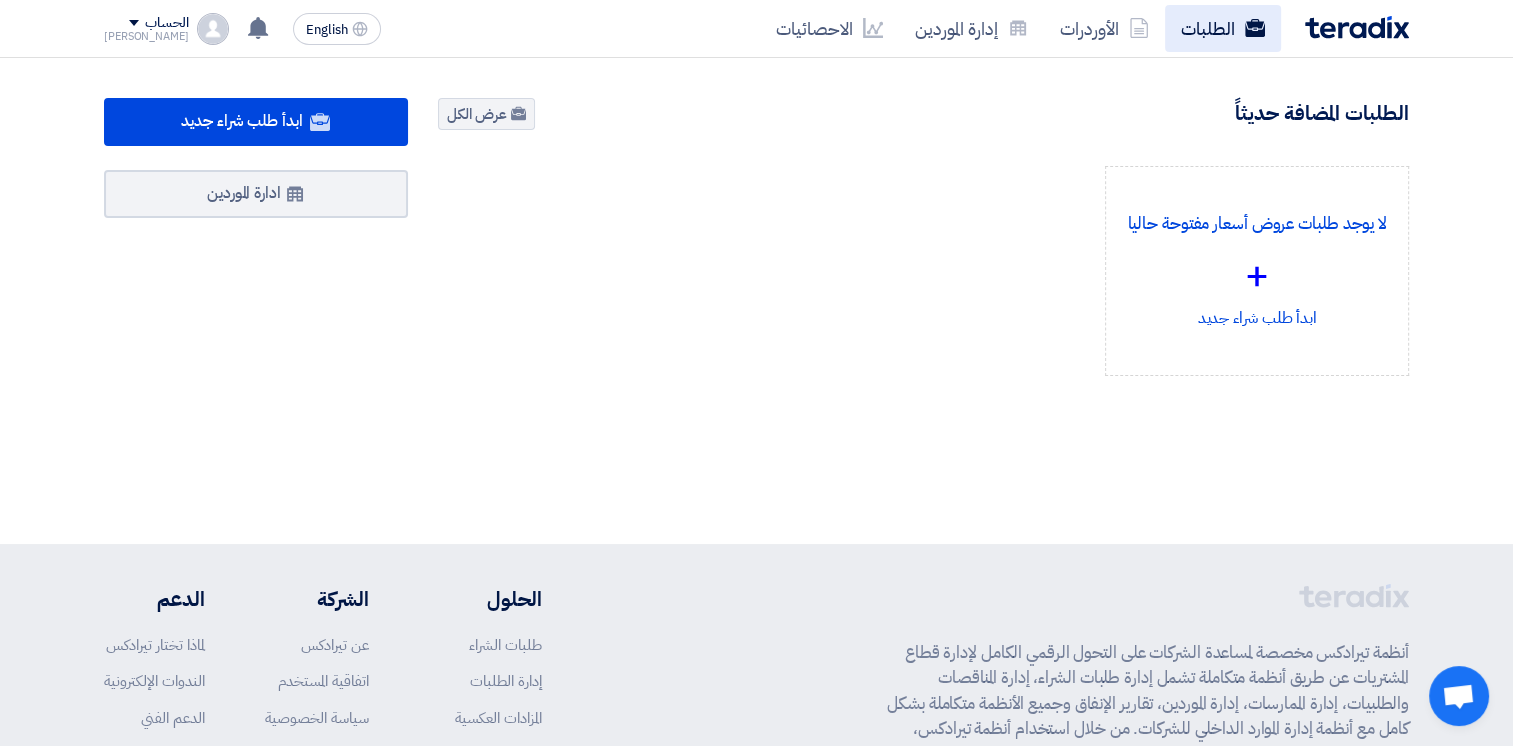 click on "الطلبات" 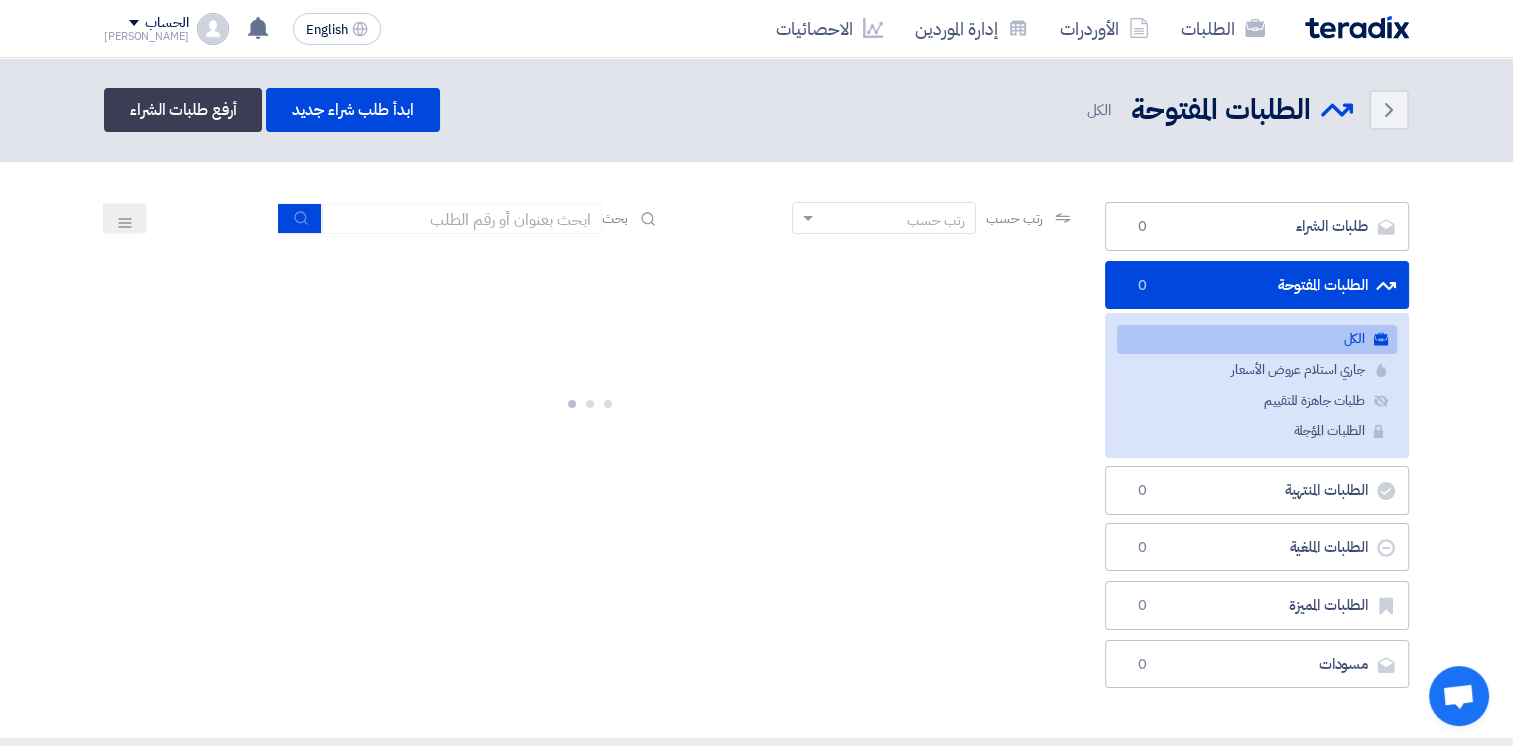 click on "الكل
الكل" 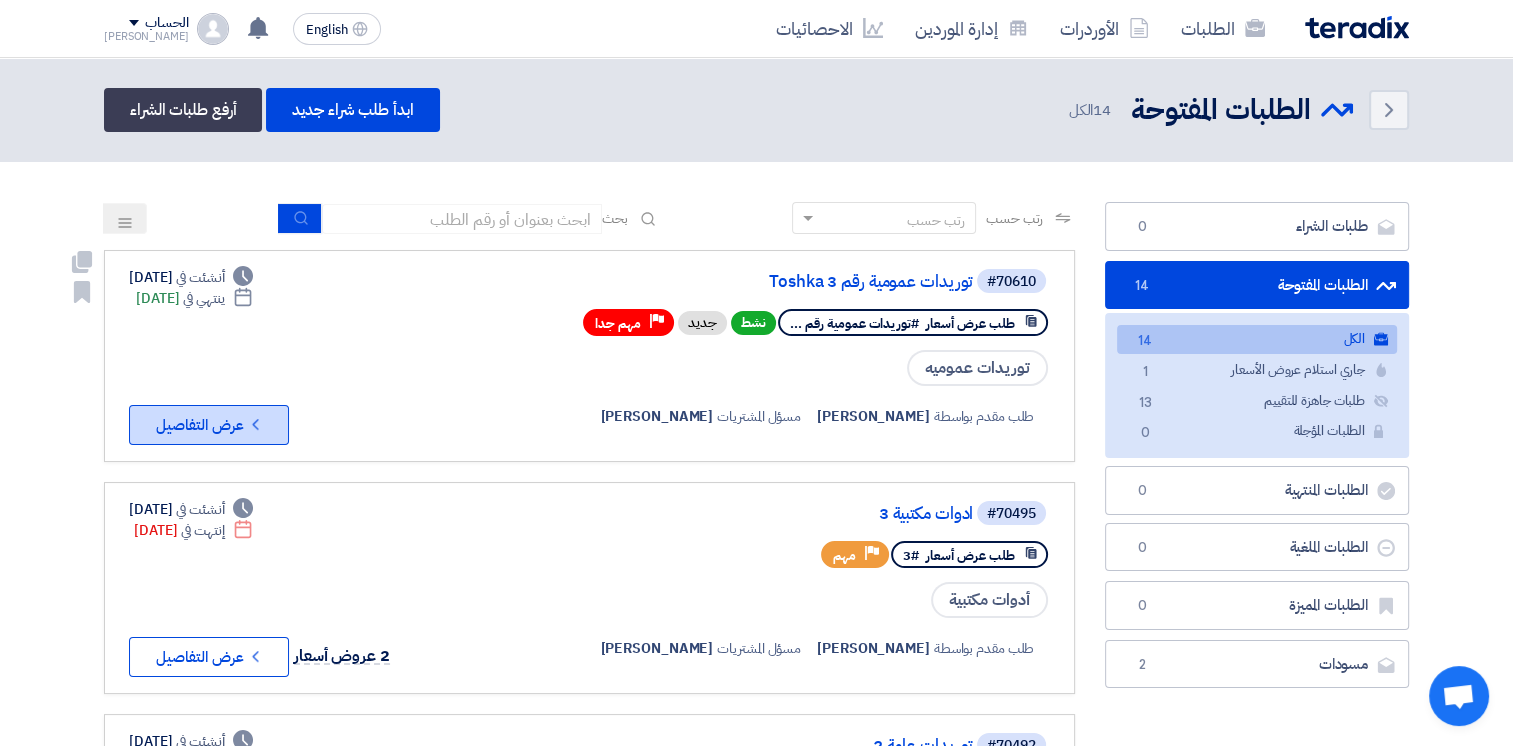 click on "Check details
عرض التفاصيل" 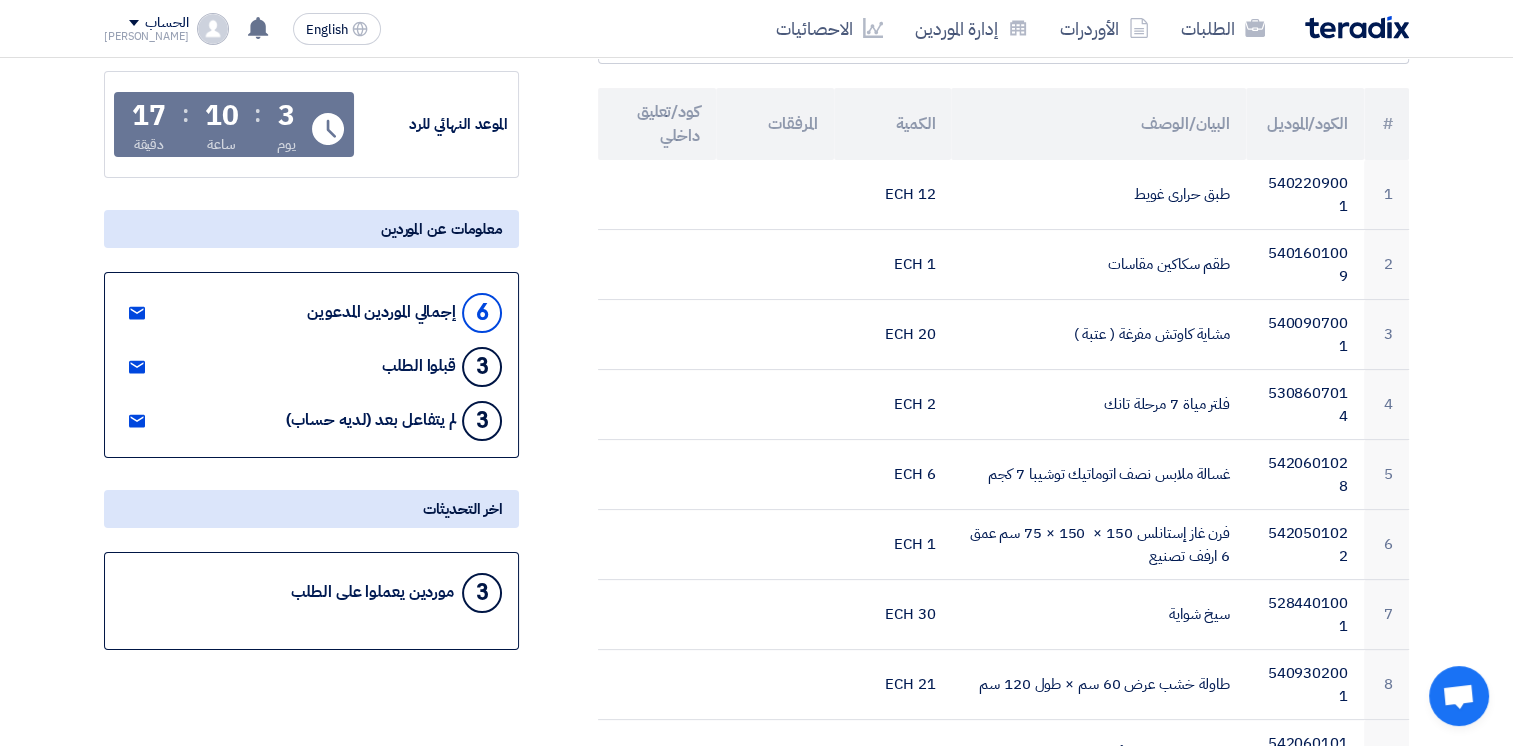 scroll, scrollTop: 300, scrollLeft: 0, axis: vertical 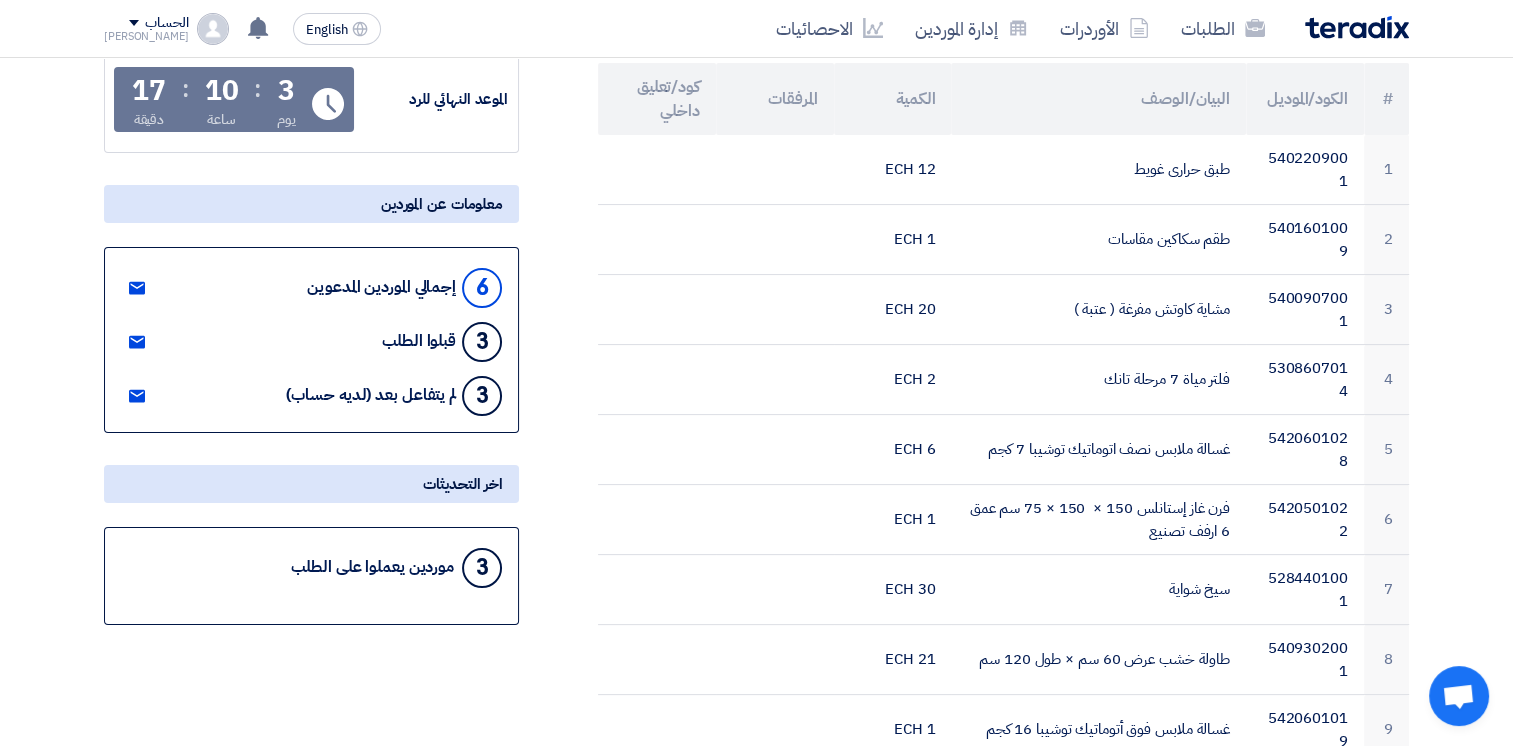 click on "قبلوا الطلب" 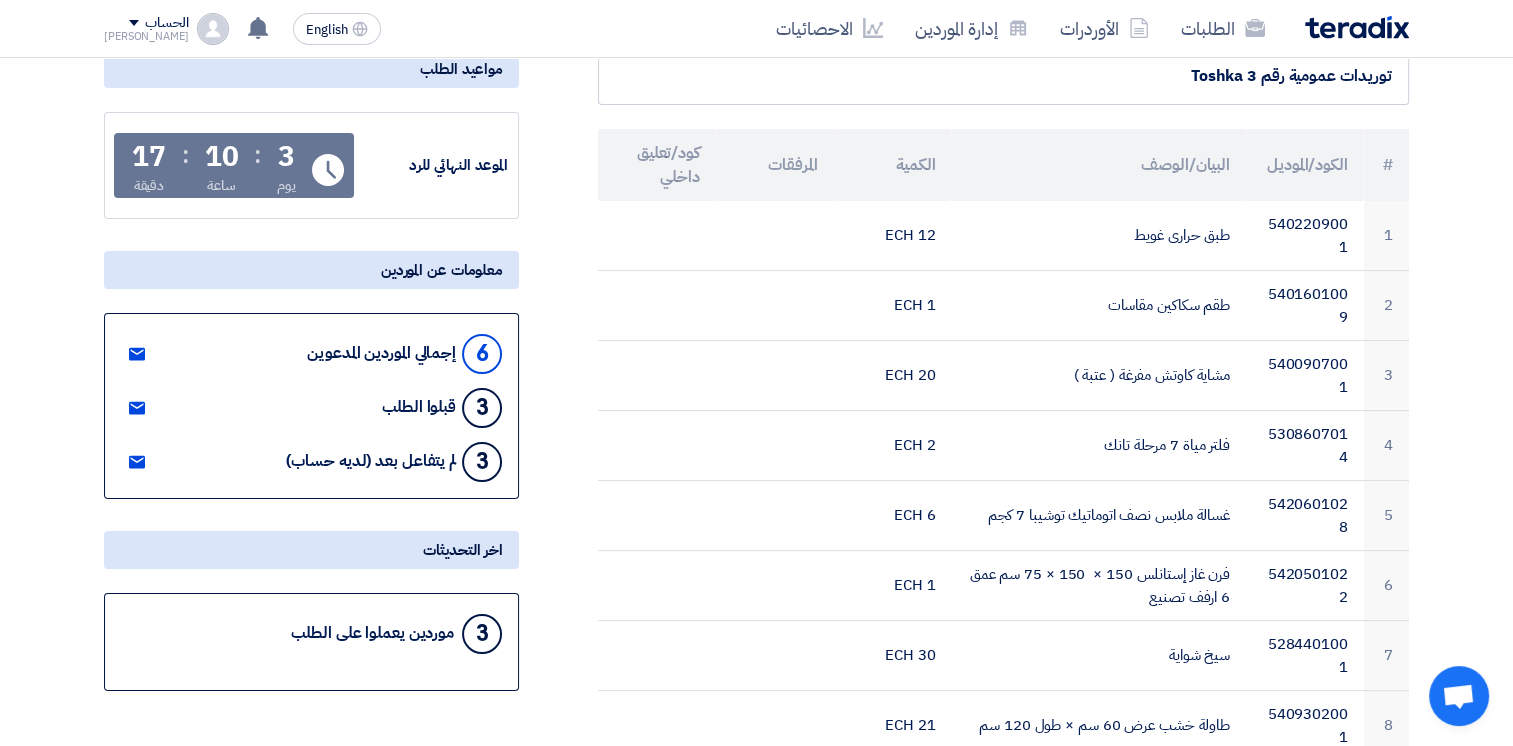scroll, scrollTop: 200, scrollLeft: 0, axis: vertical 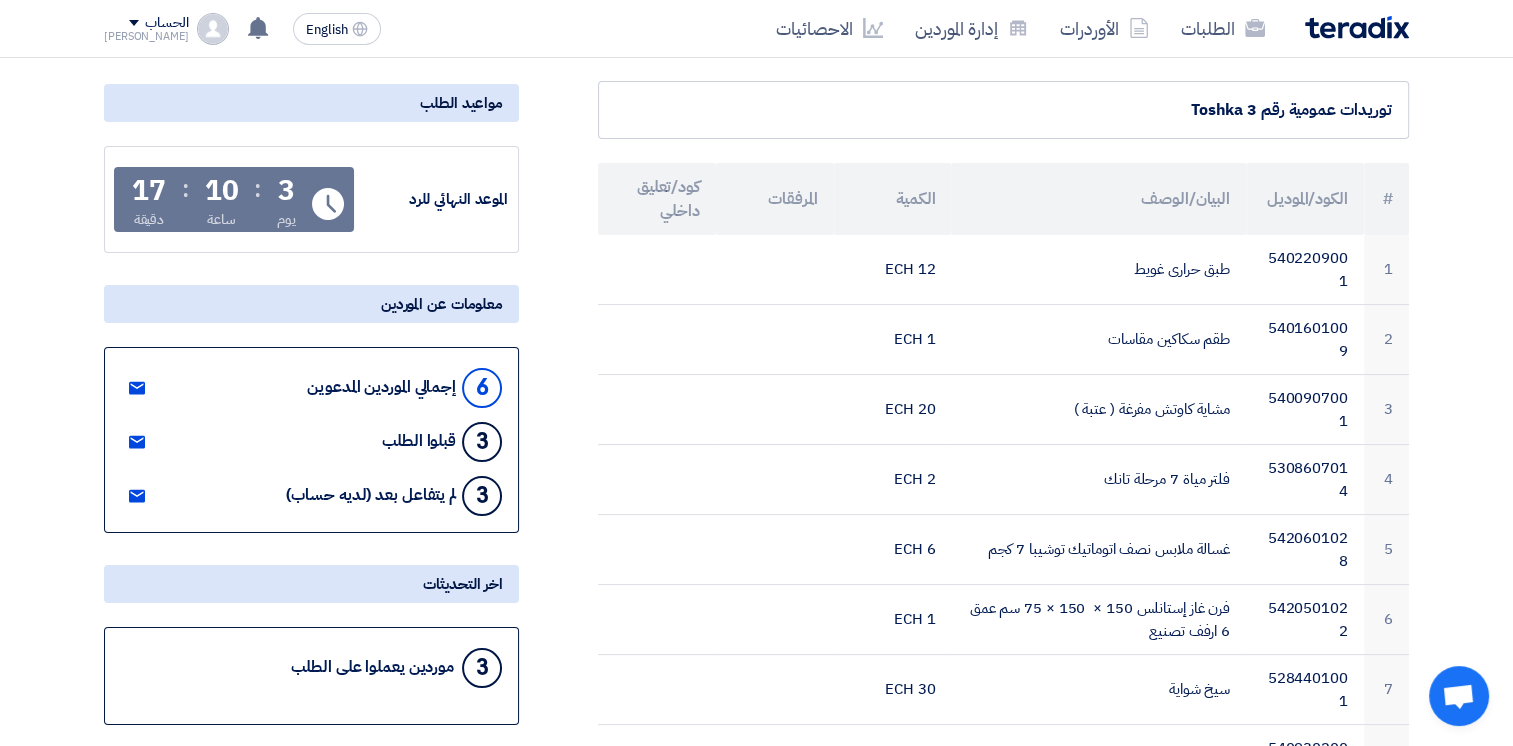 click on "الموعد النهائي للرد" 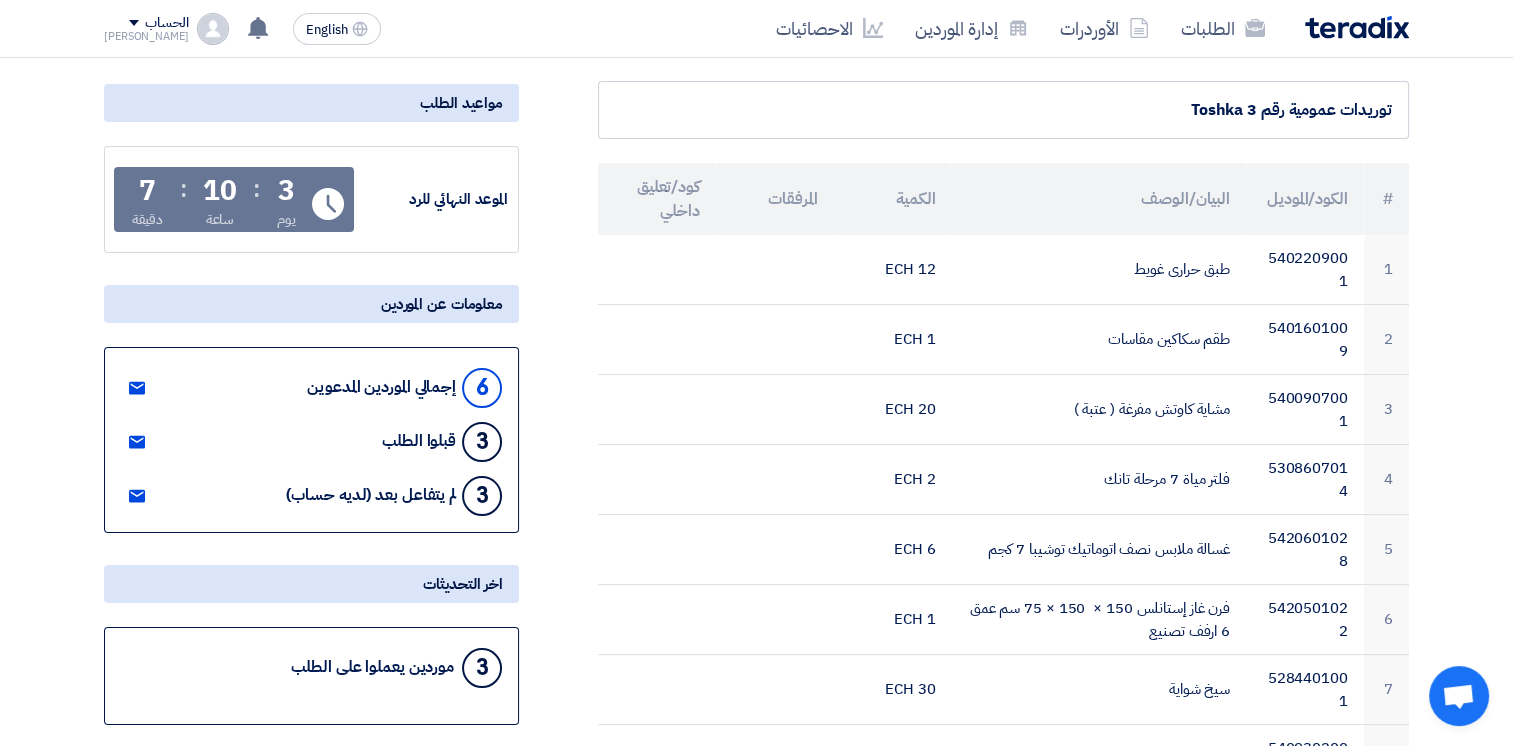scroll, scrollTop: 0, scrollLeft: 0, axis: both 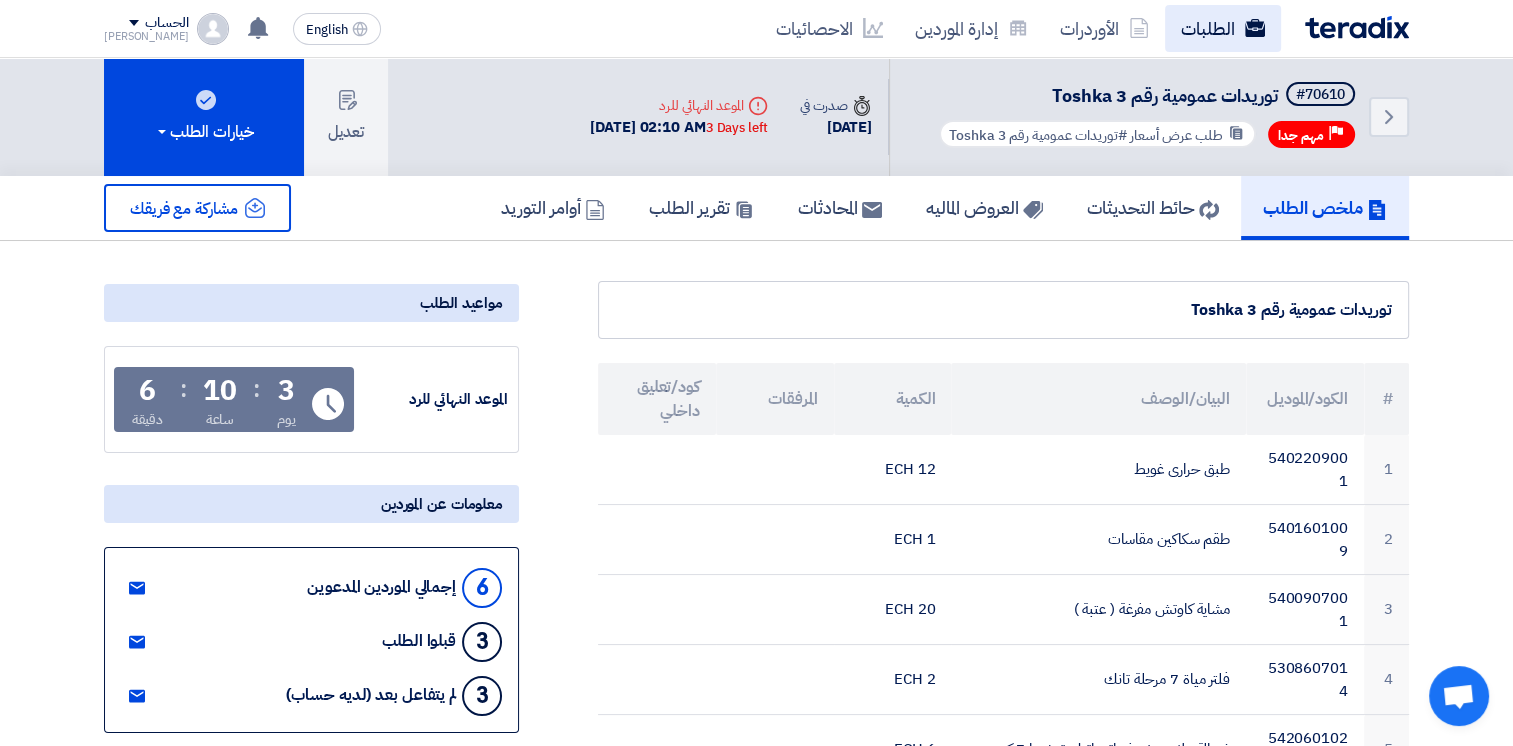 click on "الطلبات" 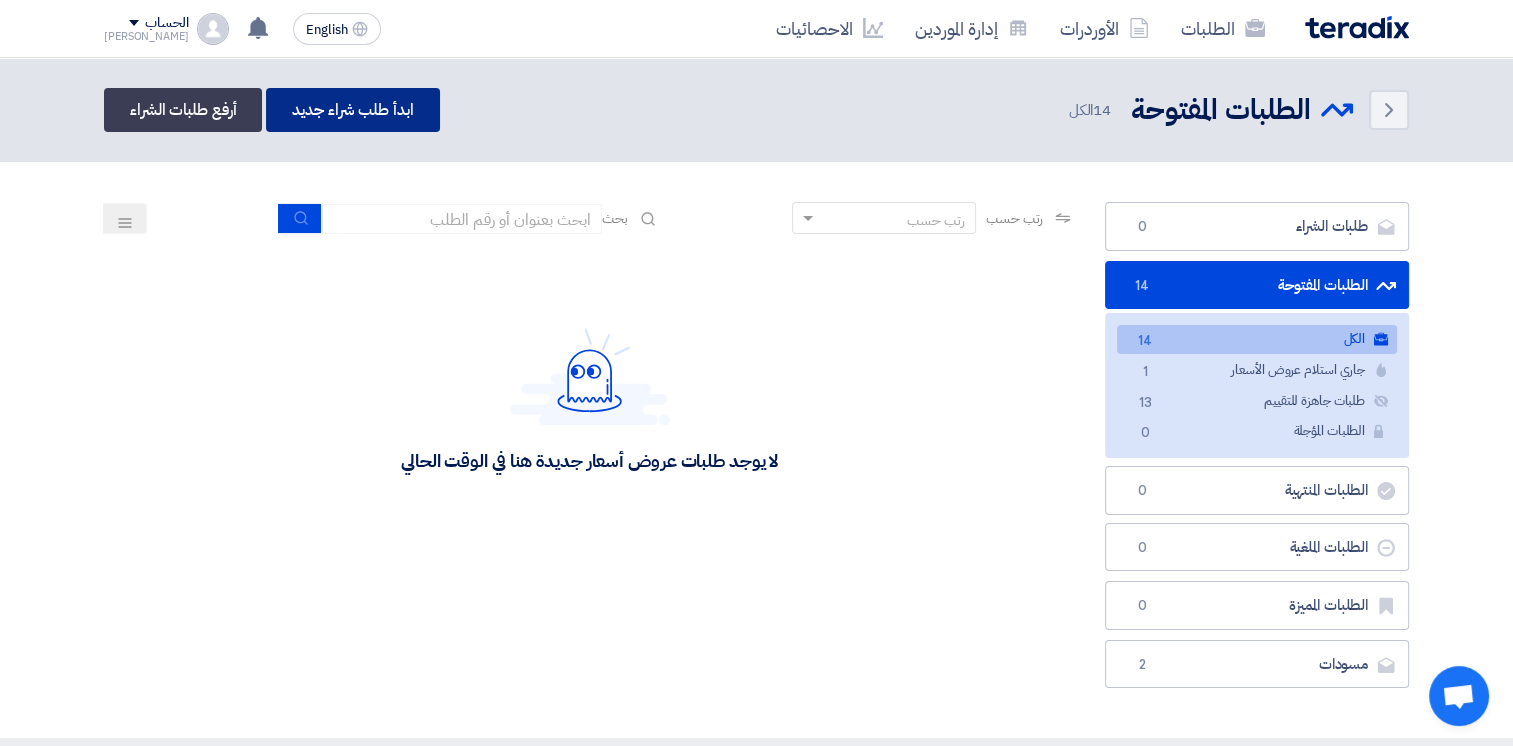 click on "ابدأ طلب شراء جديد" 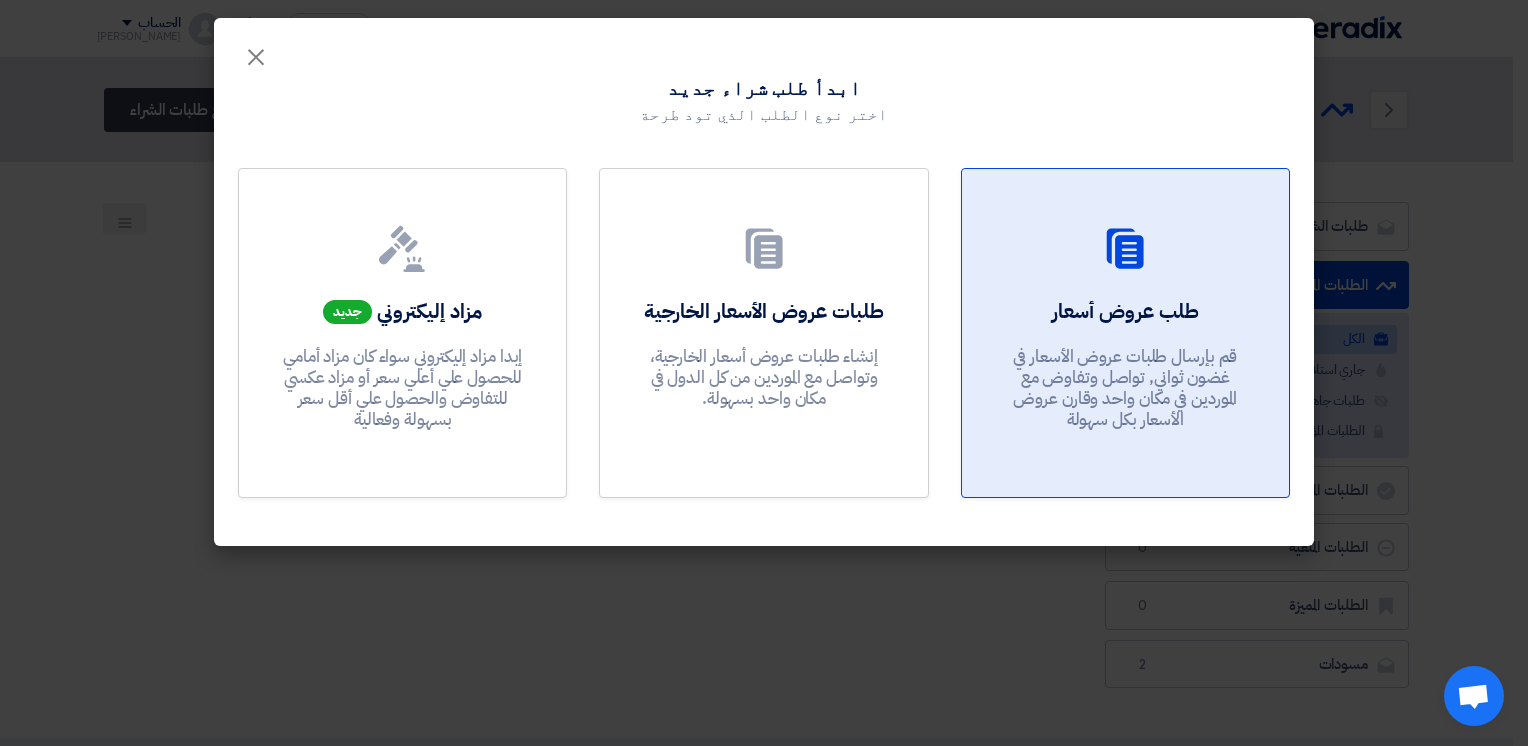 click on "طلب عروض أسعار" 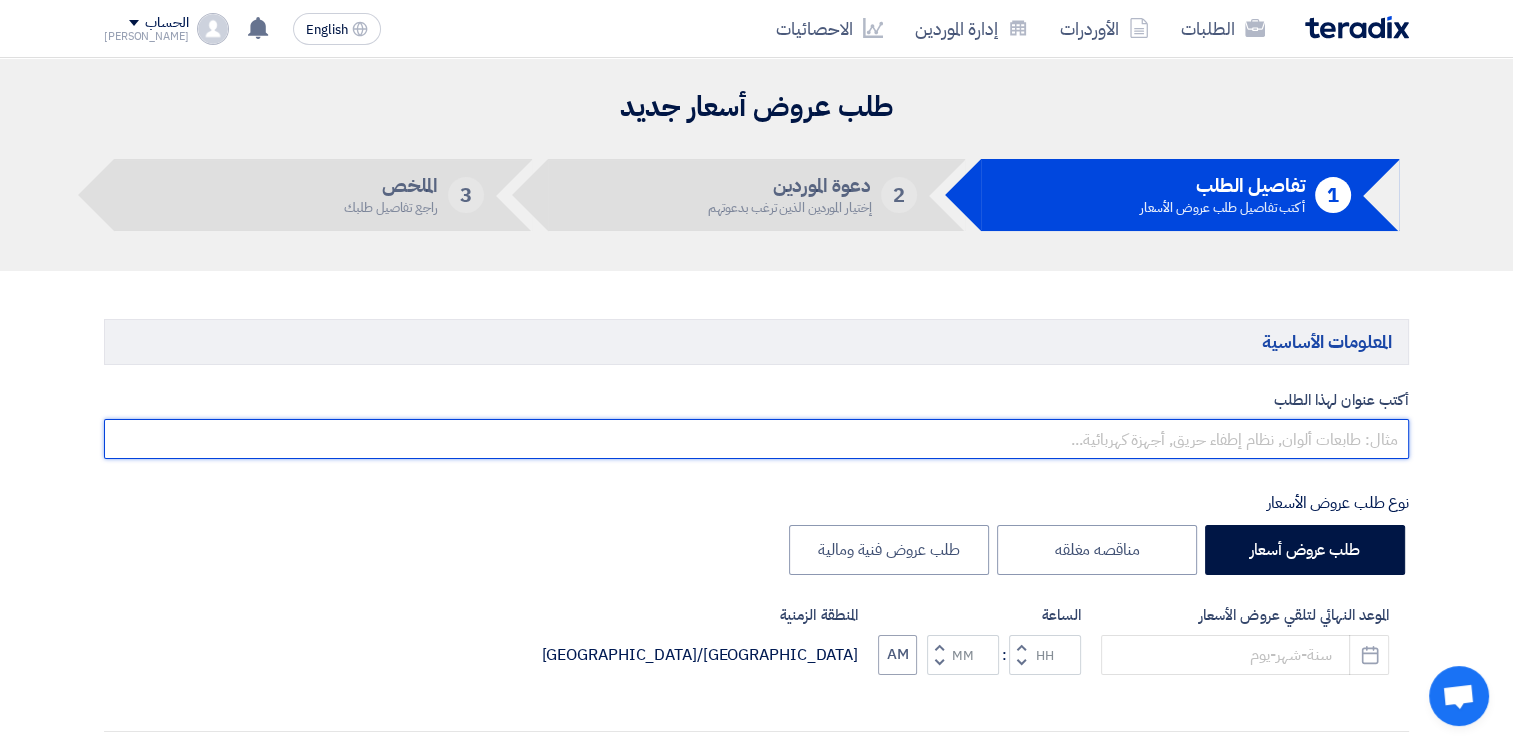 click at bounding box center [756, 439] 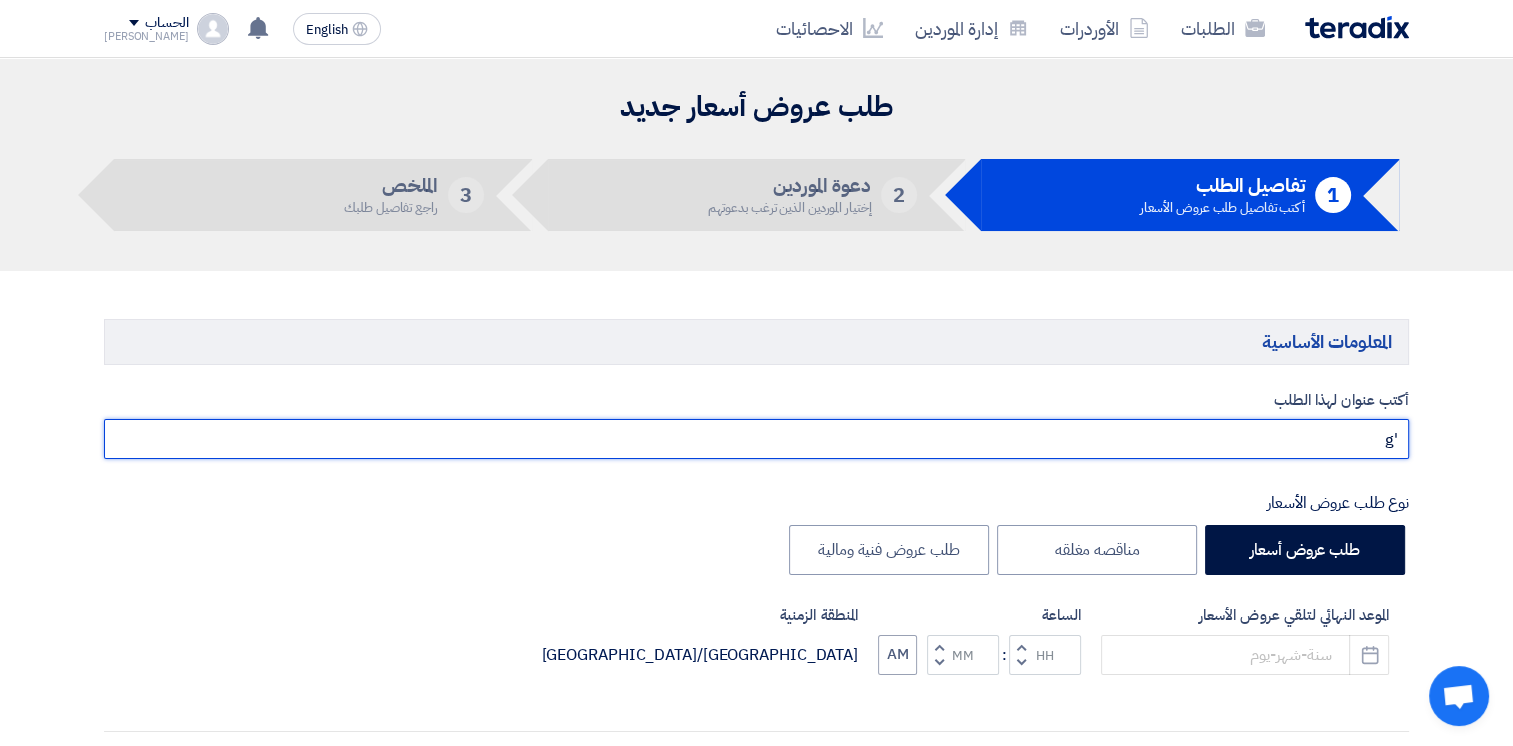 type on "'" 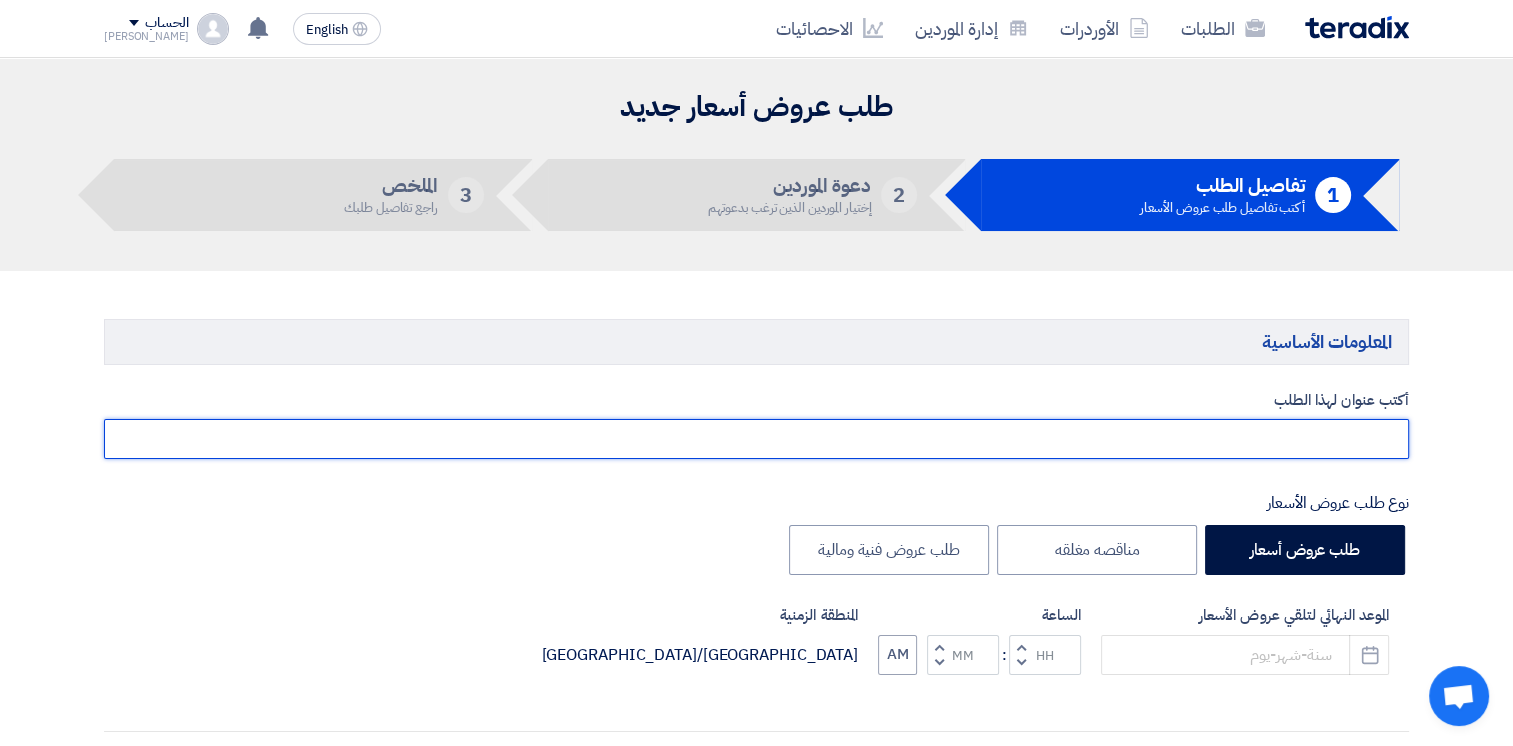 type on "ك" 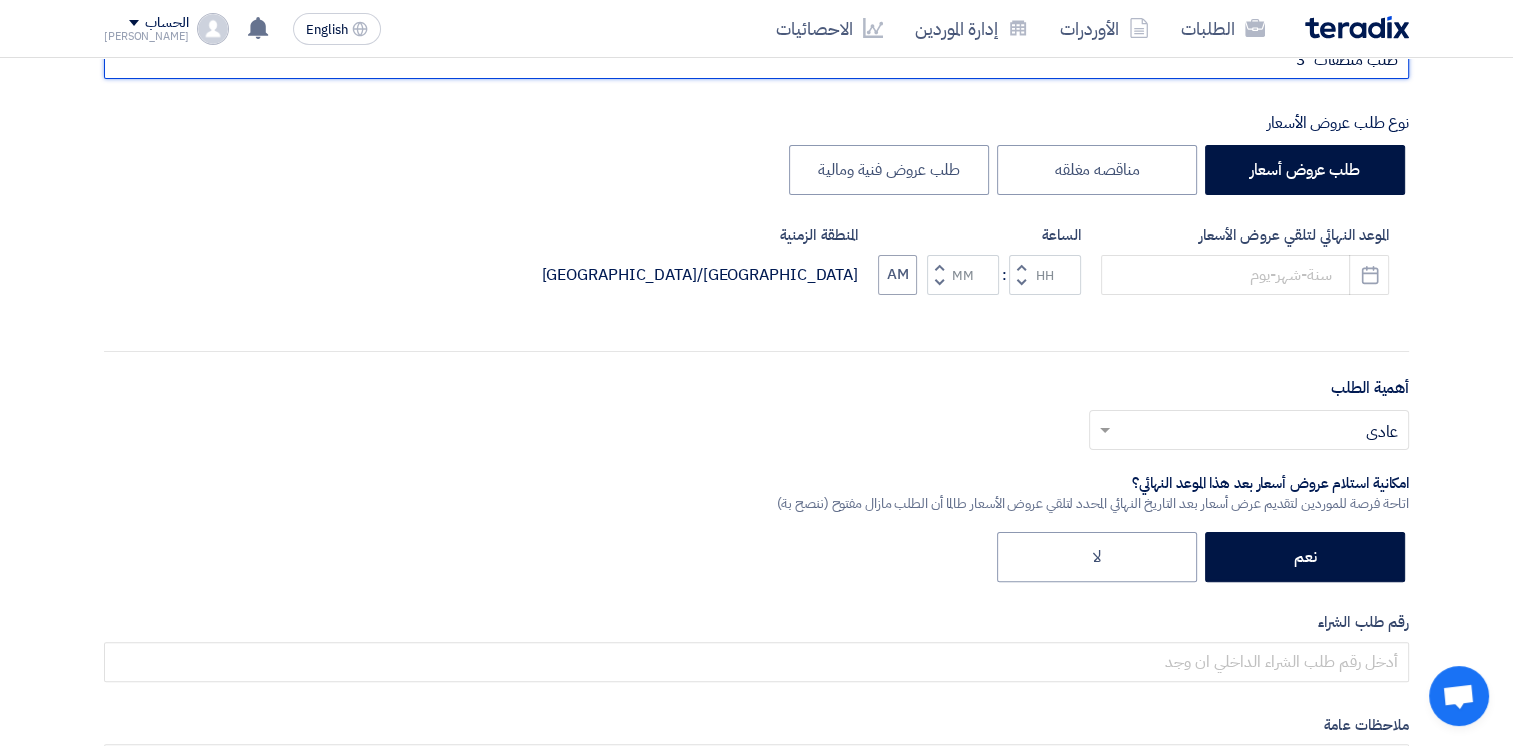 scroll, scrollTop: 400, scrollLeft: 0, axis: vertical 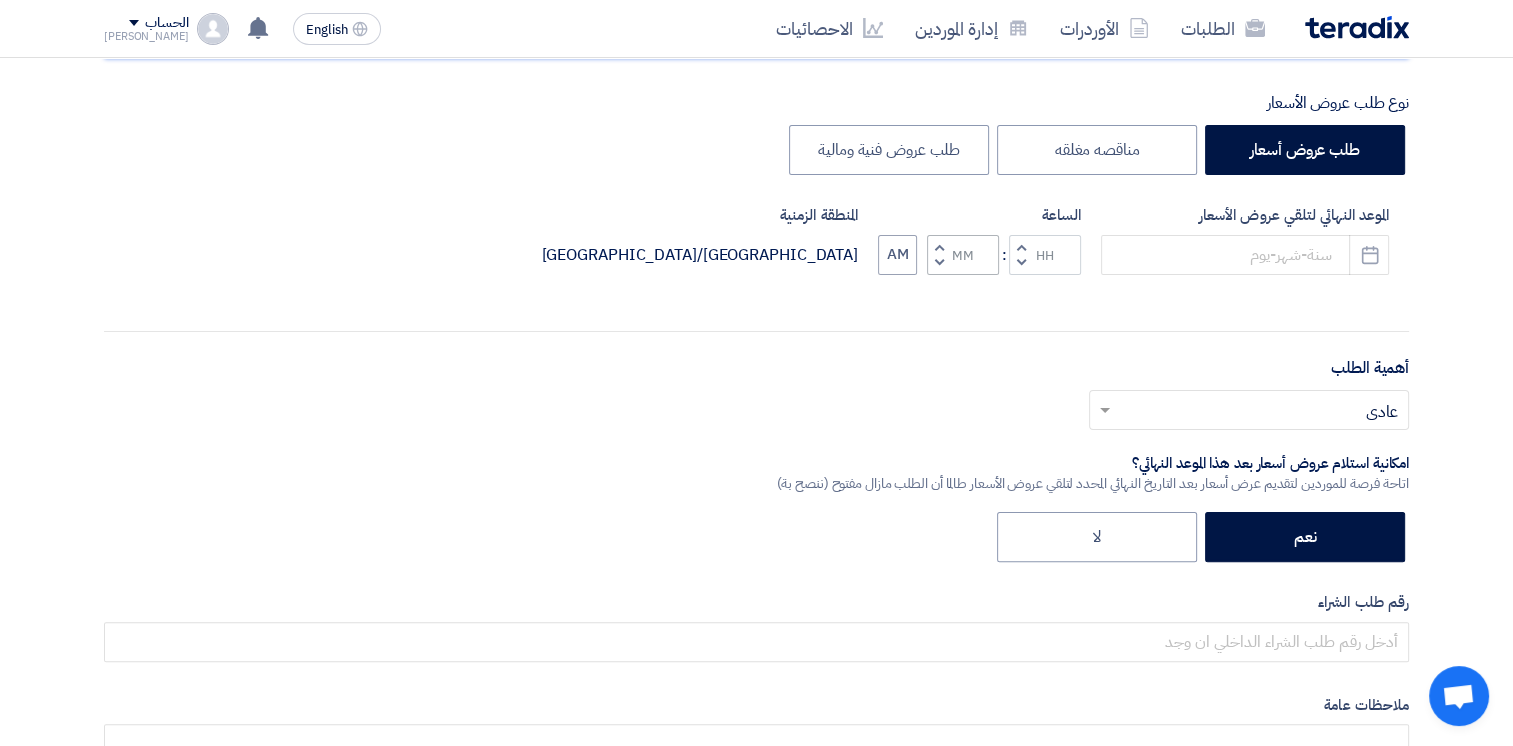 type on "طلب منظفات  3" 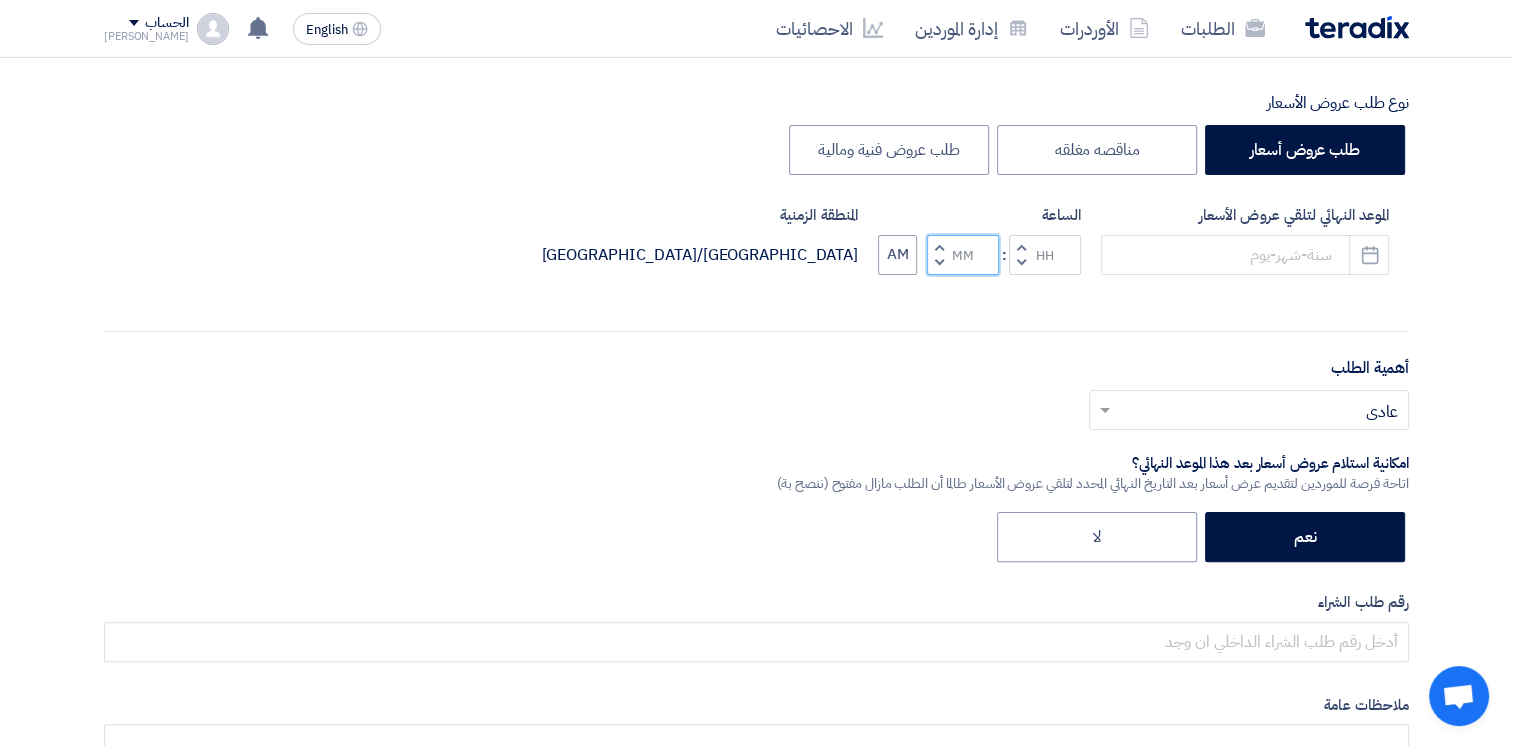 click 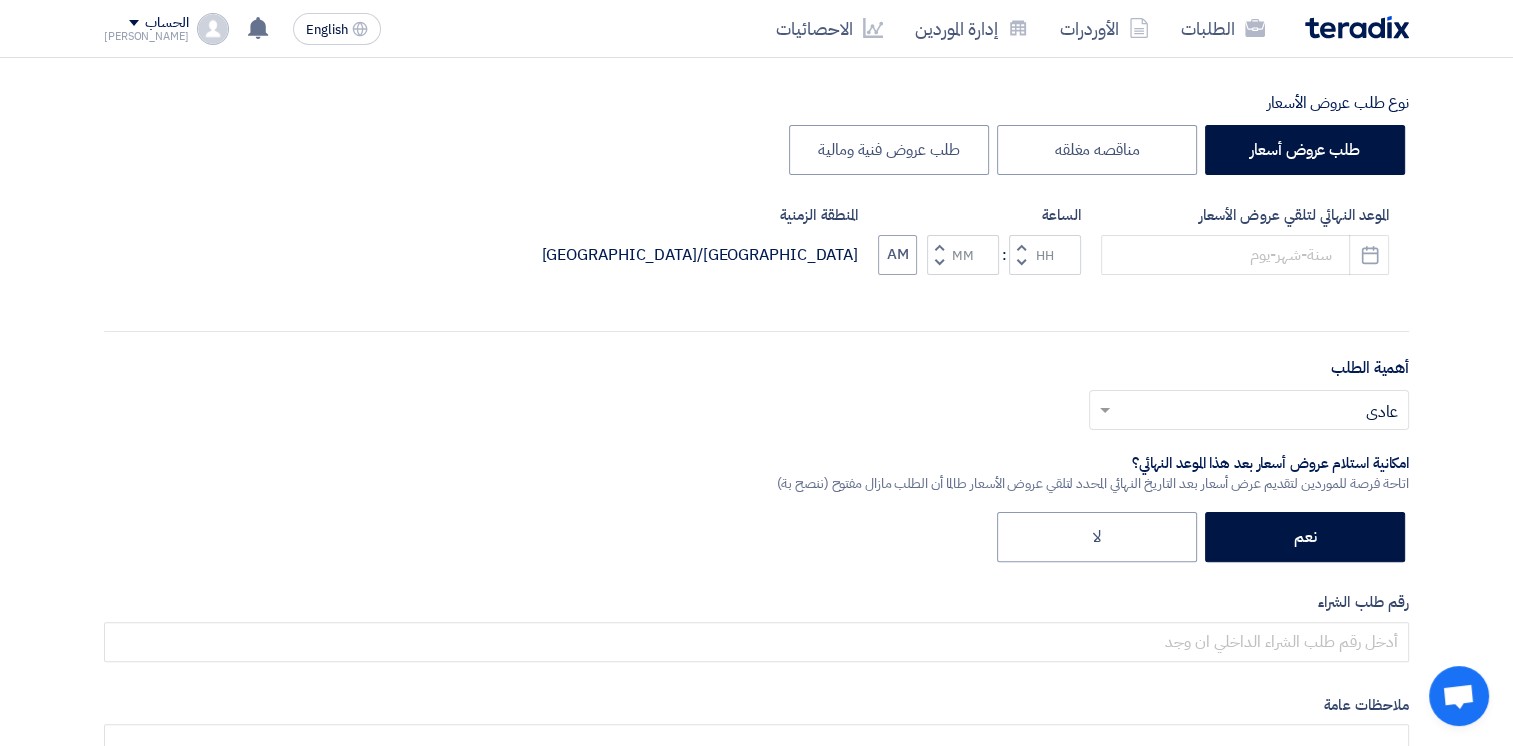 click on "Decrement minutes" 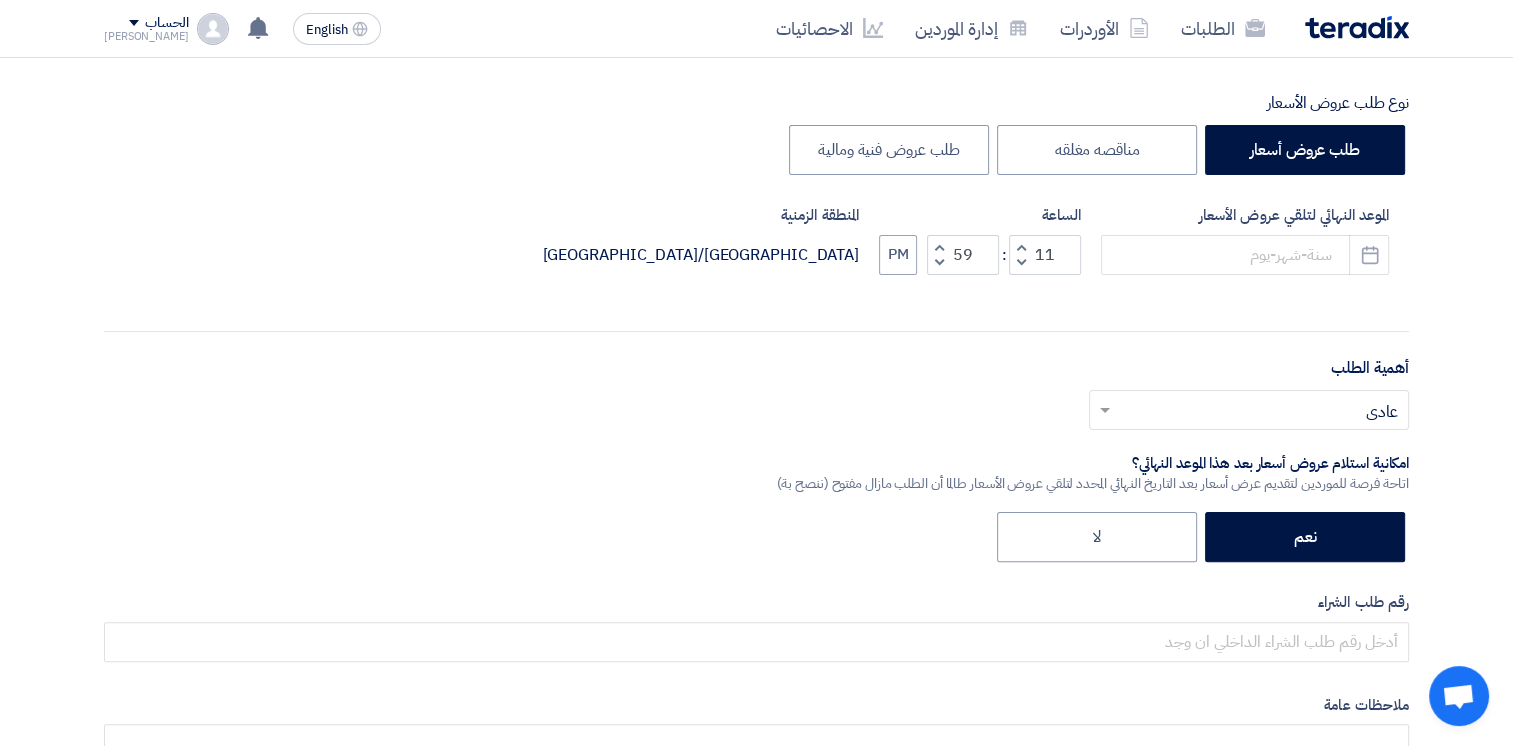 click on "Increment minutes
59
Decrement minutes" 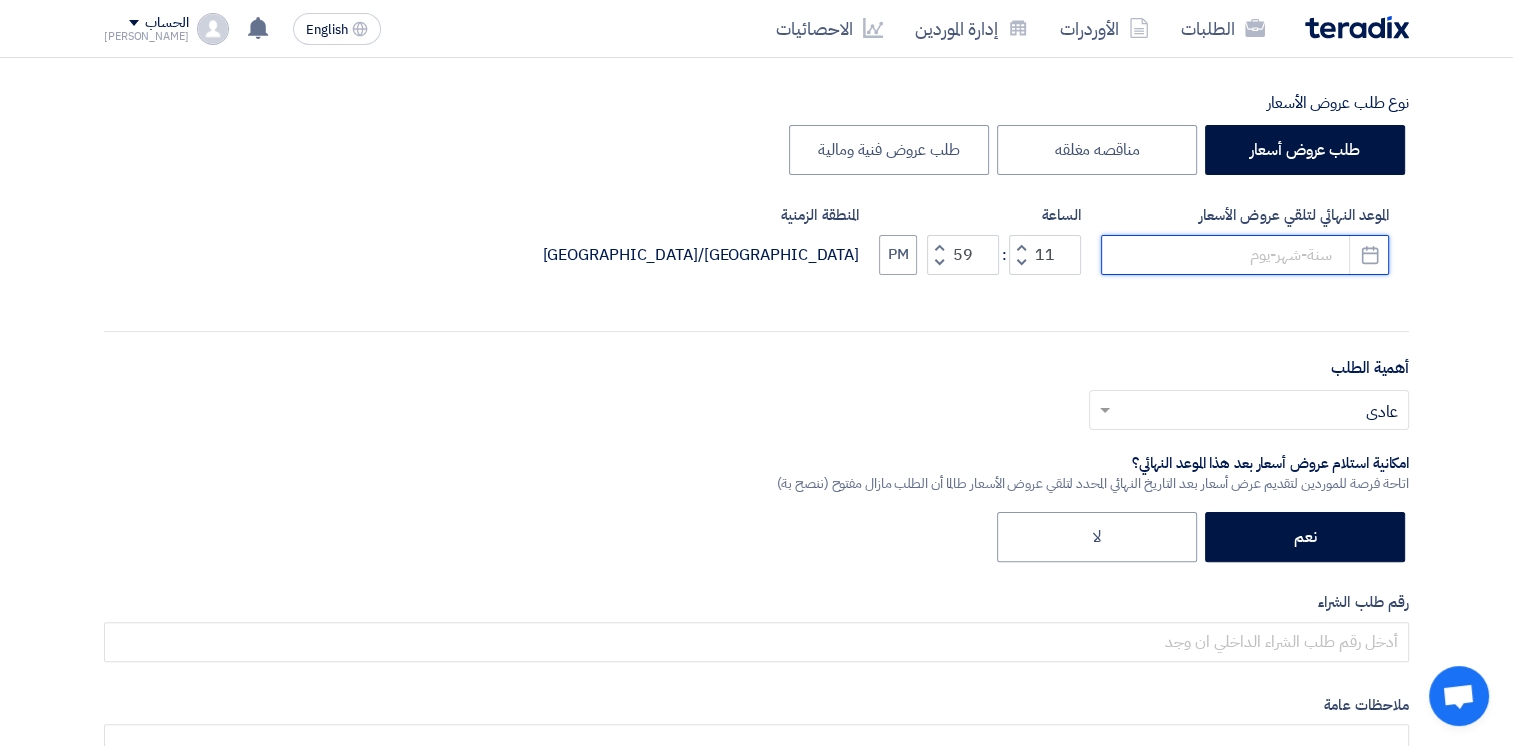 click 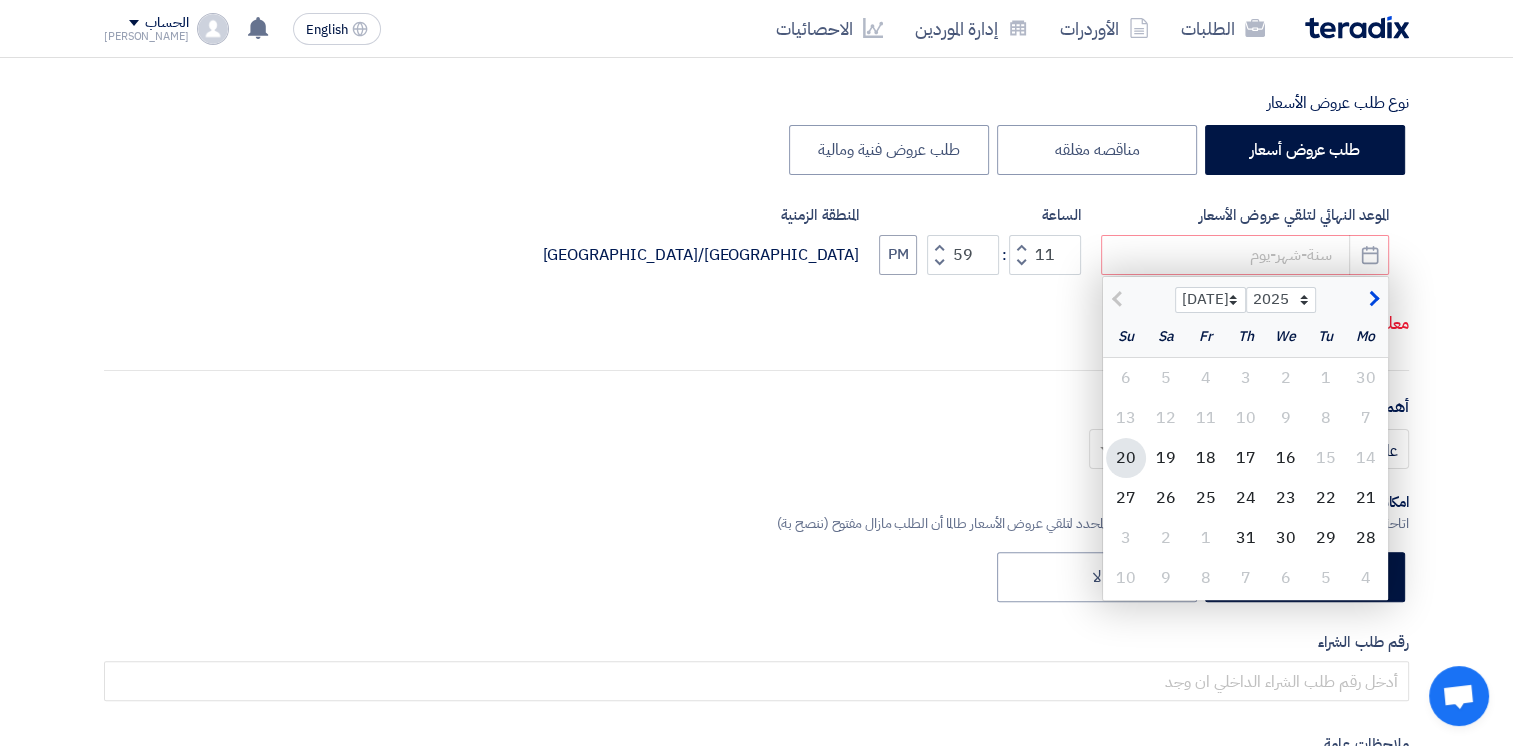 click on "20" 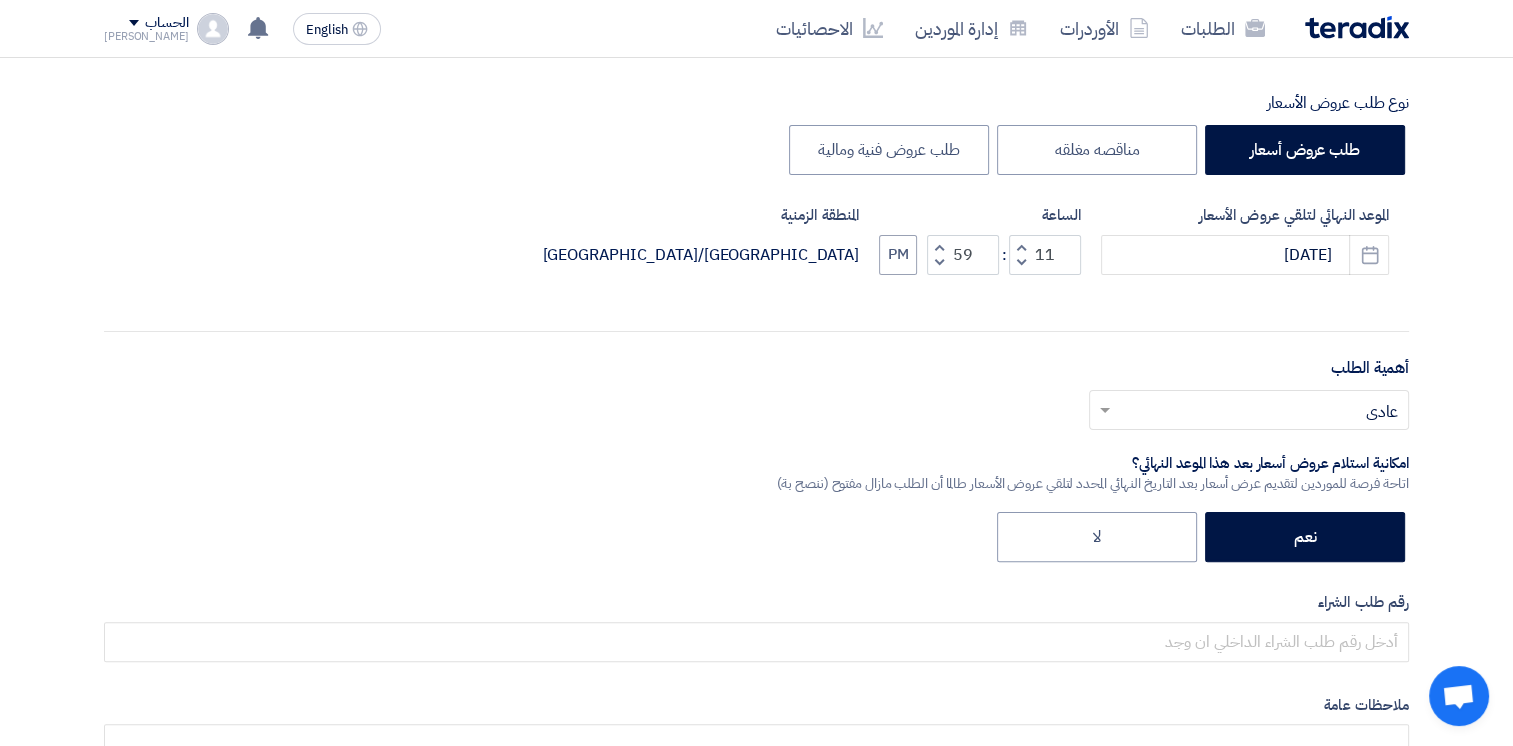 click 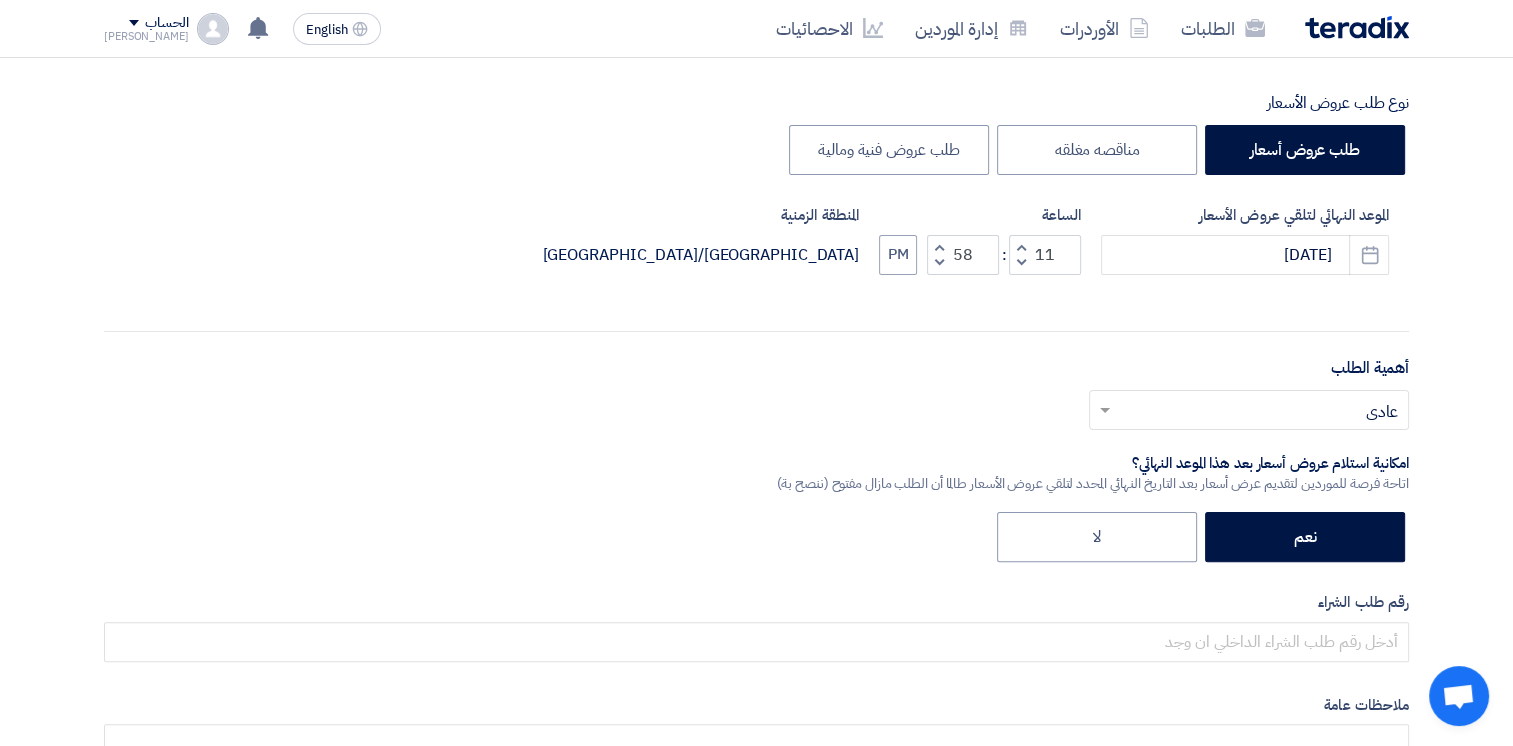 click 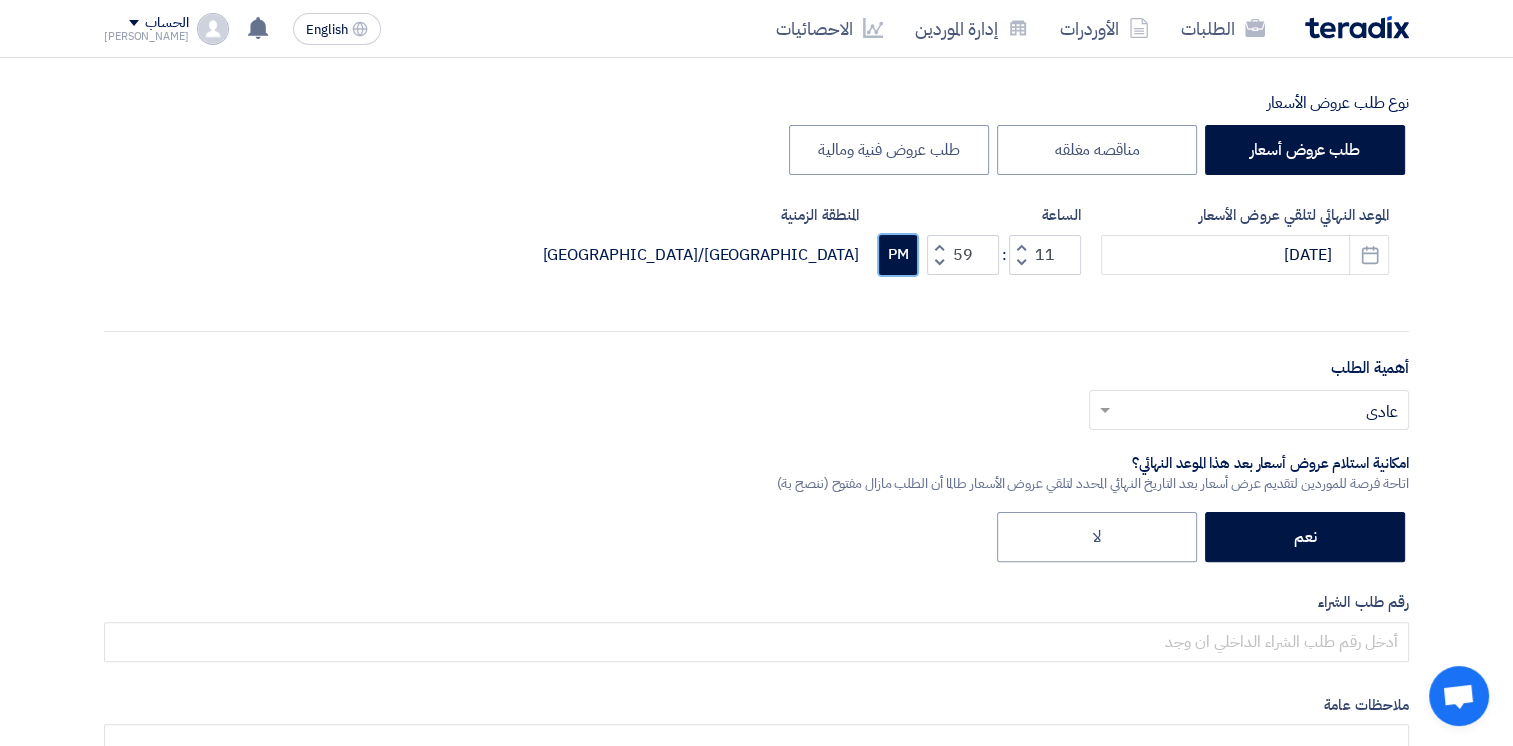 click on "PM" 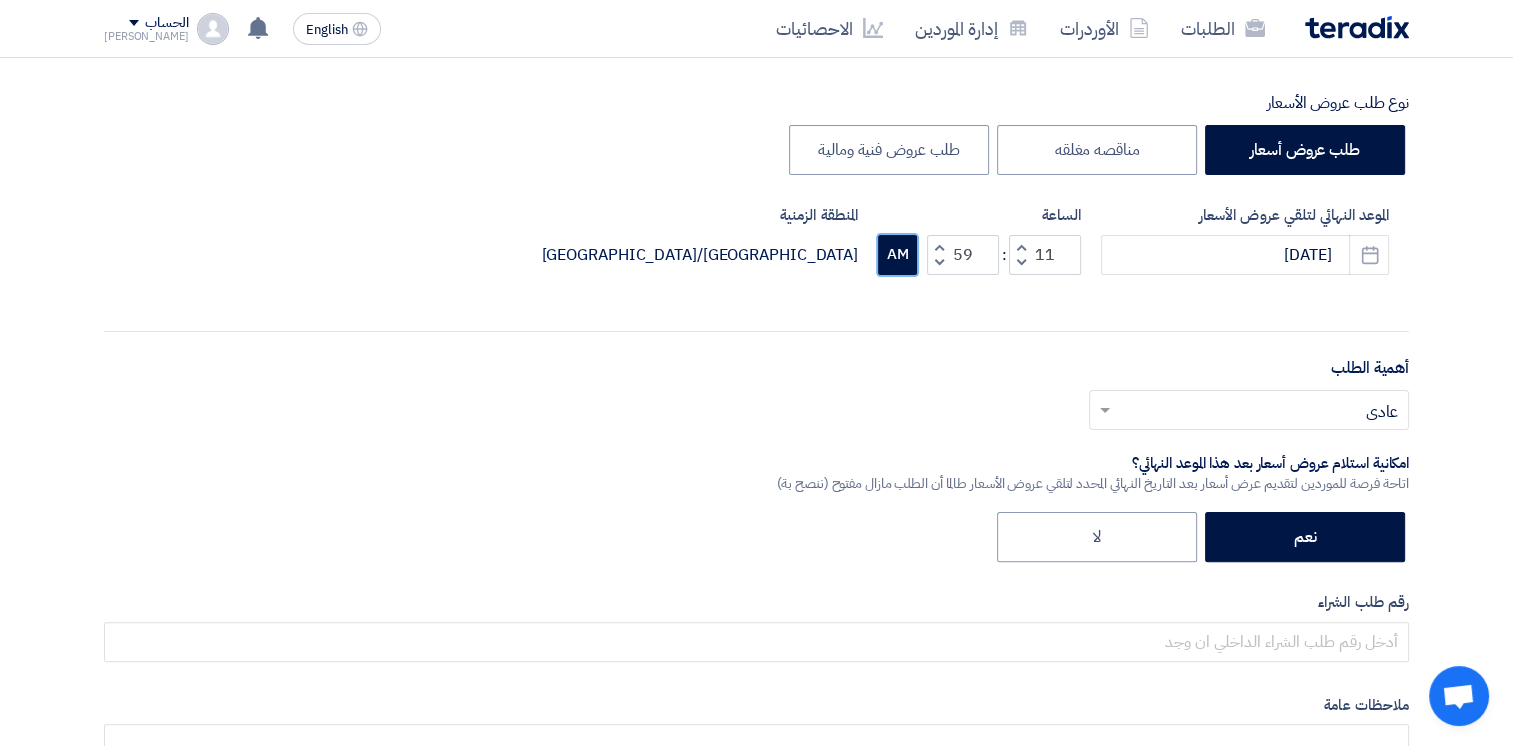 click on "AM" 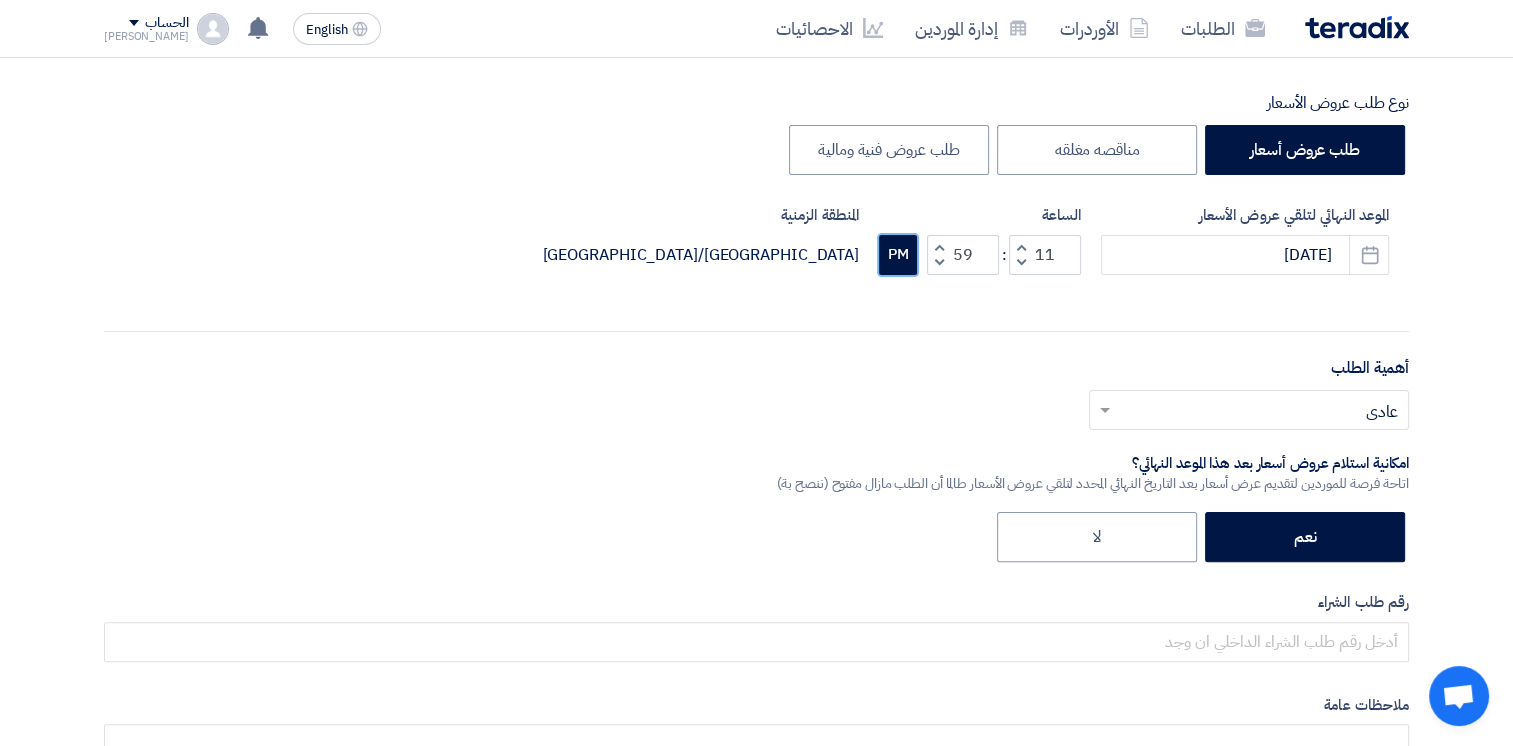 click on "PM" 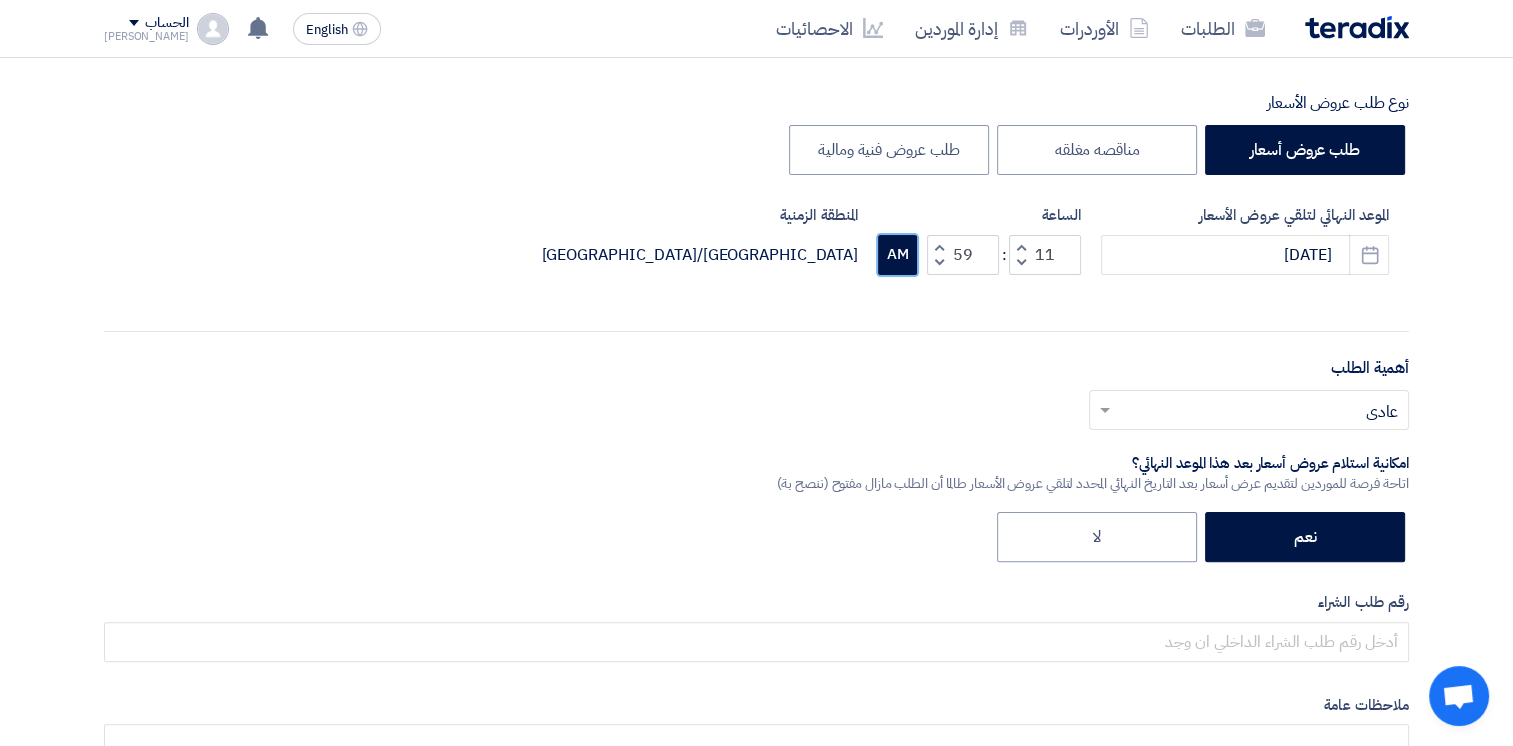click on "AM" 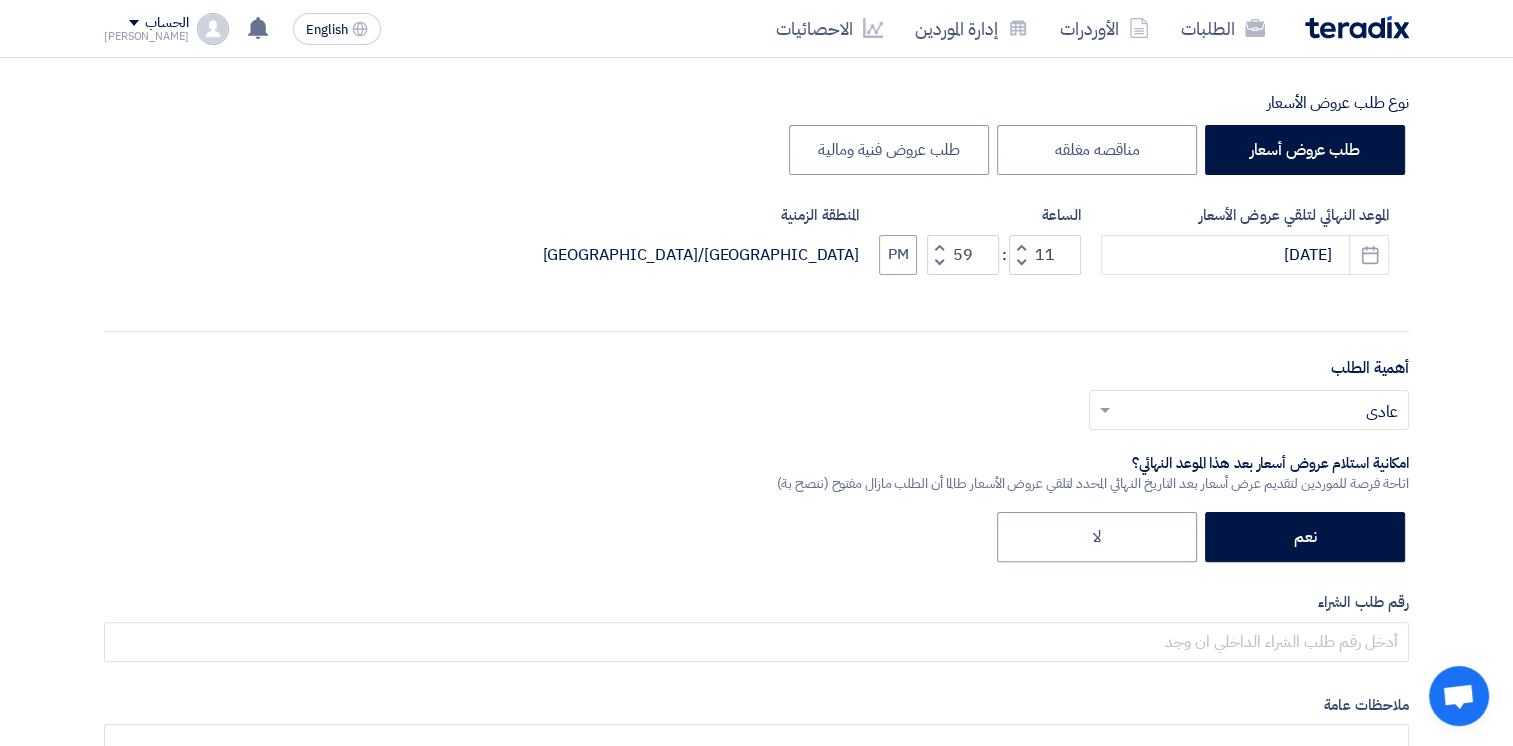 click 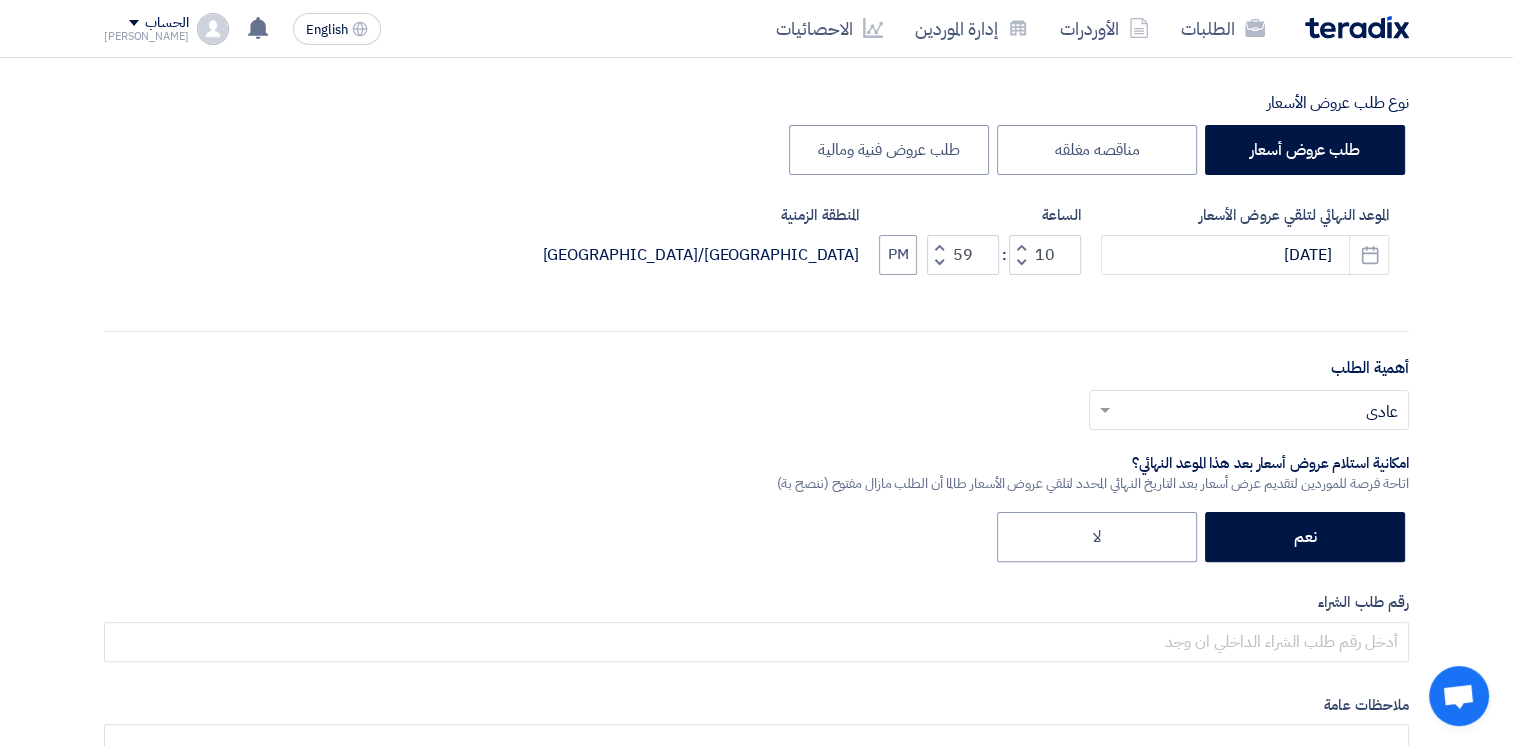 click 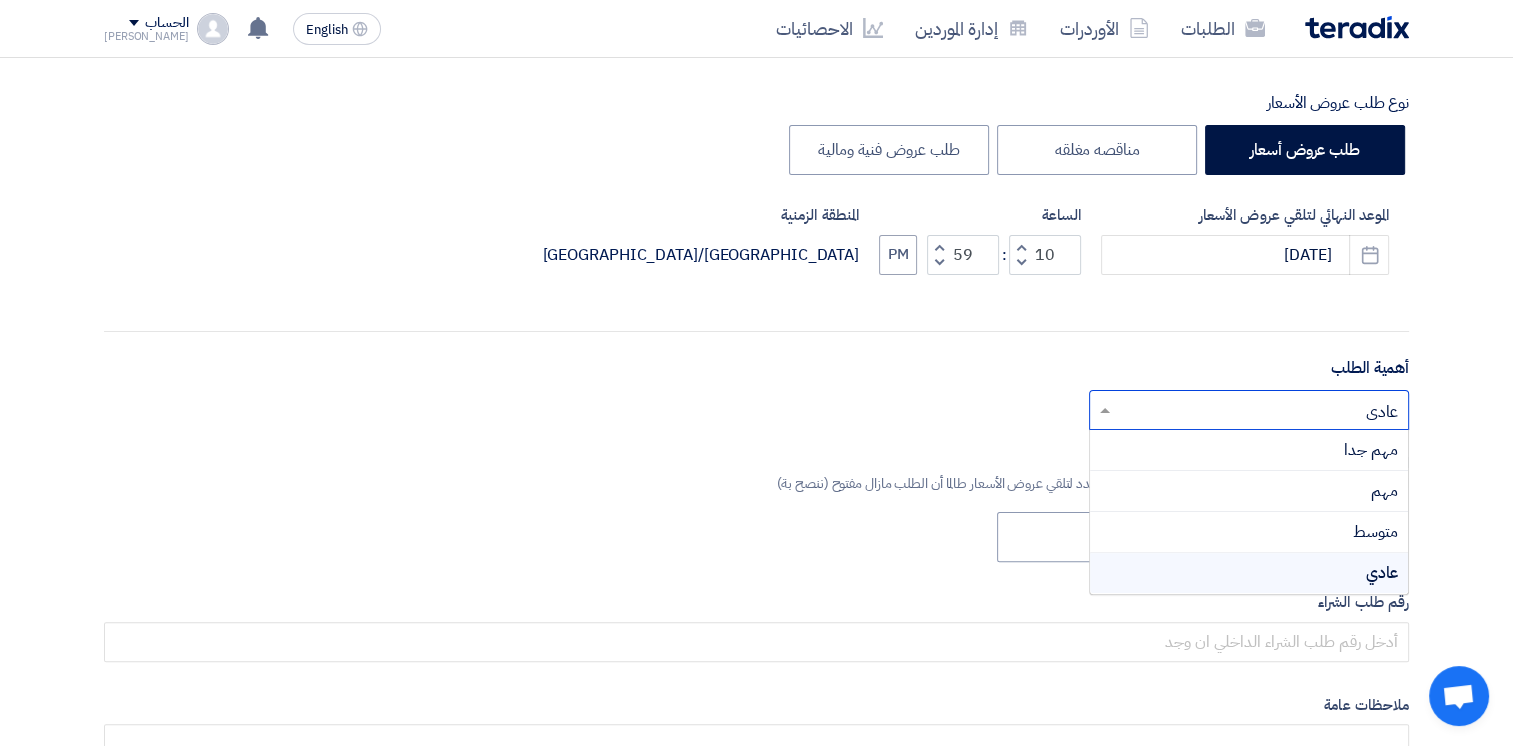 click on "مهم جدا" at bounding box center (1249, 450) 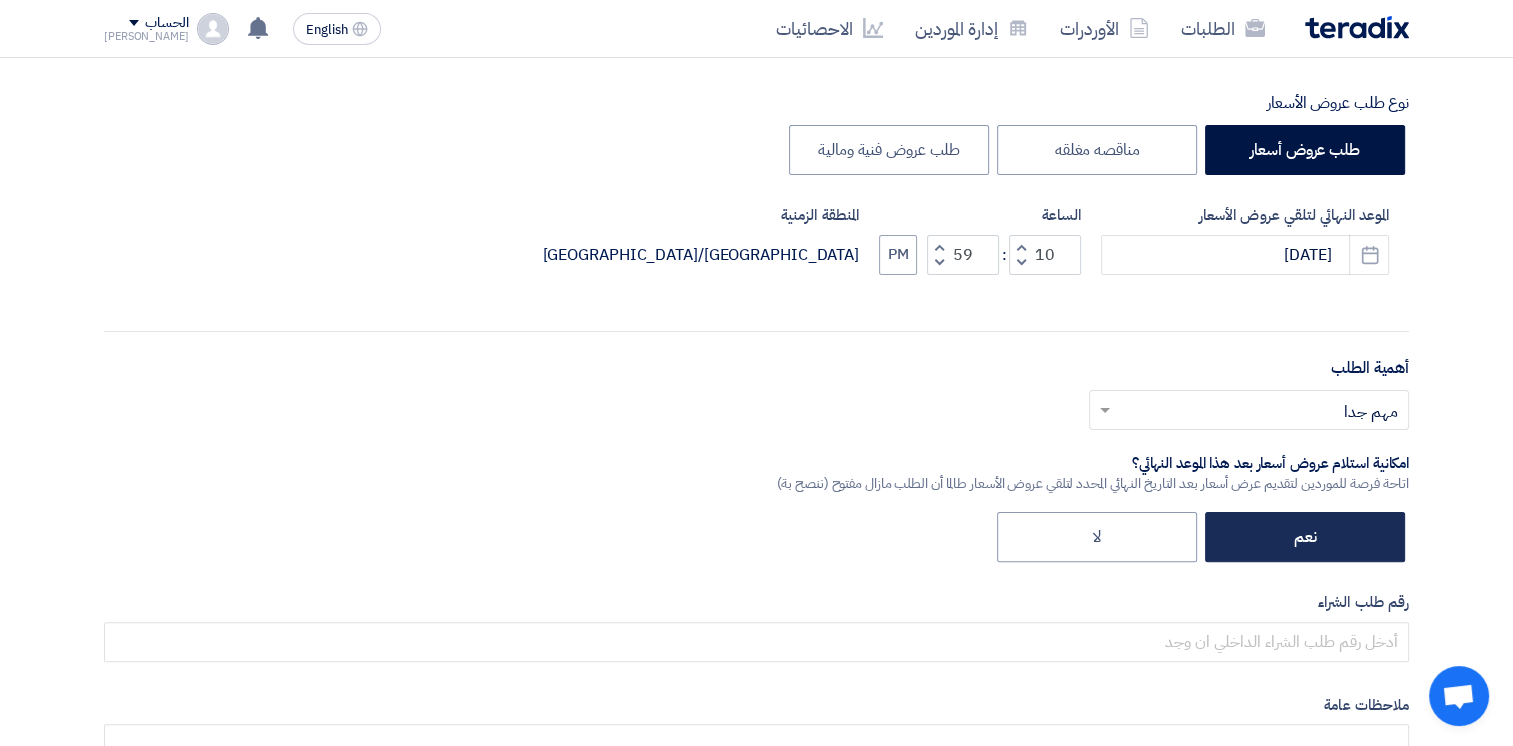 drag, startPoint x: 1340, startPoint y: 518, endPoint x: 1370, endPoint y: 519, distance: 30.016663 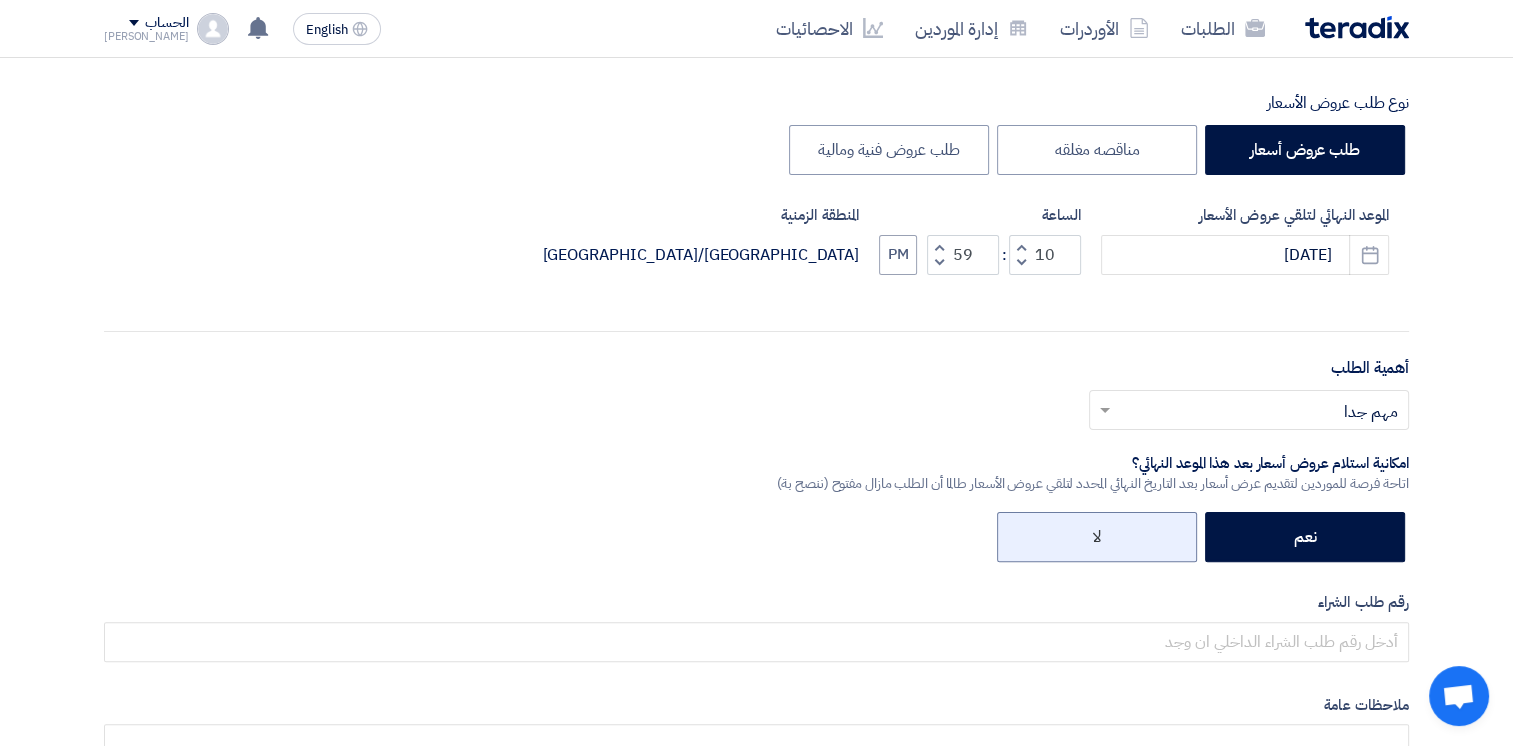 click on "لا" 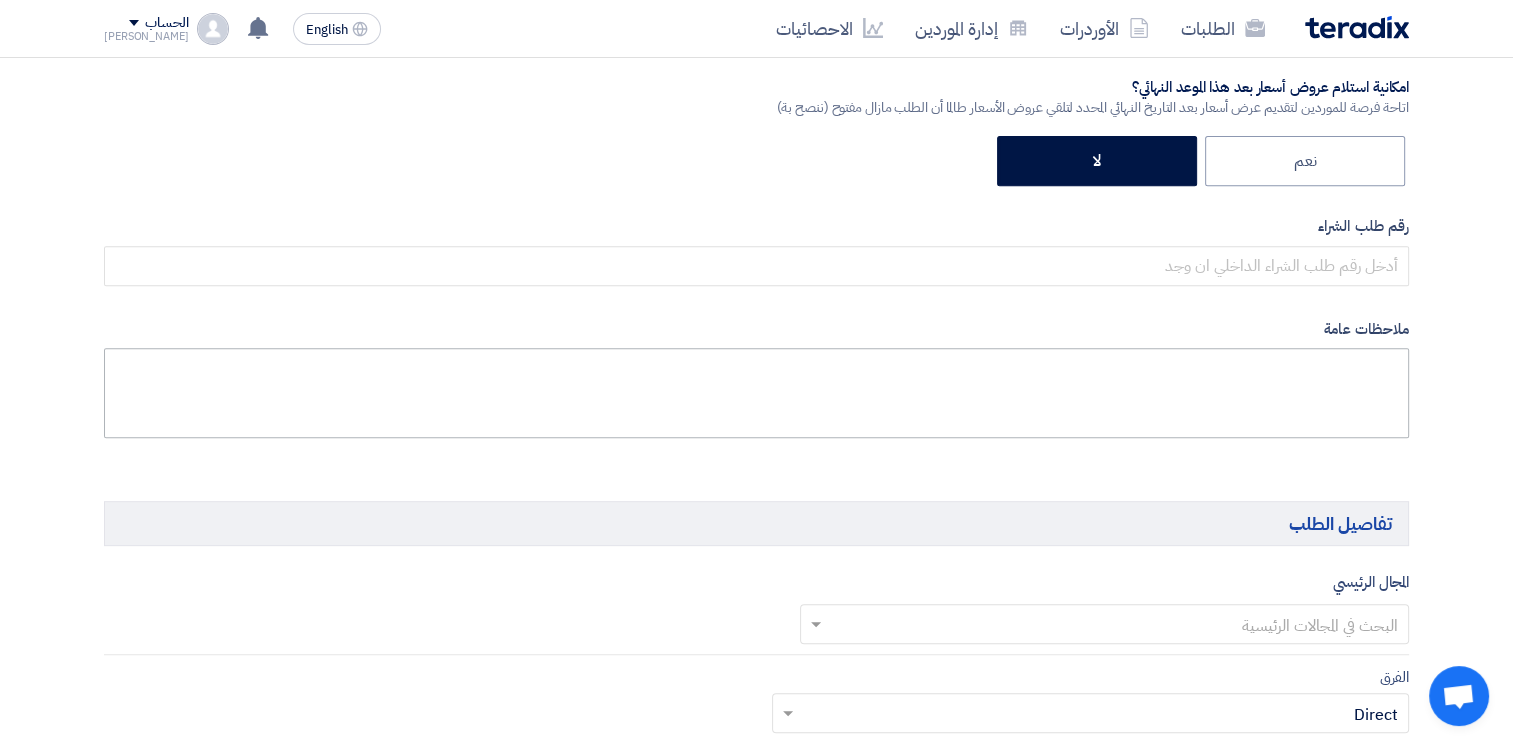 scroll, scrollTop: 800, scrollLeft: 0, axis: vertical 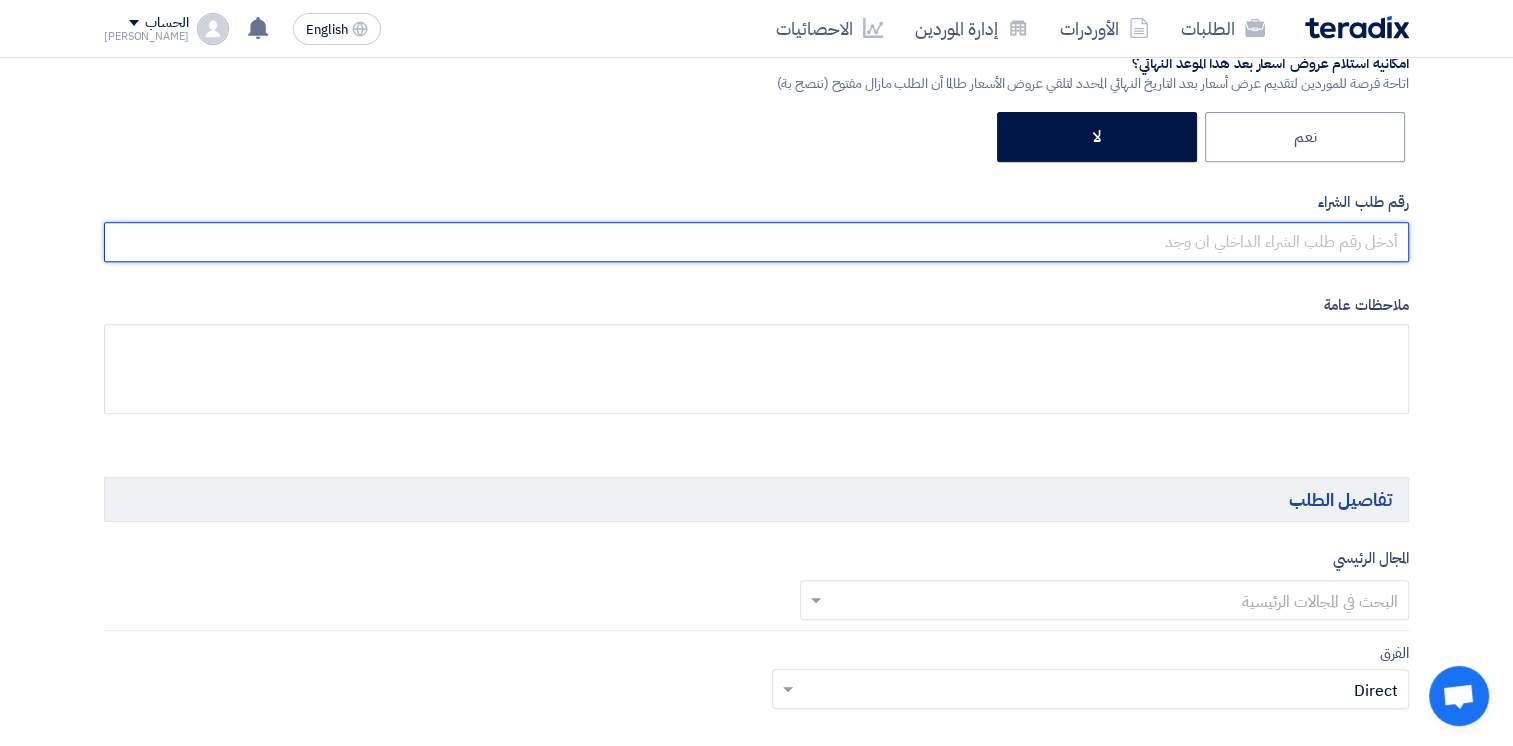 click at bounding box center (756, 242) 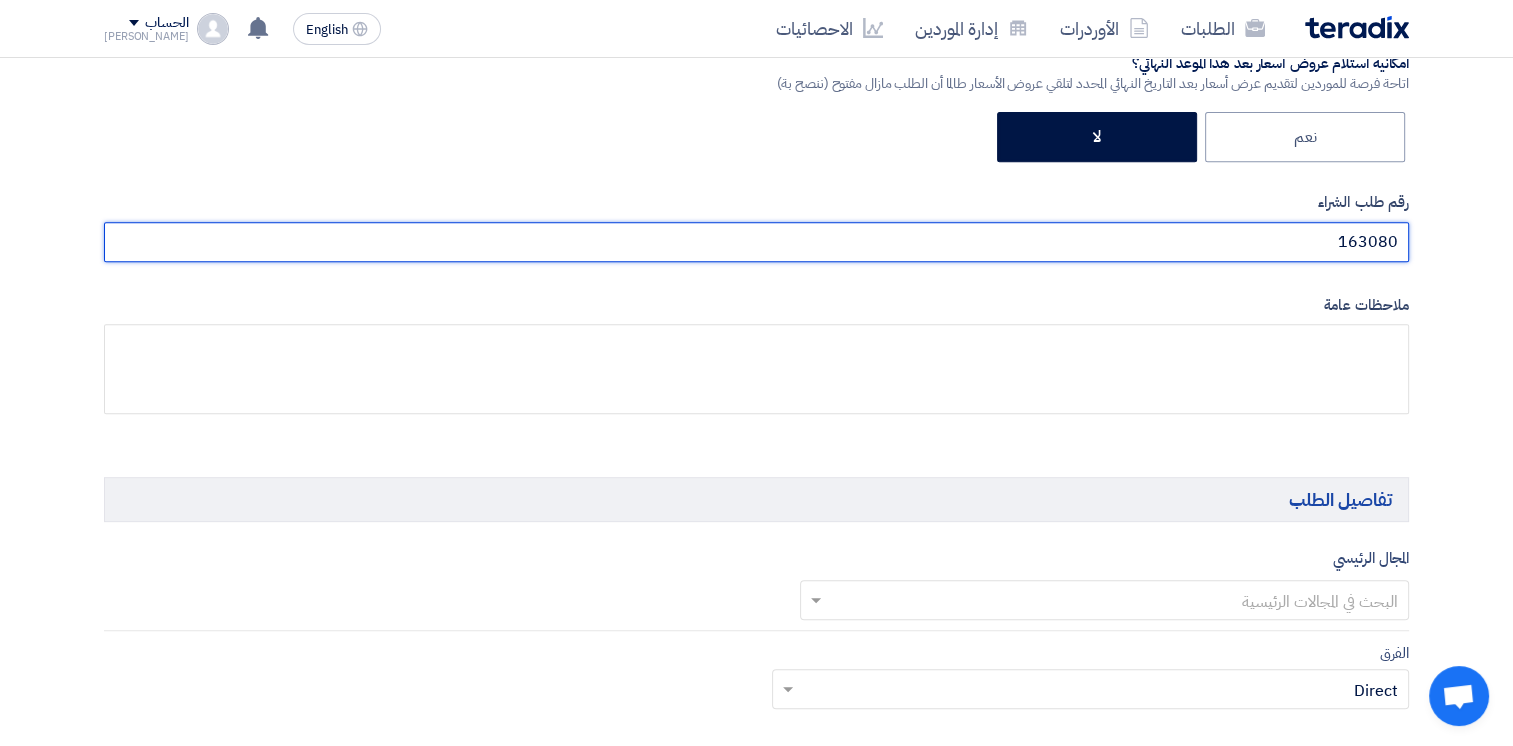 click on "163080" at bounding box center (756, 242) 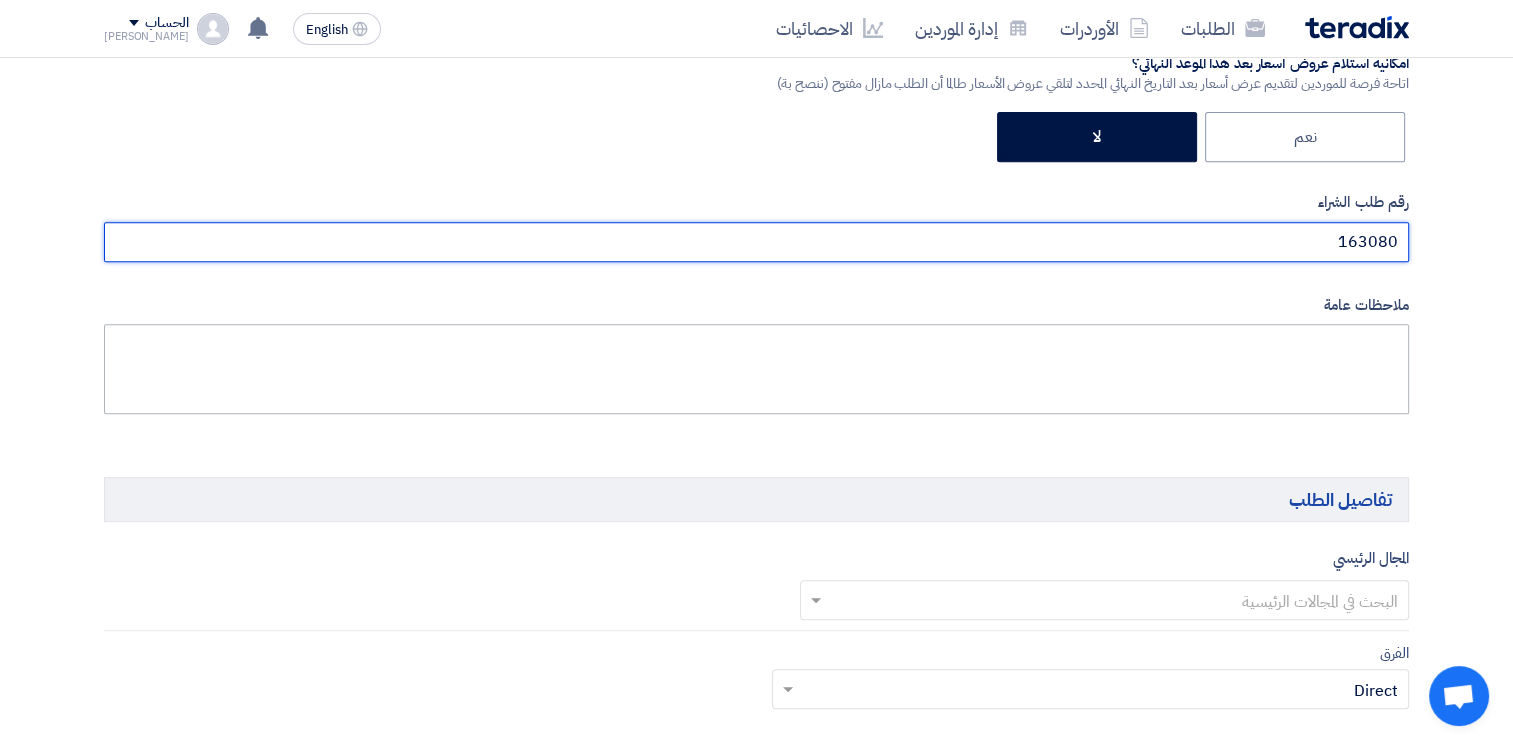 type on "163080" 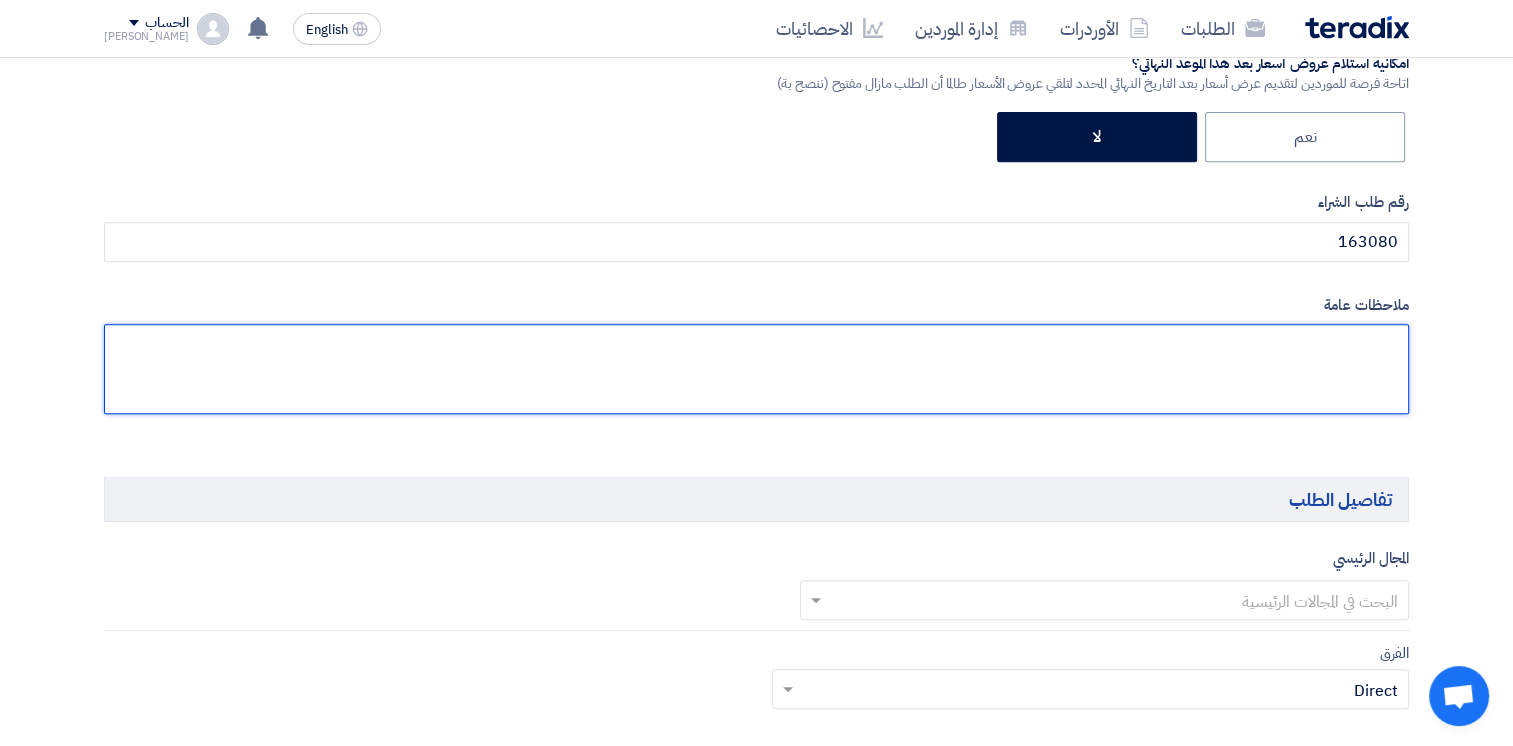 click 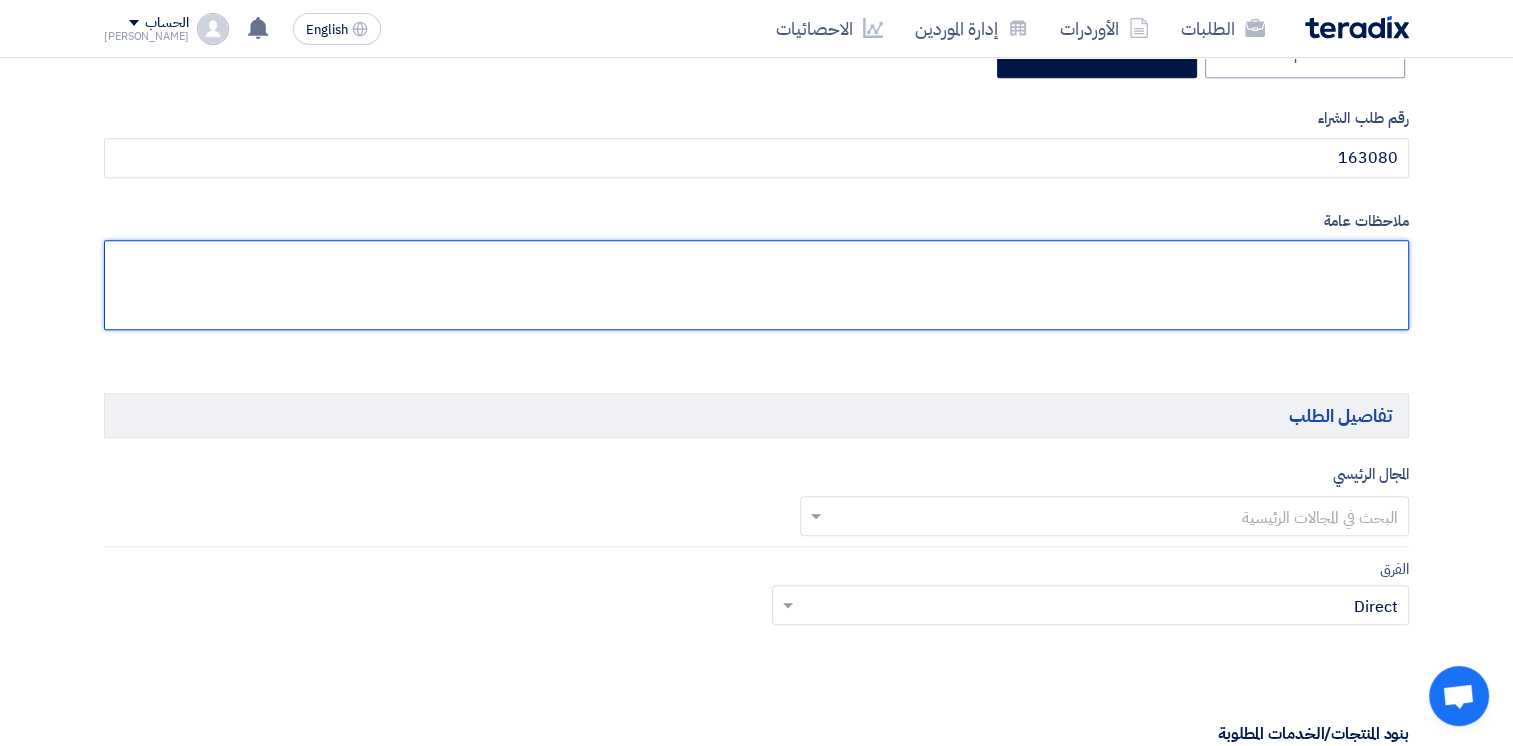 scroll, scrollTop: 1000, scrollLeft: 0, axis: vertical 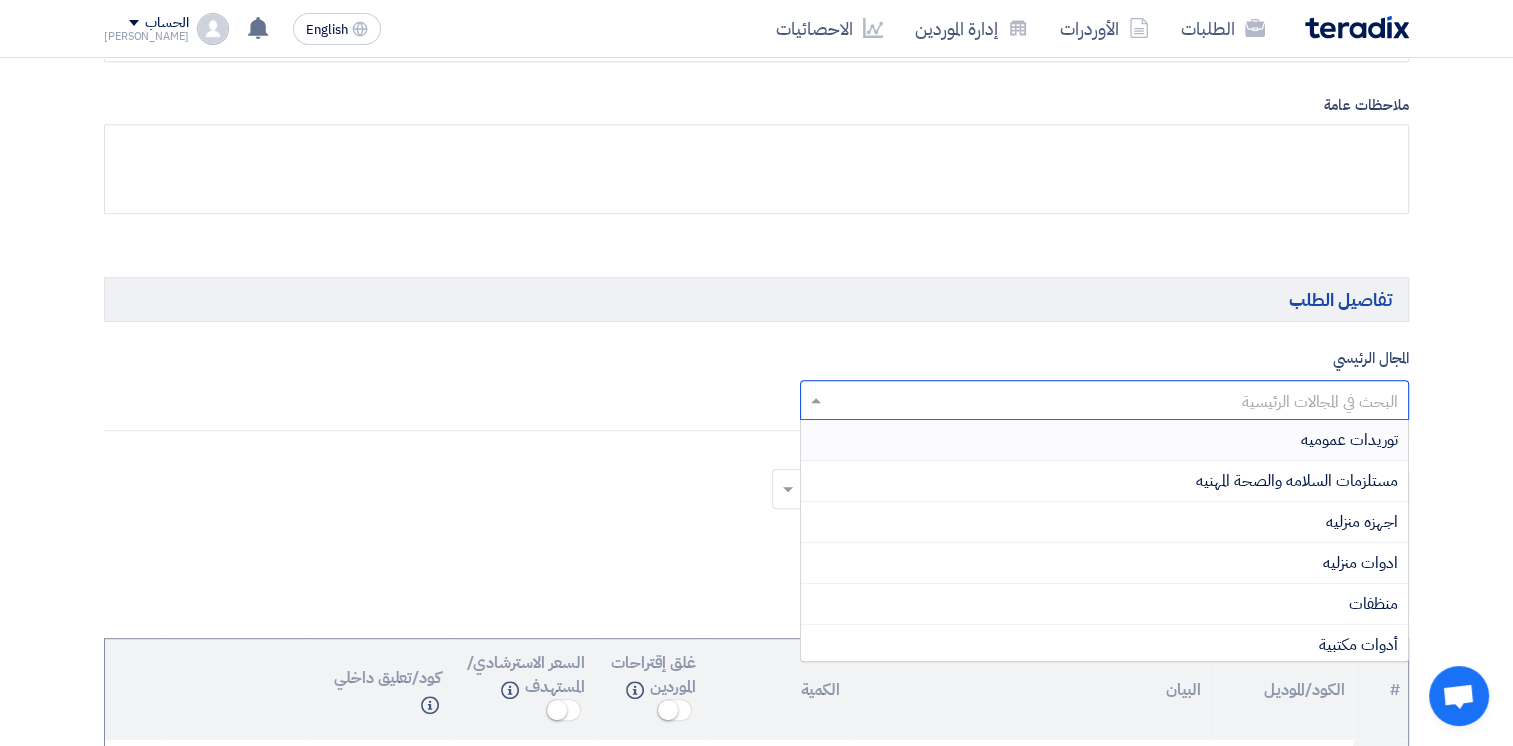 click at bounding box center (1116, 401) 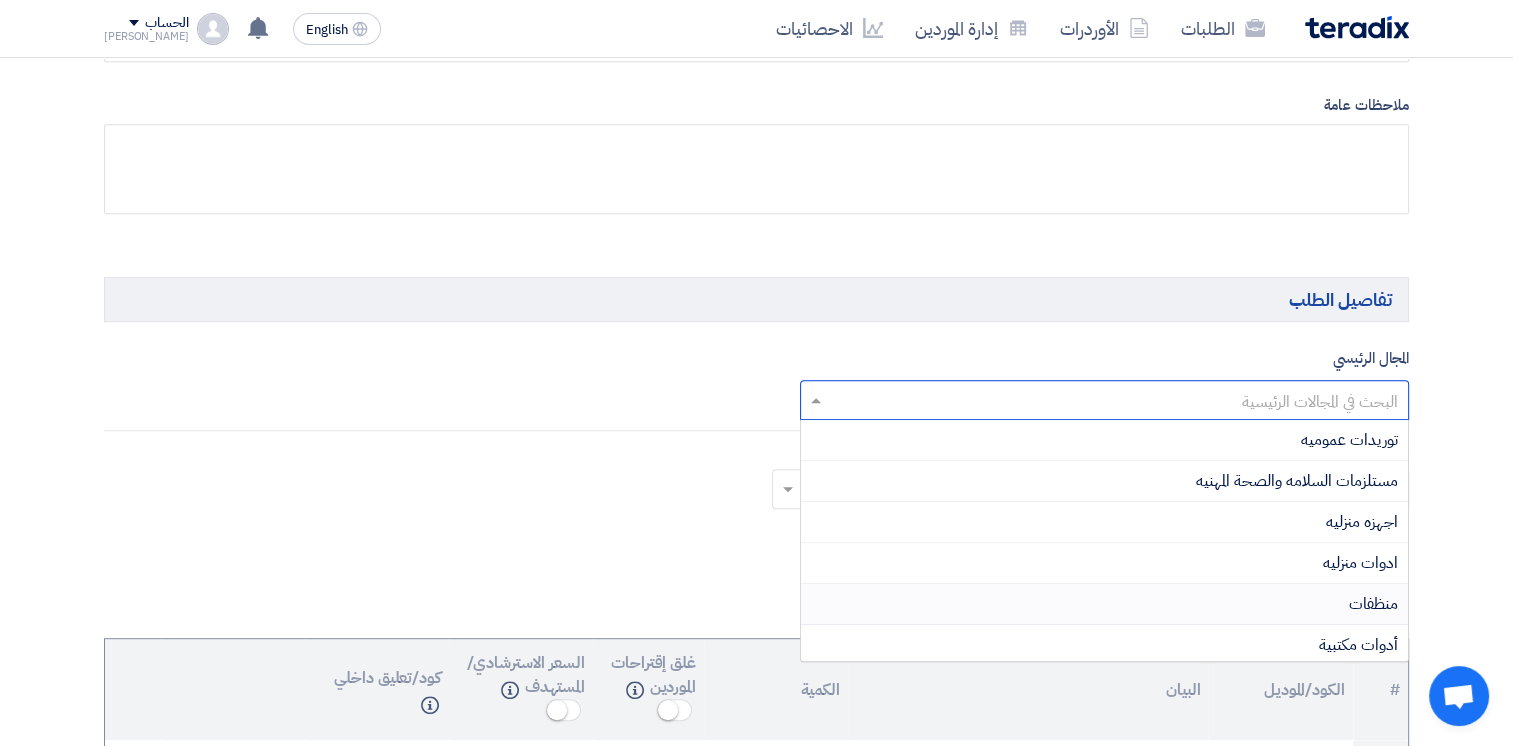 click on "منظفات" at bounding box center [1105, 604] 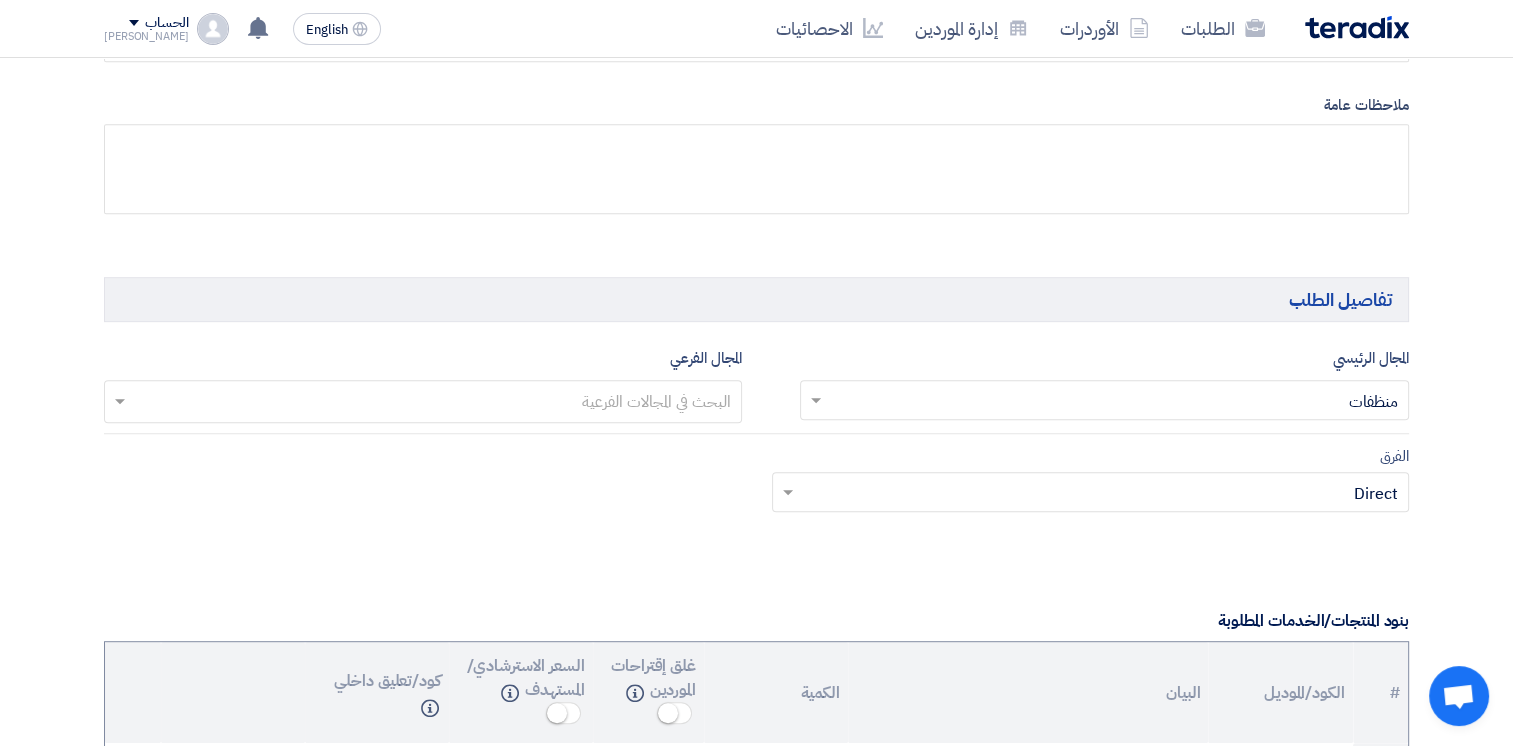 click 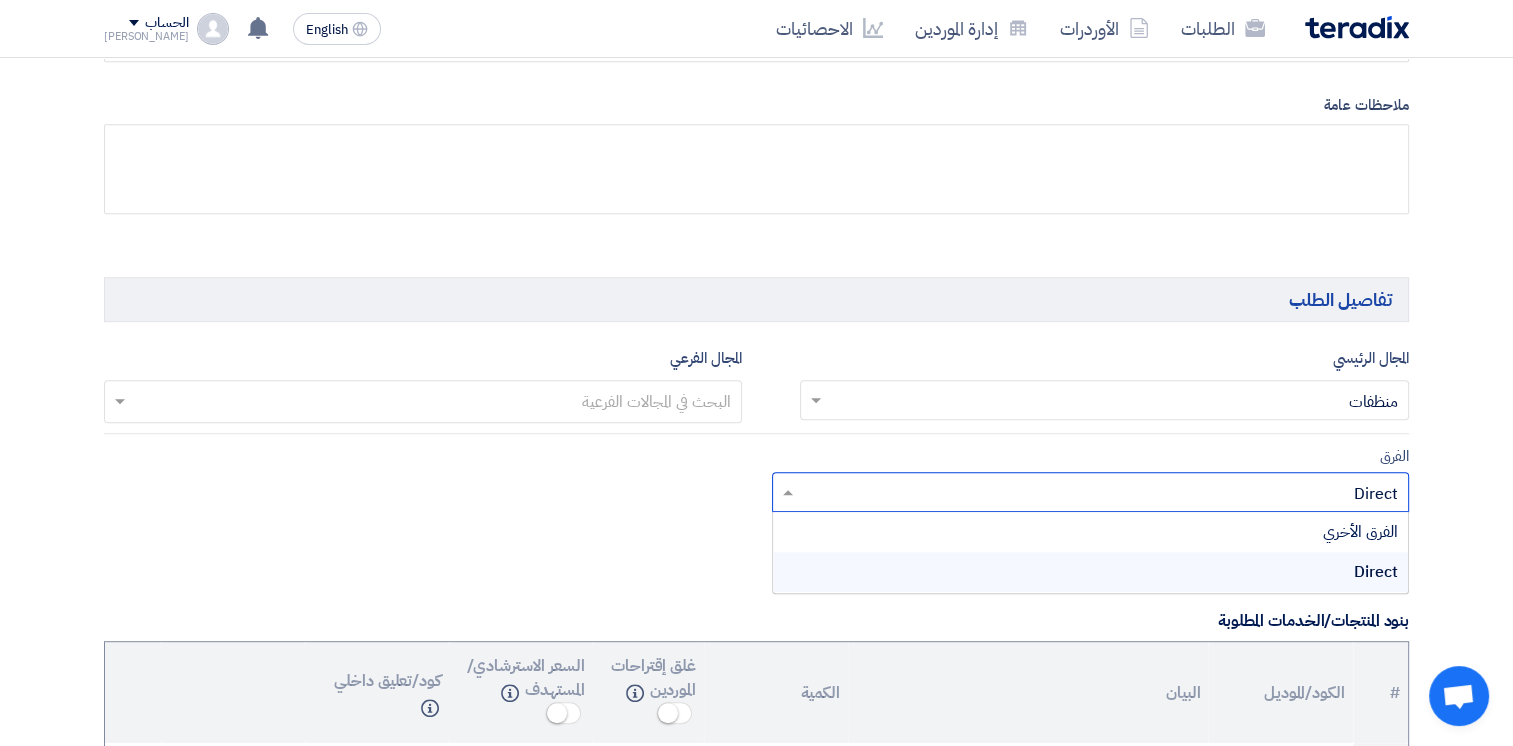 click on "Direct" at bounding box center (1376, 572) 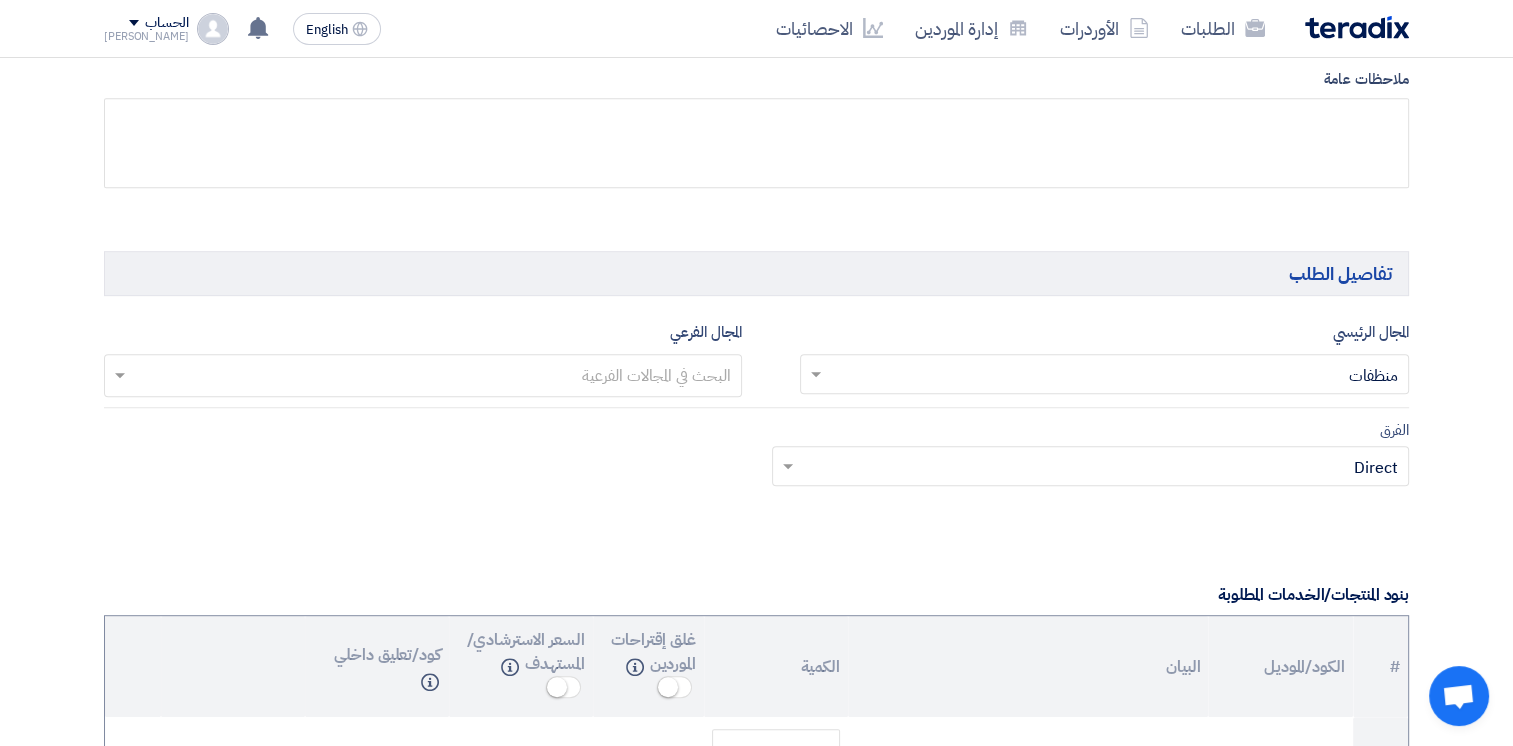 scroll, scrollTop: 1100, scrollLeft: 0, axis: vertical 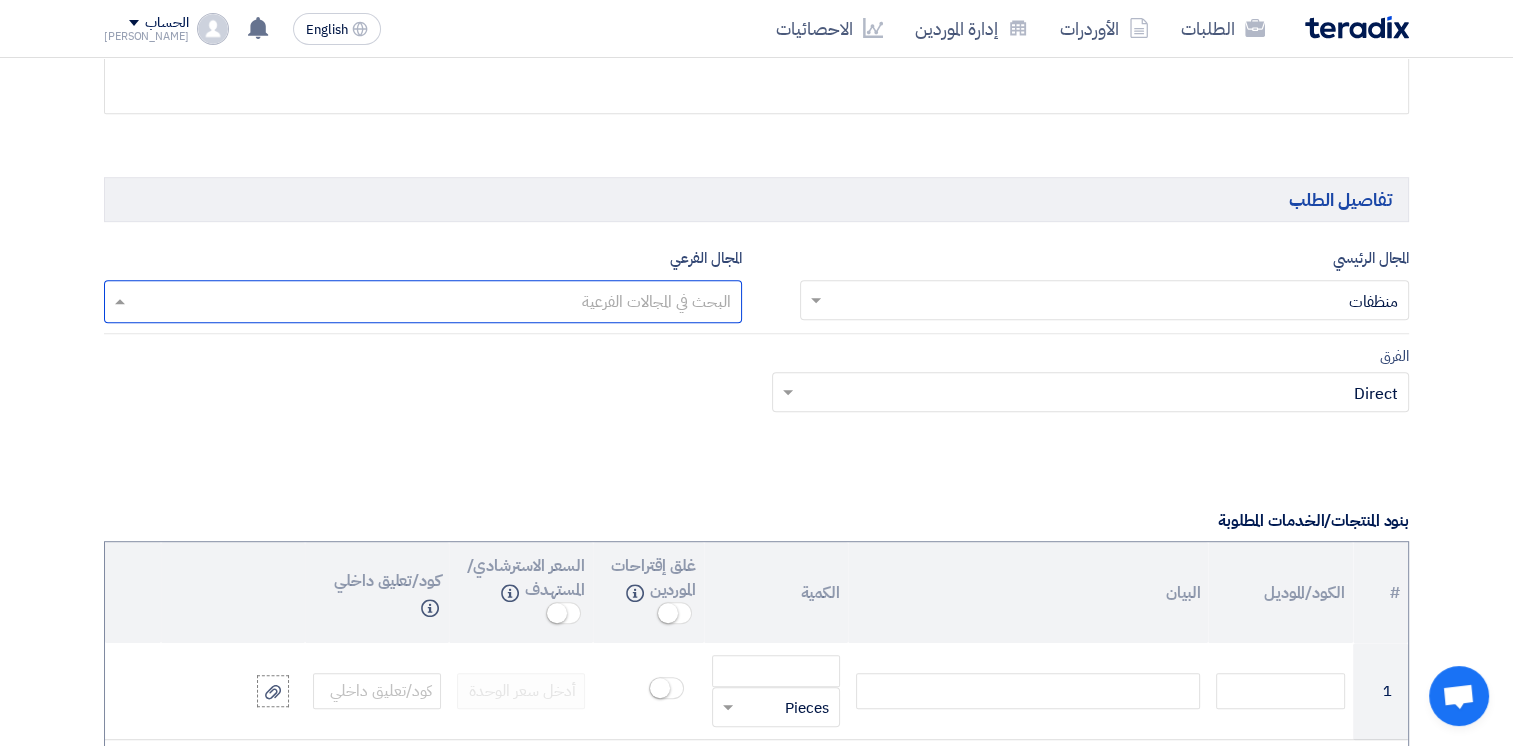click at bounding box center (422, 303) 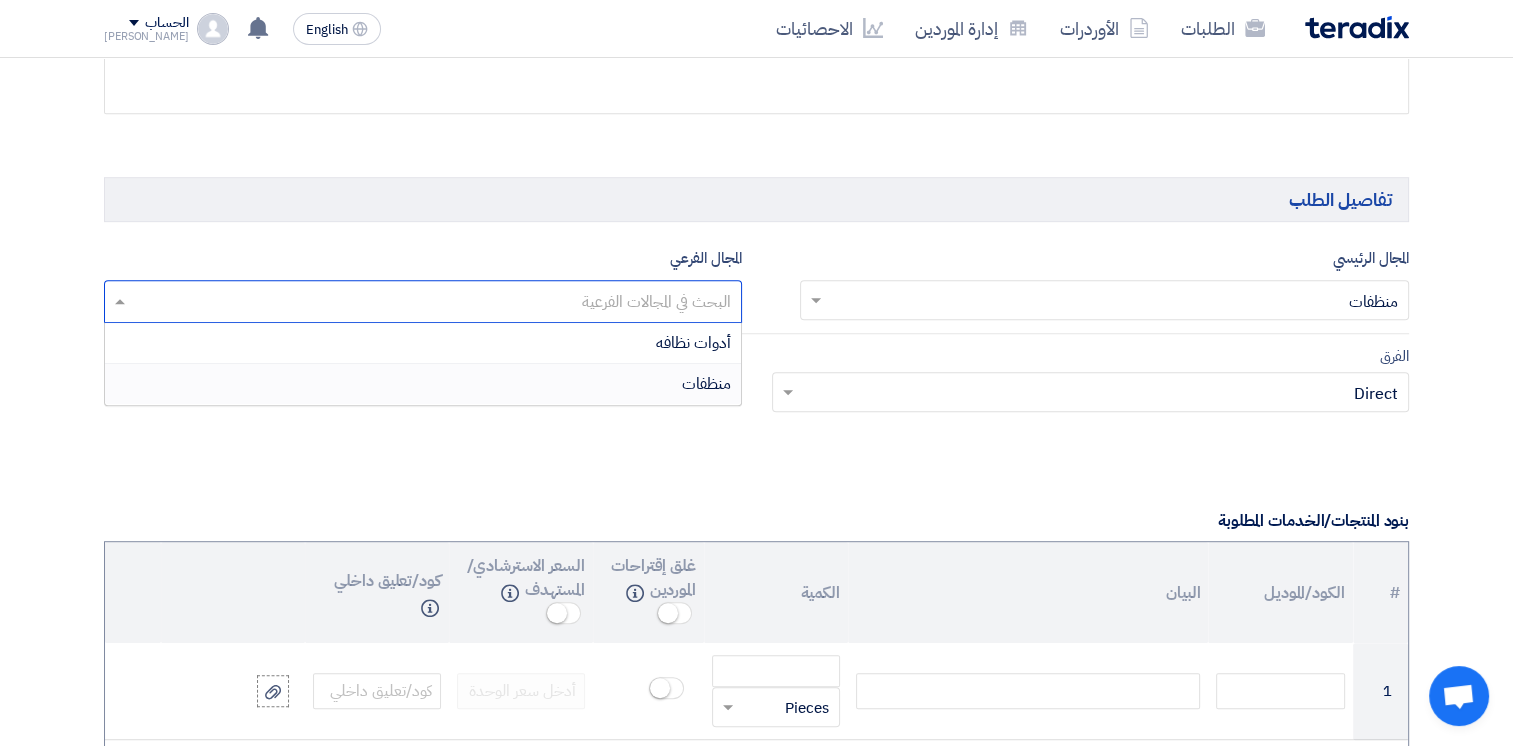 click on "منظفات" at bounding box center [706, 384] 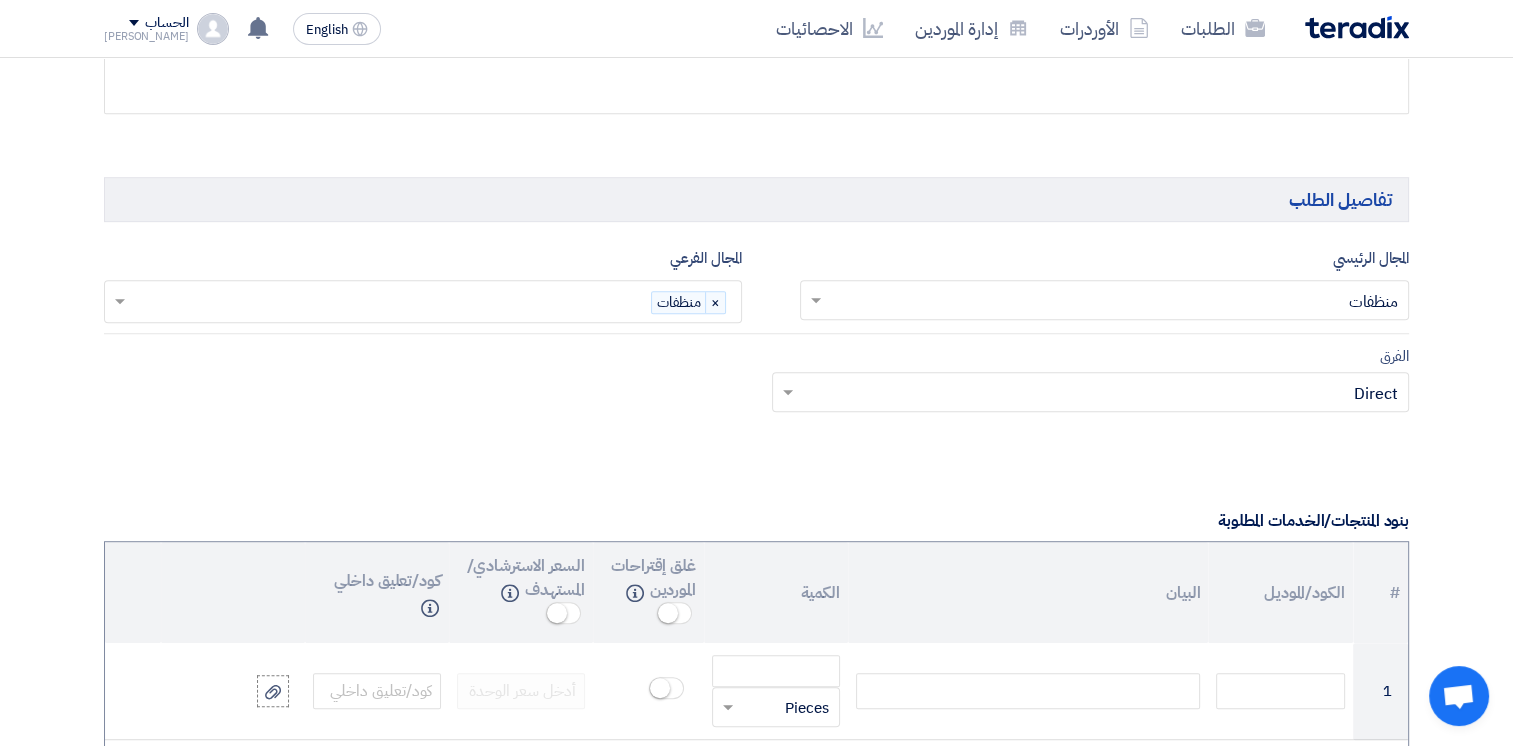 click at bounding box center [390, 303] 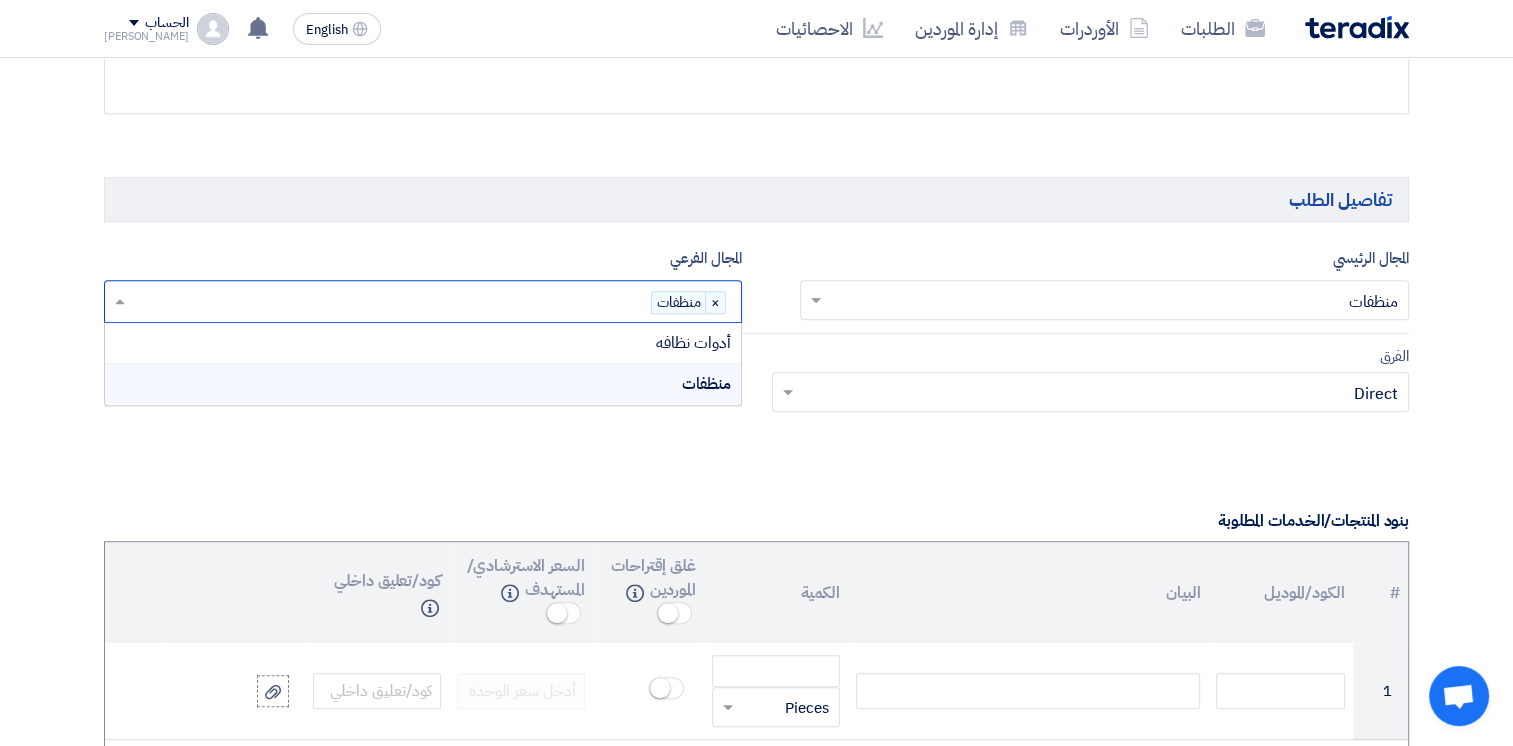click on "منظفات" at bounding box center [706, 384] 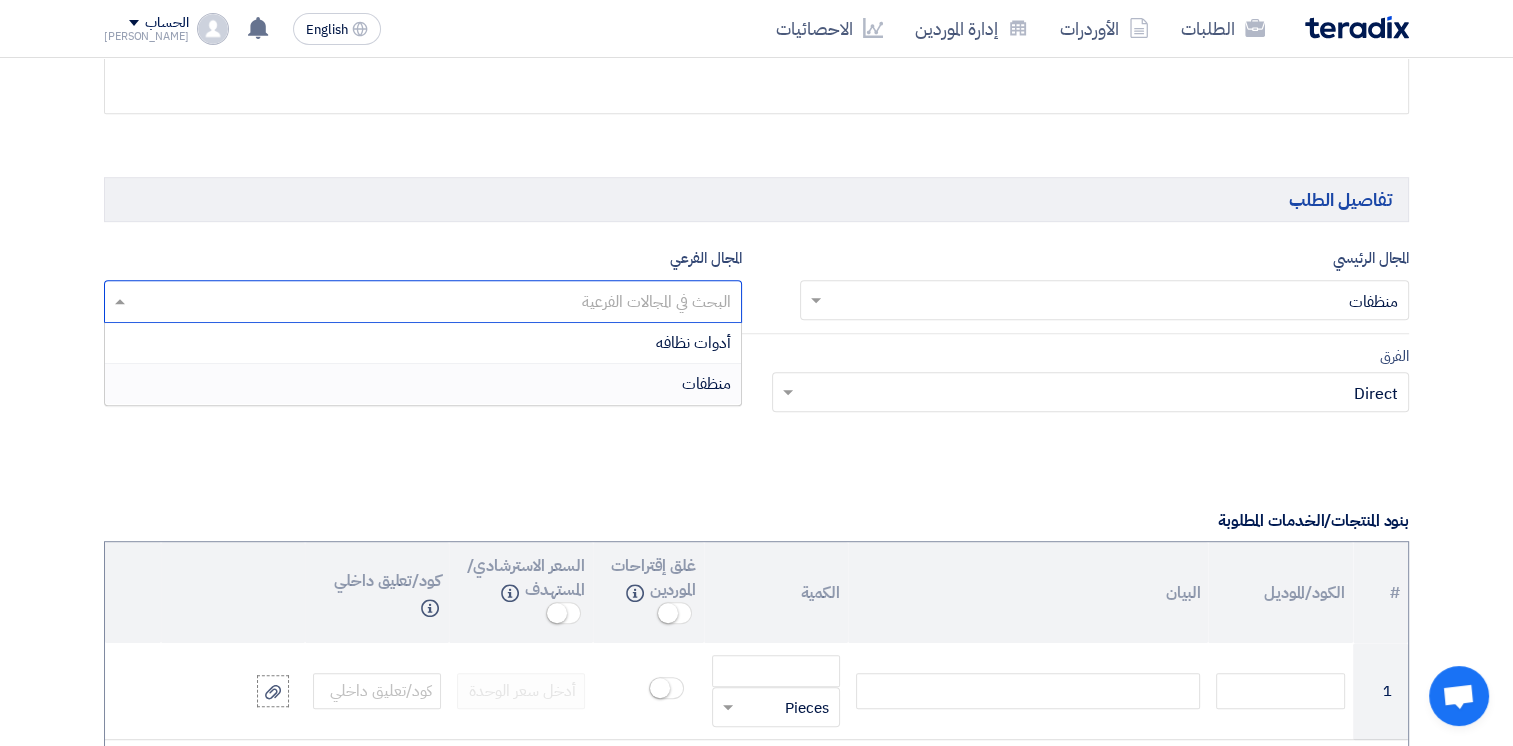 drag, startPoint x: 656, startPoint y: 382, endPoint x: 680, endPoint y: 388, distance: 24.738634 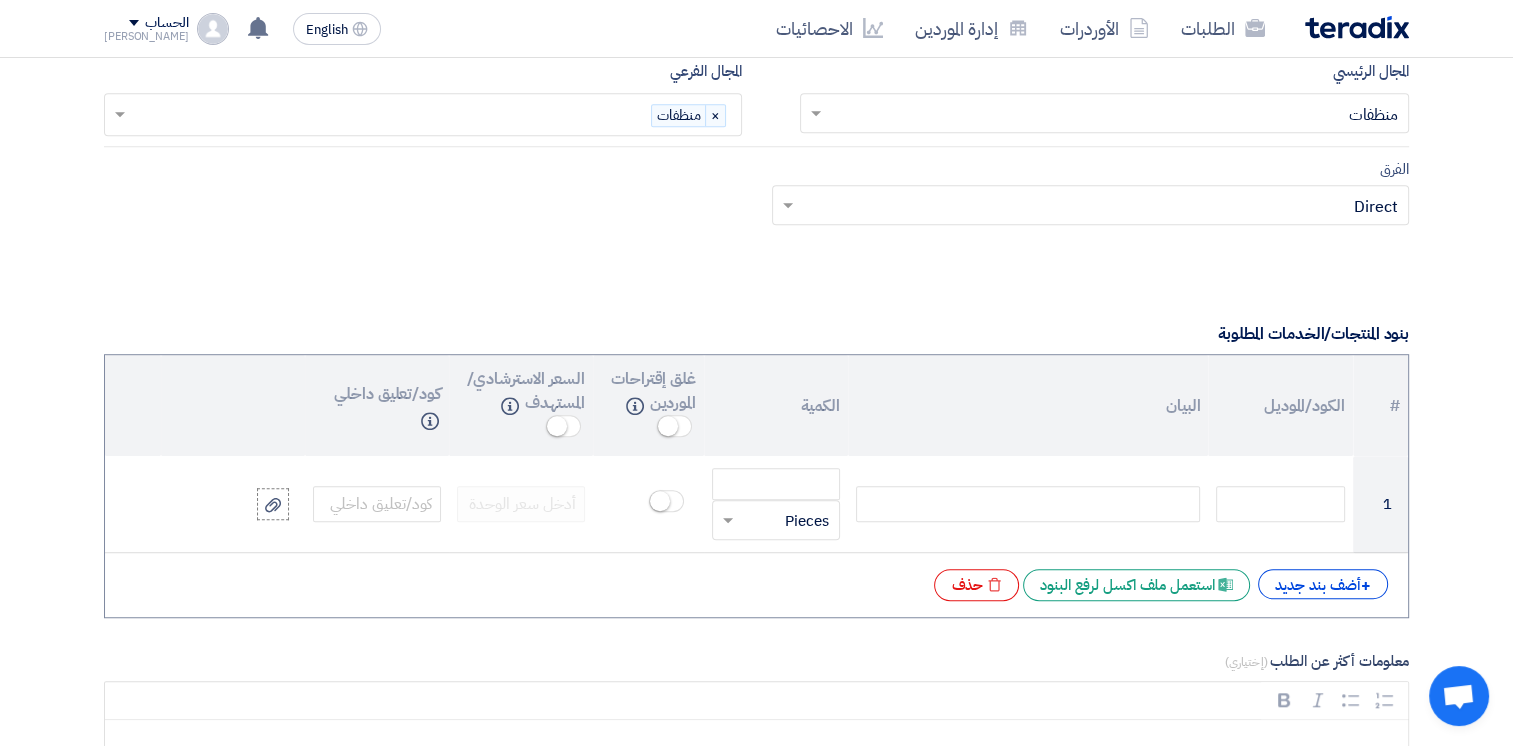 scroll, scrollTop: 1300, scrollLeft: 0, axis: vertical 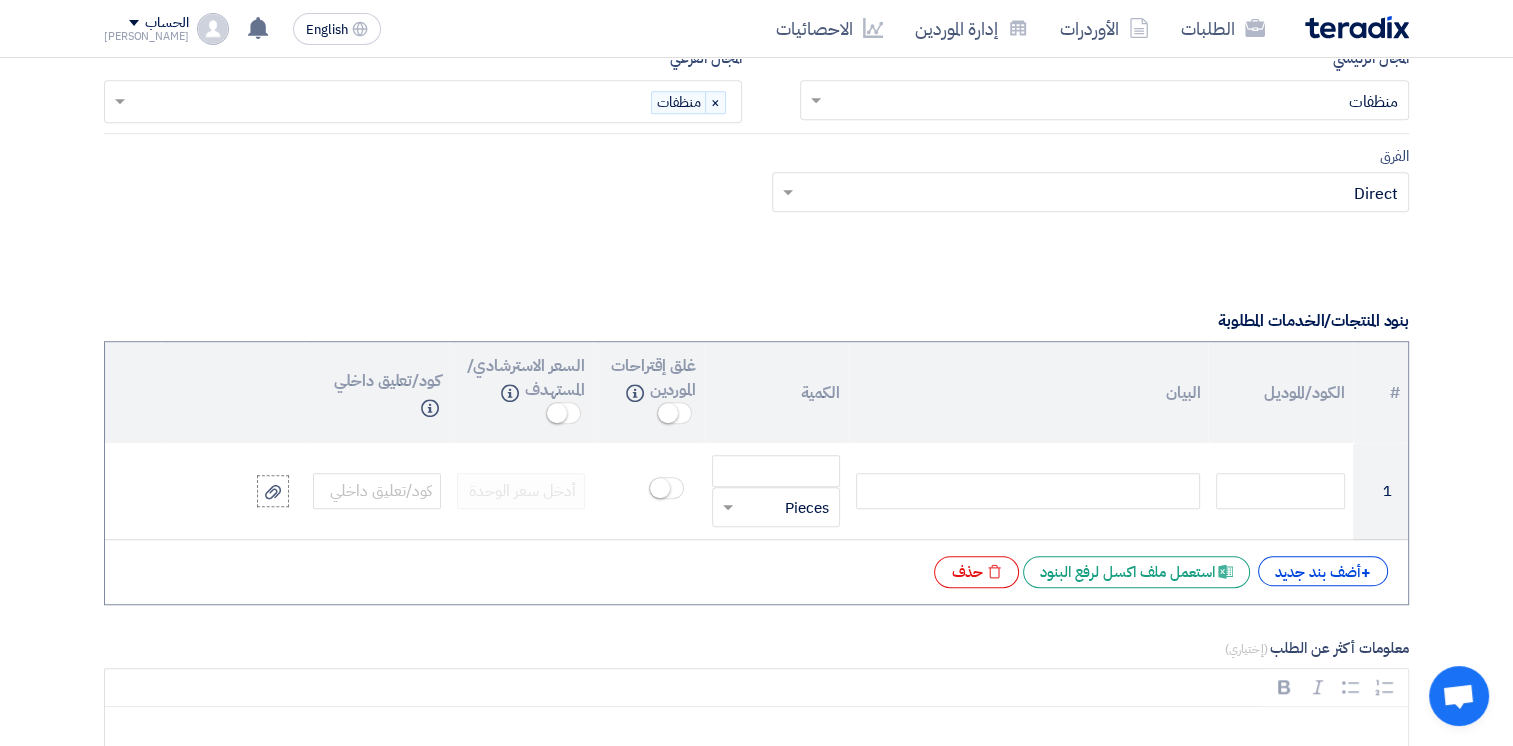 click at bounding box center [390, 103] 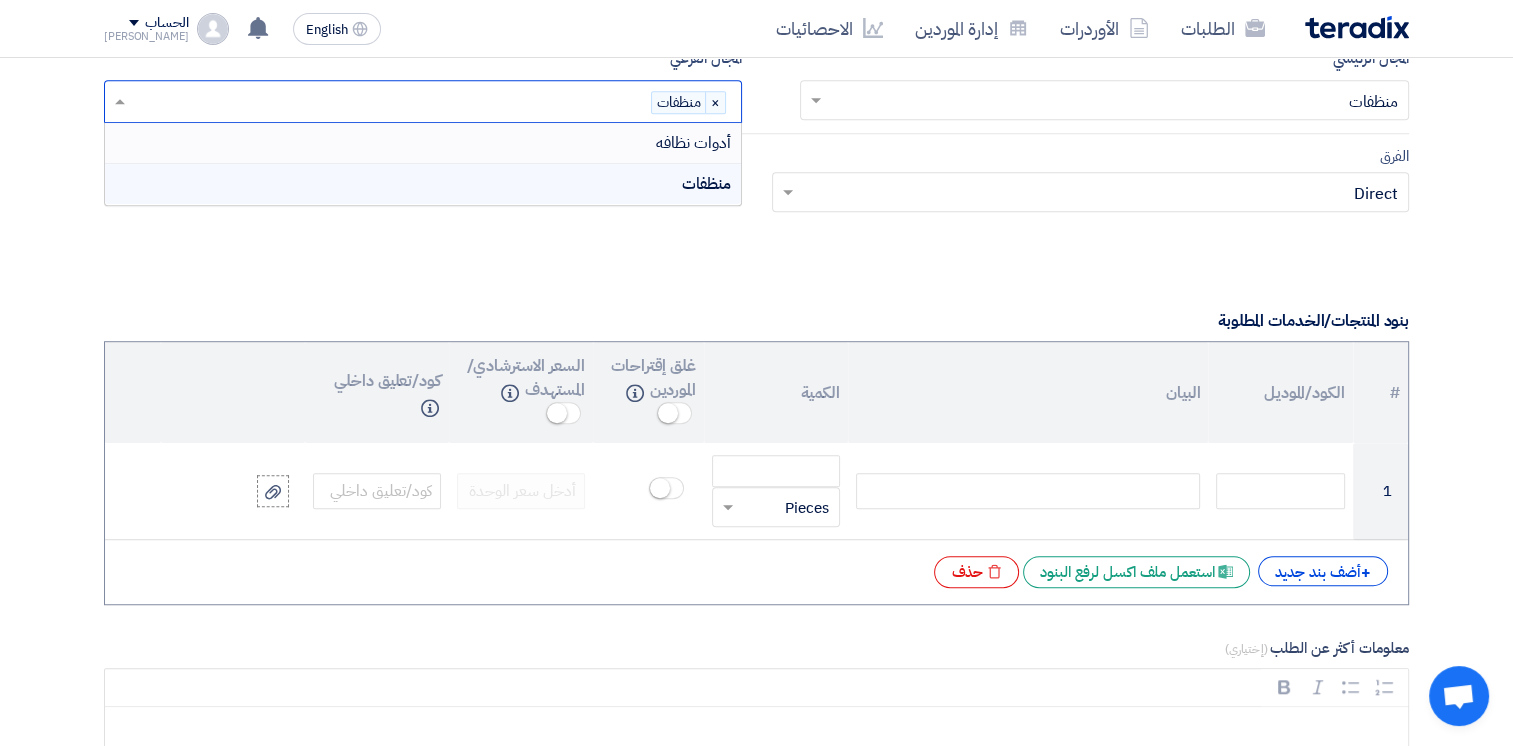 click on "أدوات نظافه" at bounding box center (423, 143) 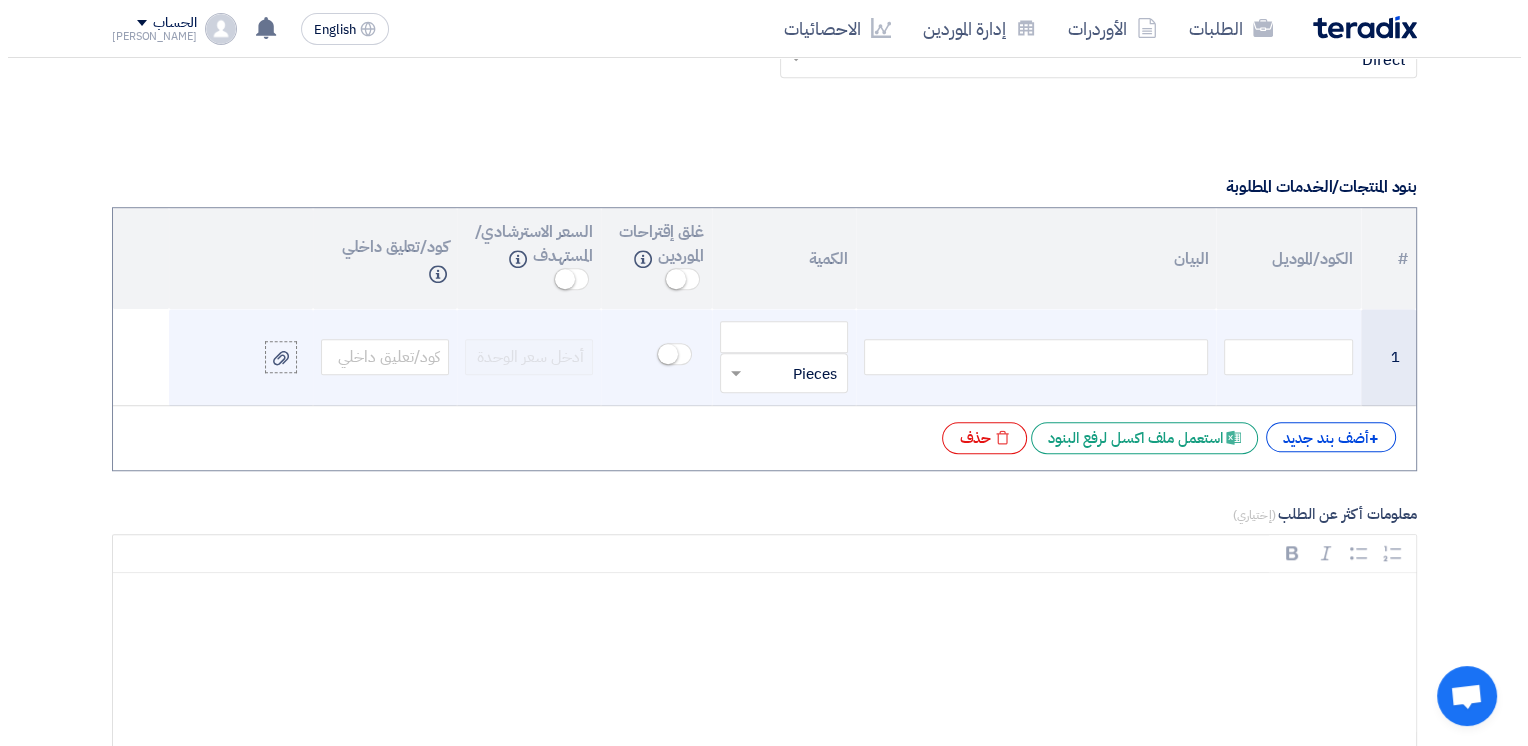 scroll, scrollTop: 1400, scrollLeft: 0, axis: vertical 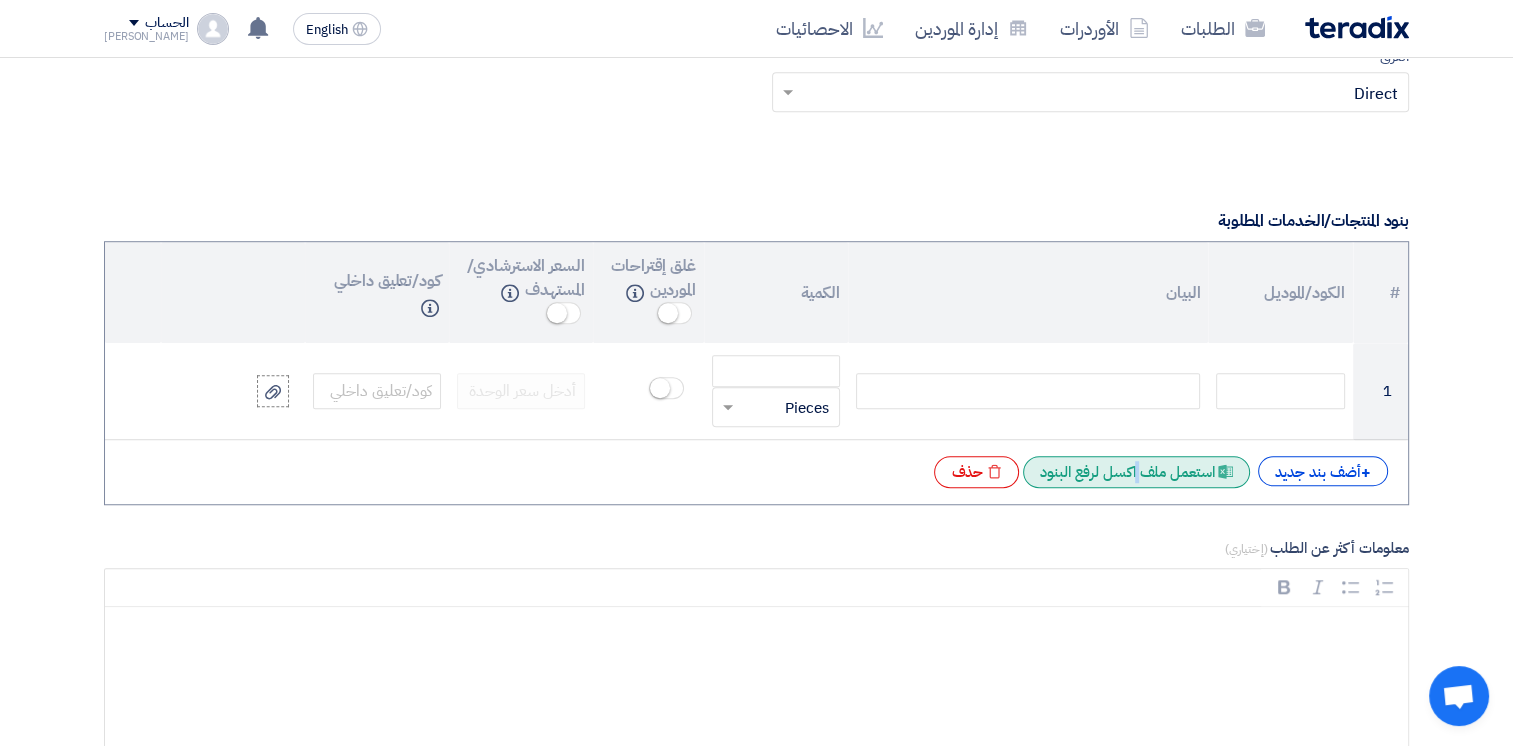 click on "Excel file
استعمل ملف اكسل لرفع البنود" 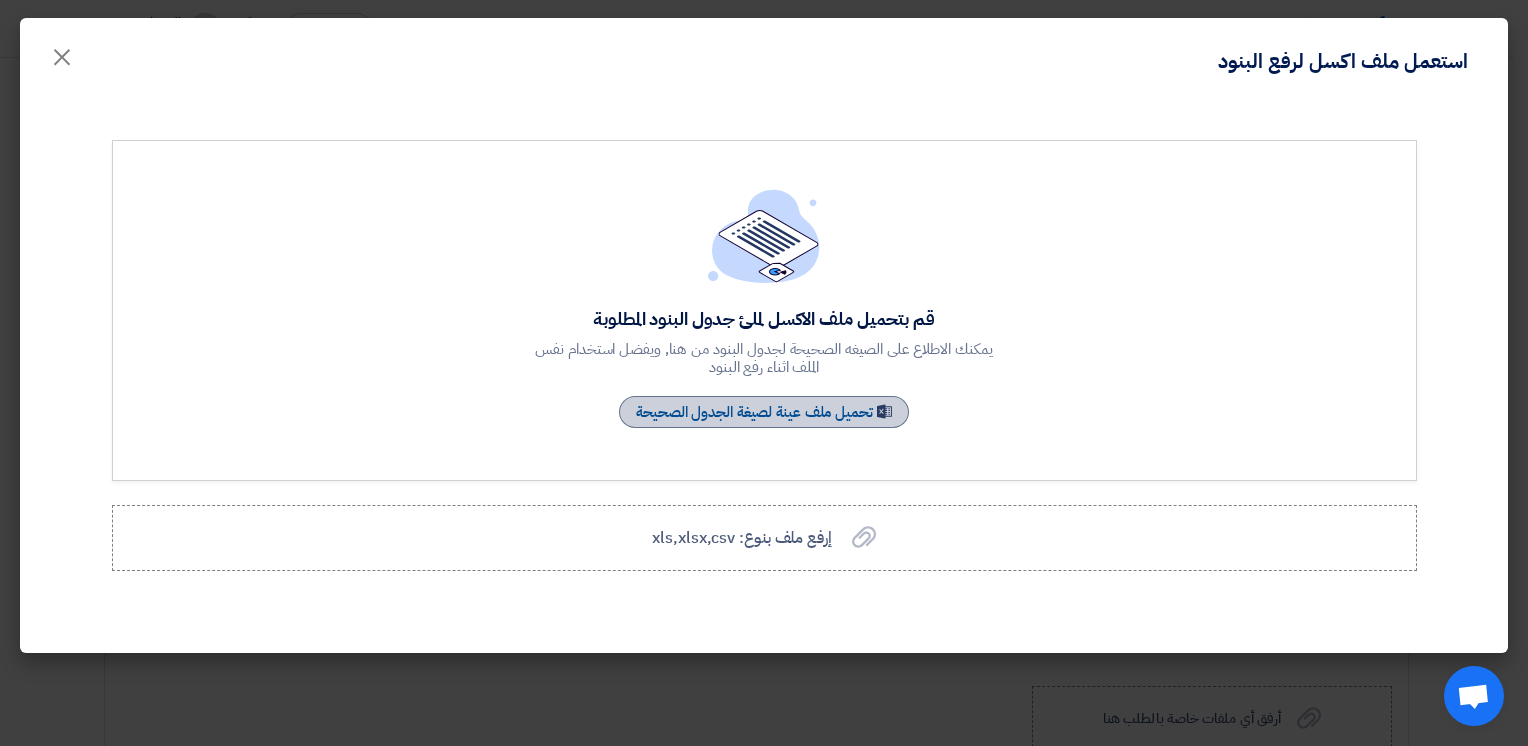 click on "Sample Sheet
تحميل ملف عينة لصيغة الجدول الصحيحة" 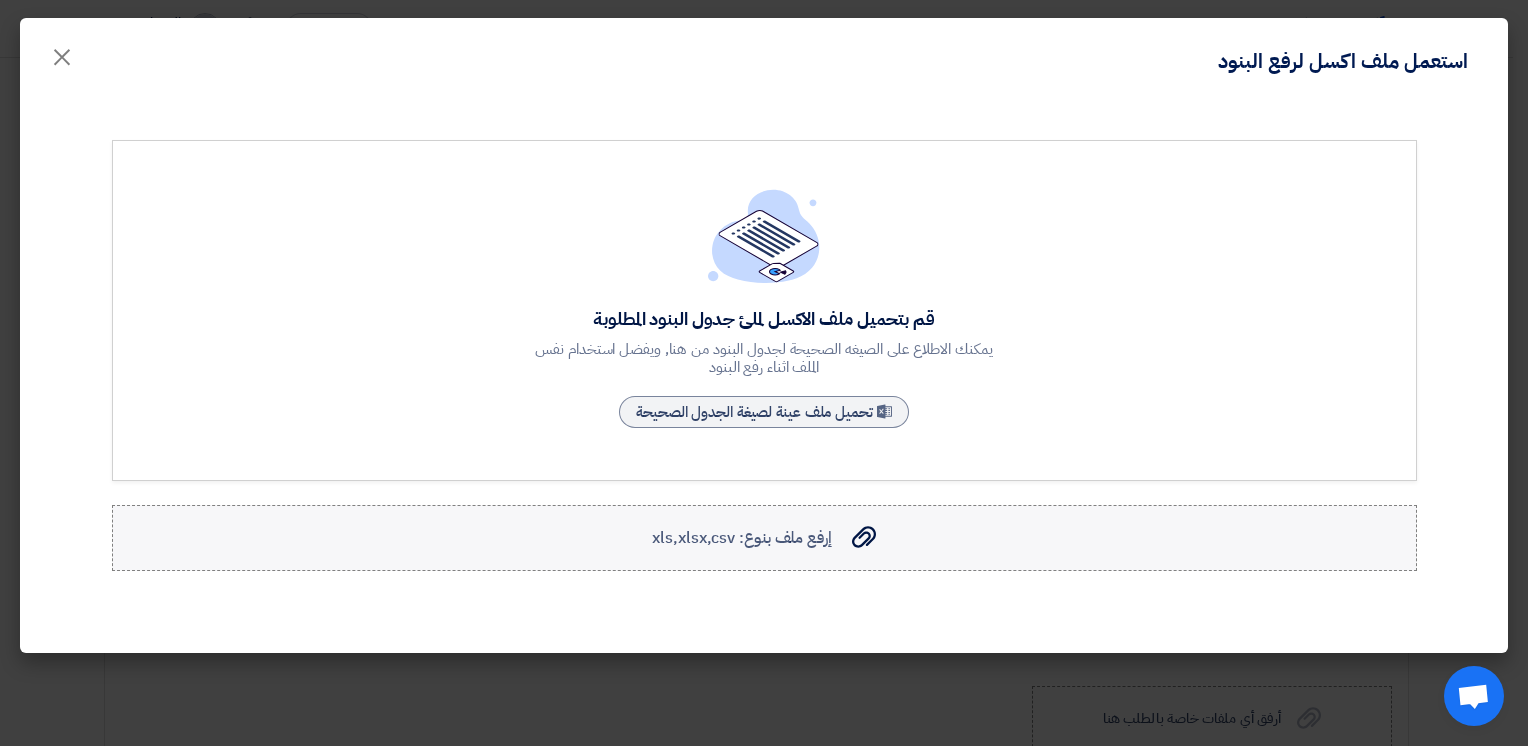click on "إرفع ملف بنوع: xls,xlsx,csv" 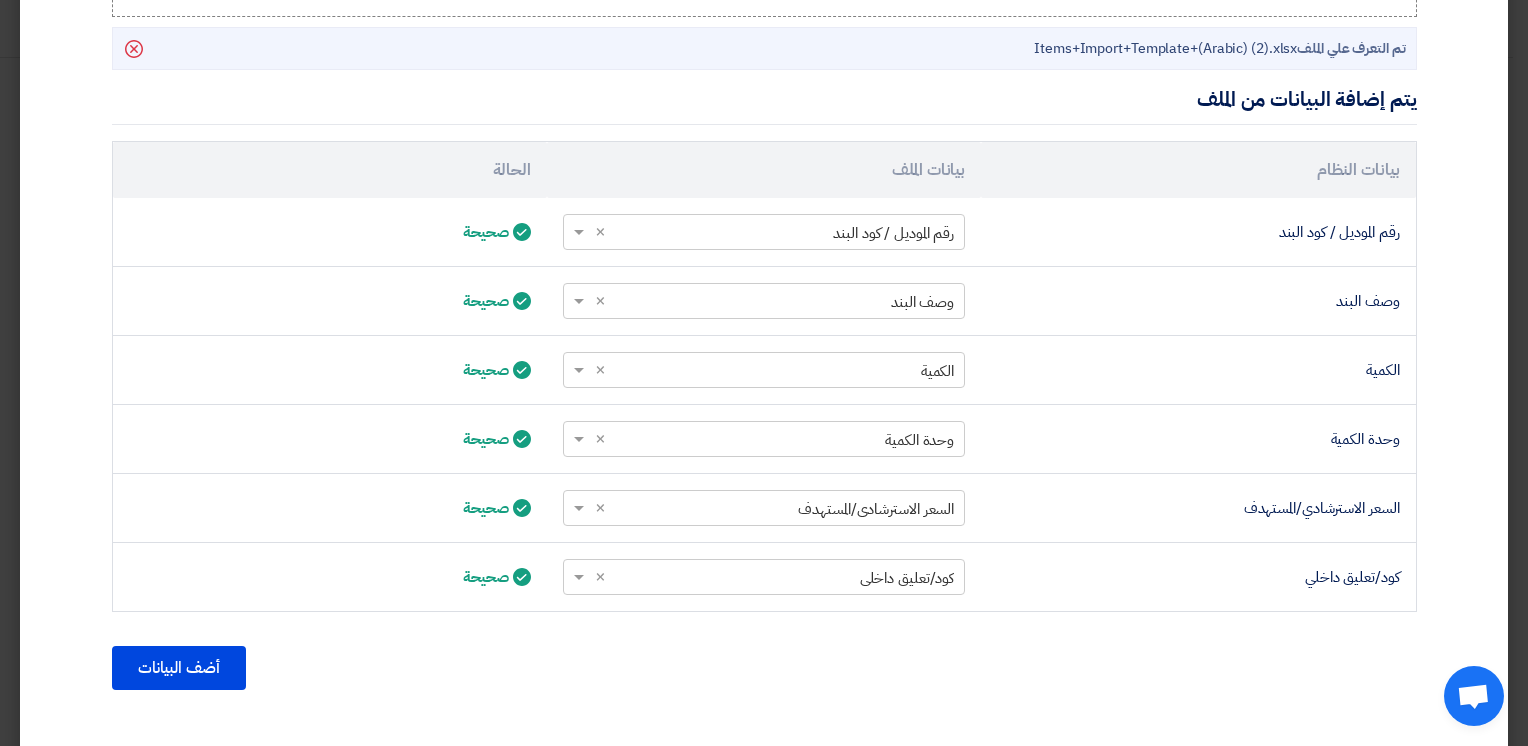 scroll, scrollTop: 584, scrollLeft: 0, axis: vertical 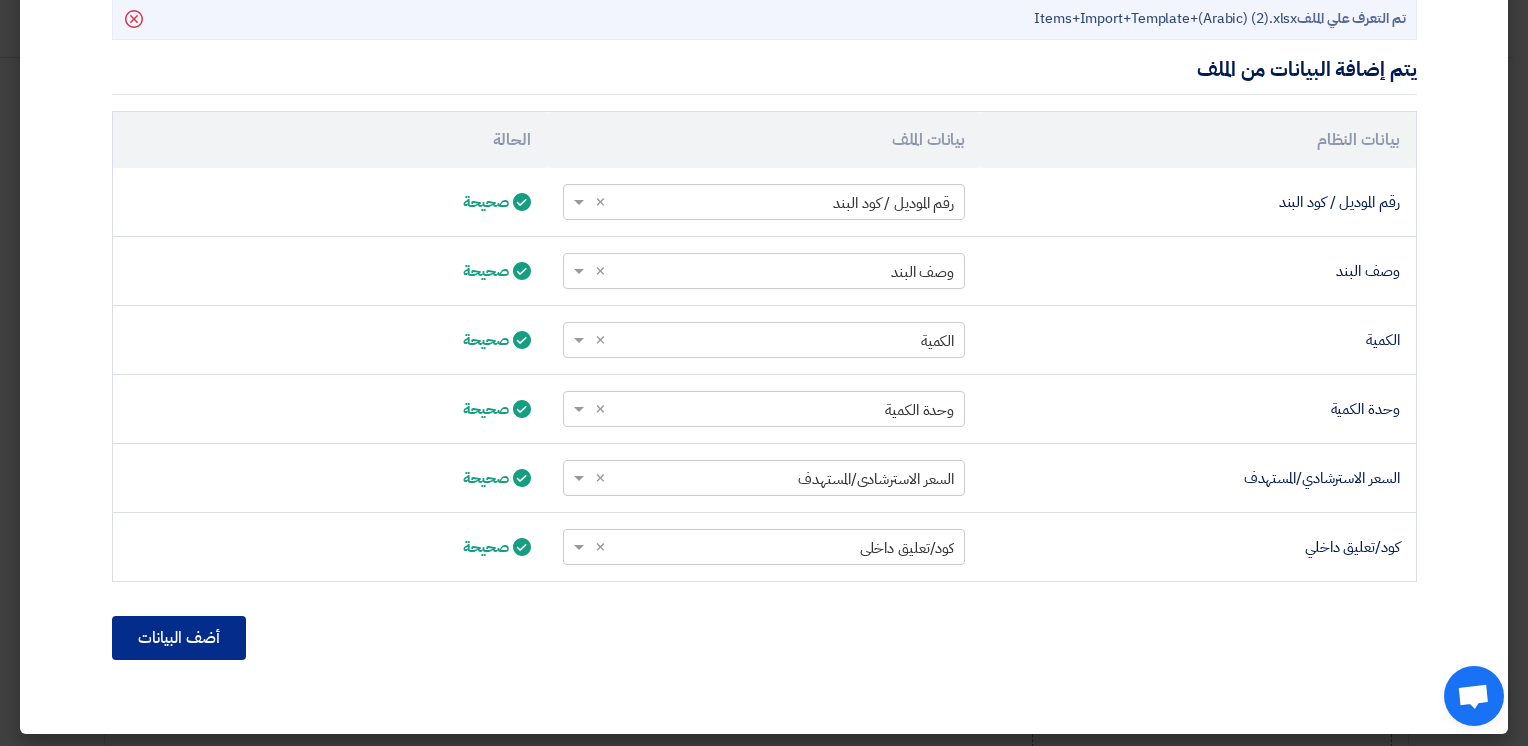 click on "أضف البيانات" 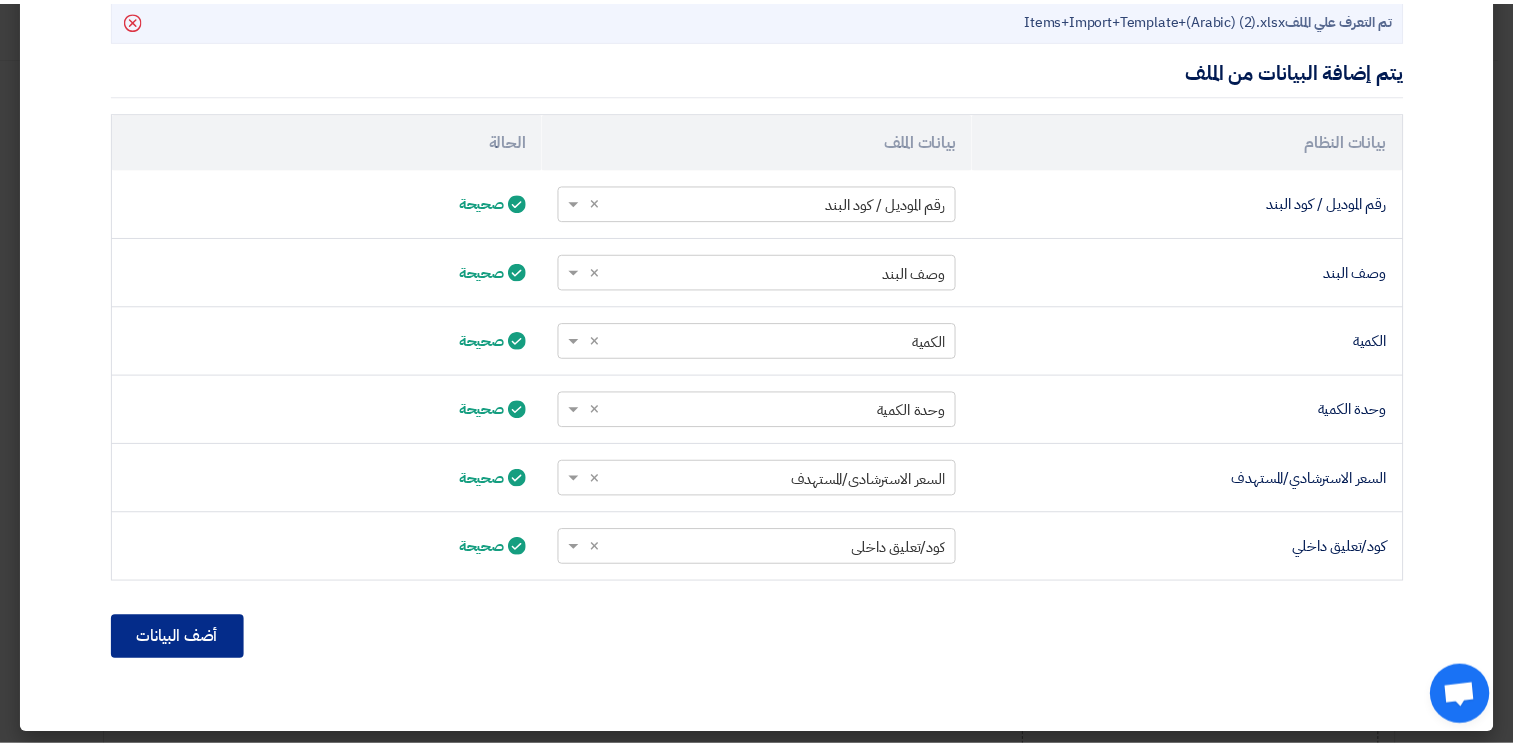 scroll, scrollTop: 373, scrollLeft: 0, axis: vertical 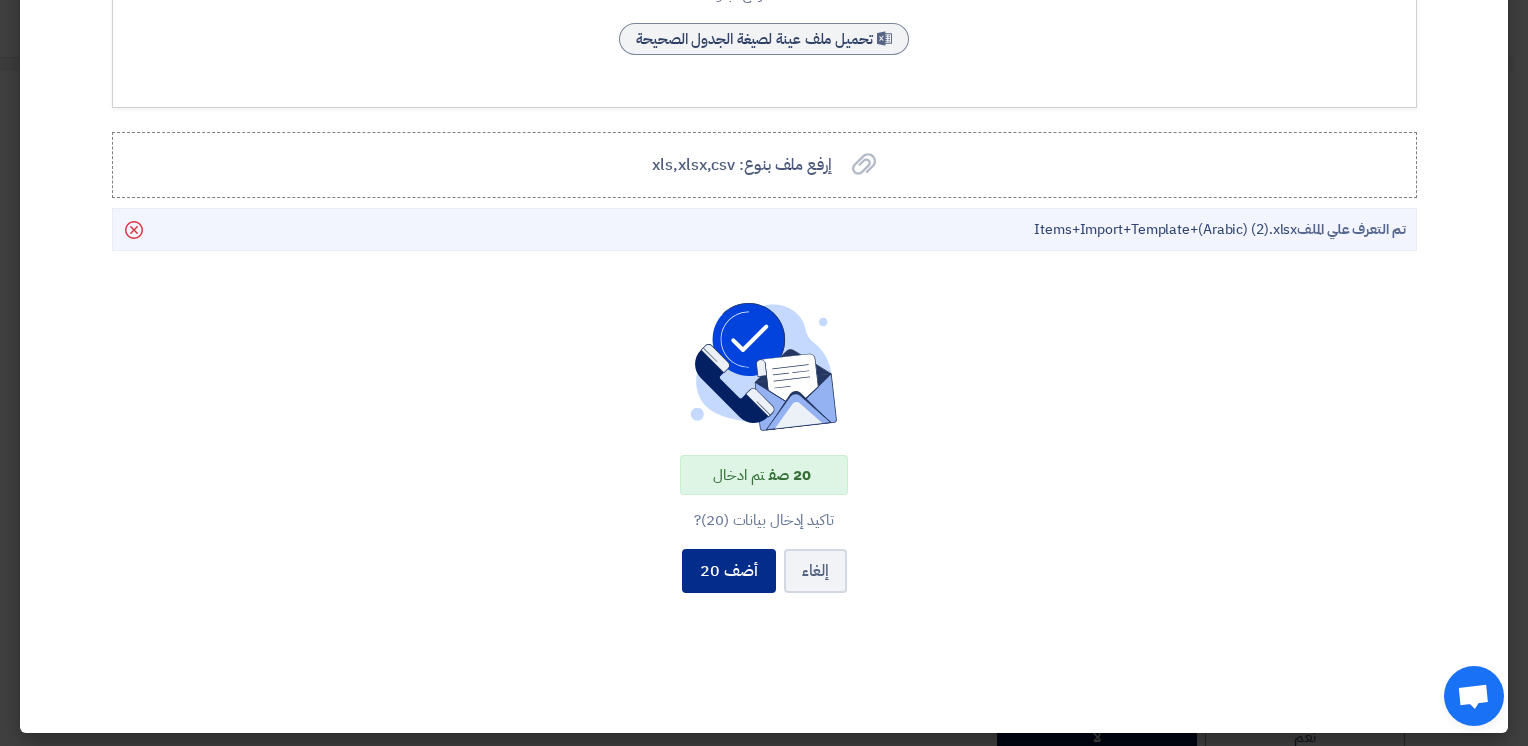 click on "أضف 20" at bounding box center [729, 571] 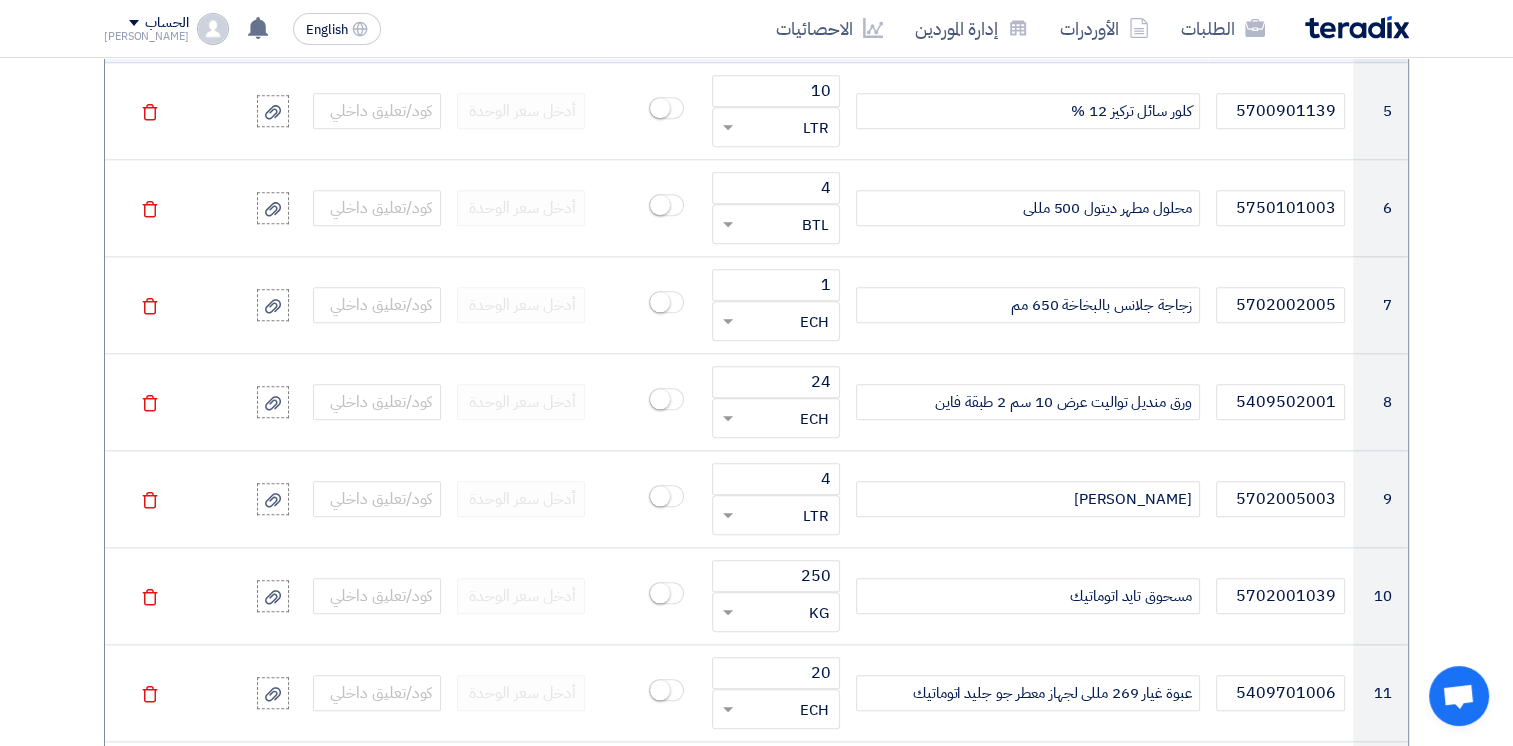 scroll, scrollTop: 2100, scrollLeft: 0, axis: vertical 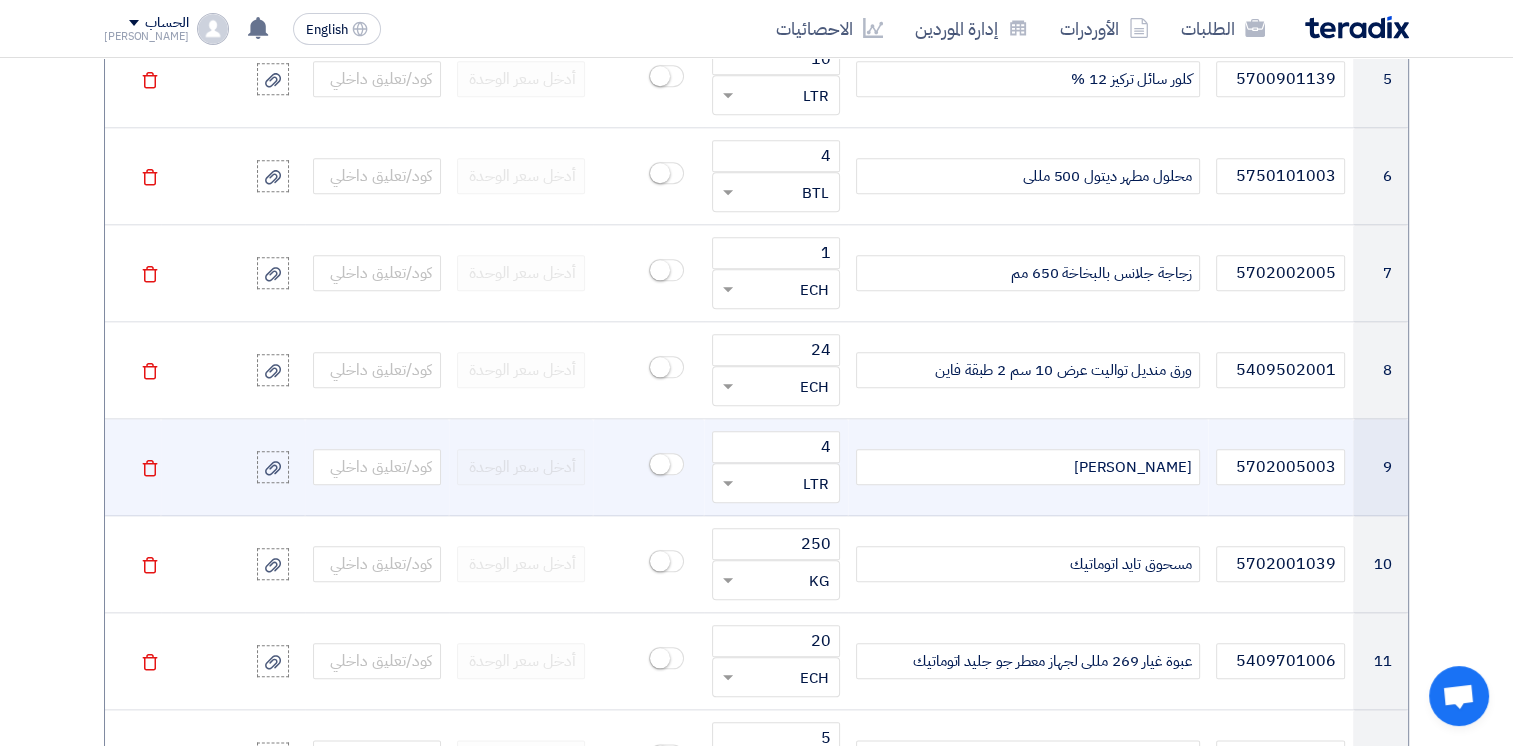 click on "Delete" 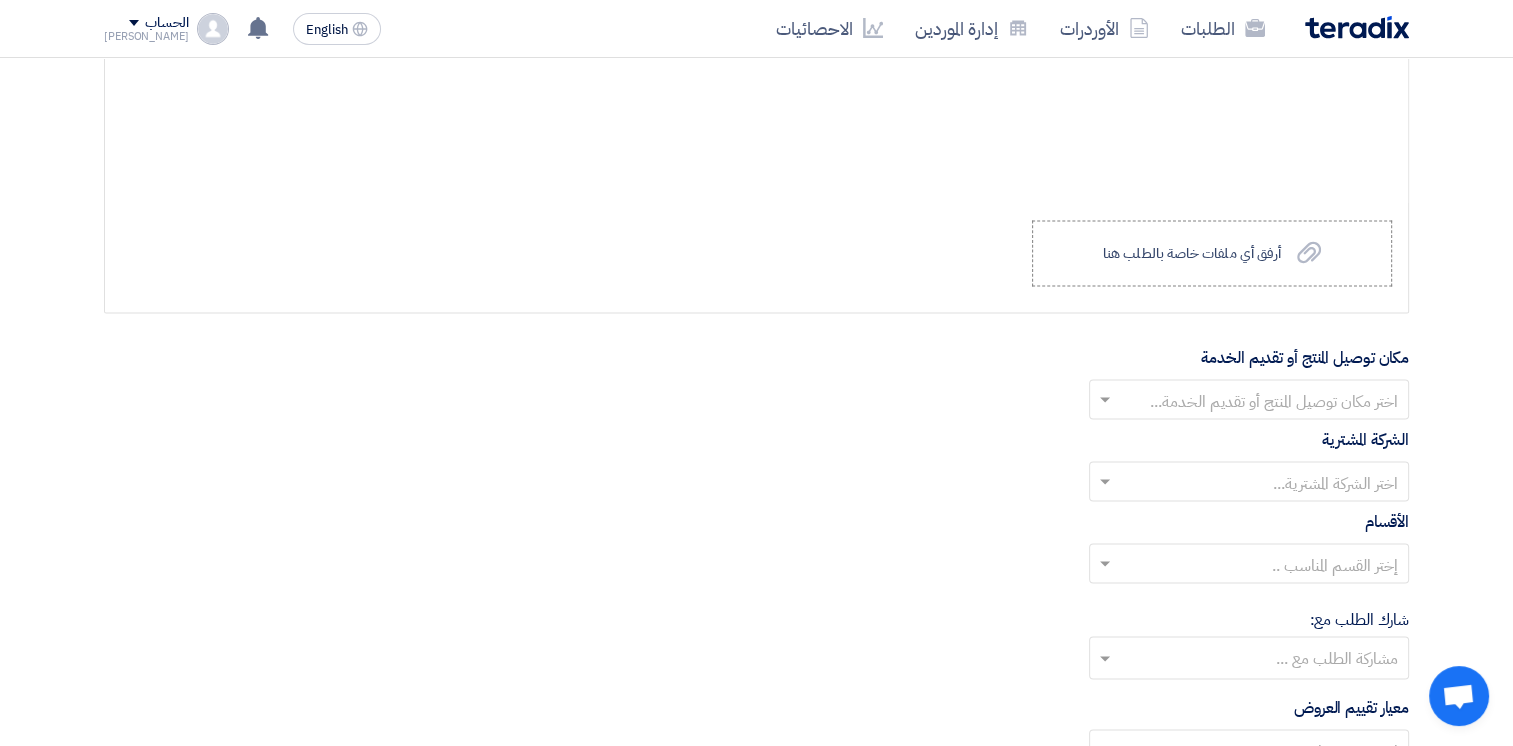 scroll, scrollTop: 3800, scrollLeft: 0, axis: vertical 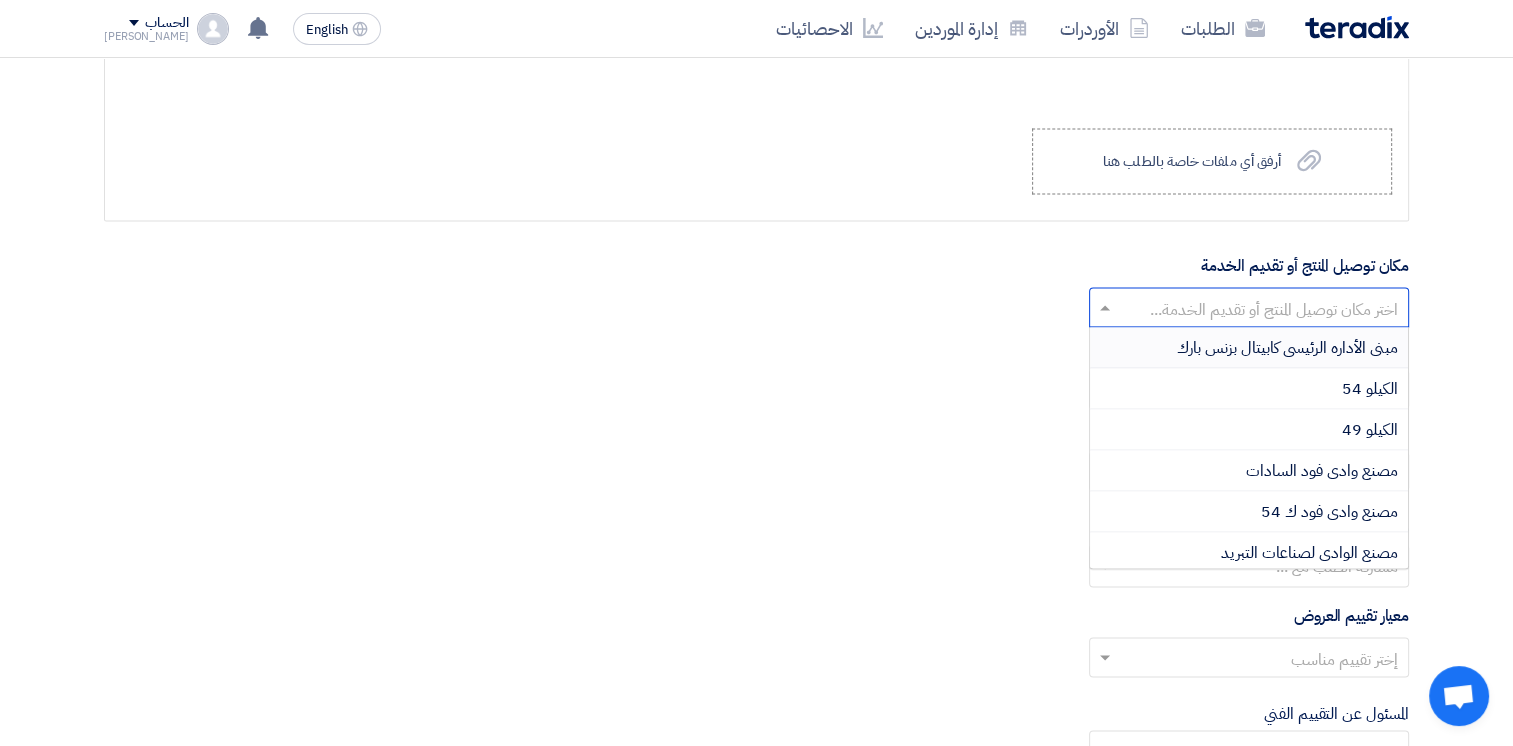 click 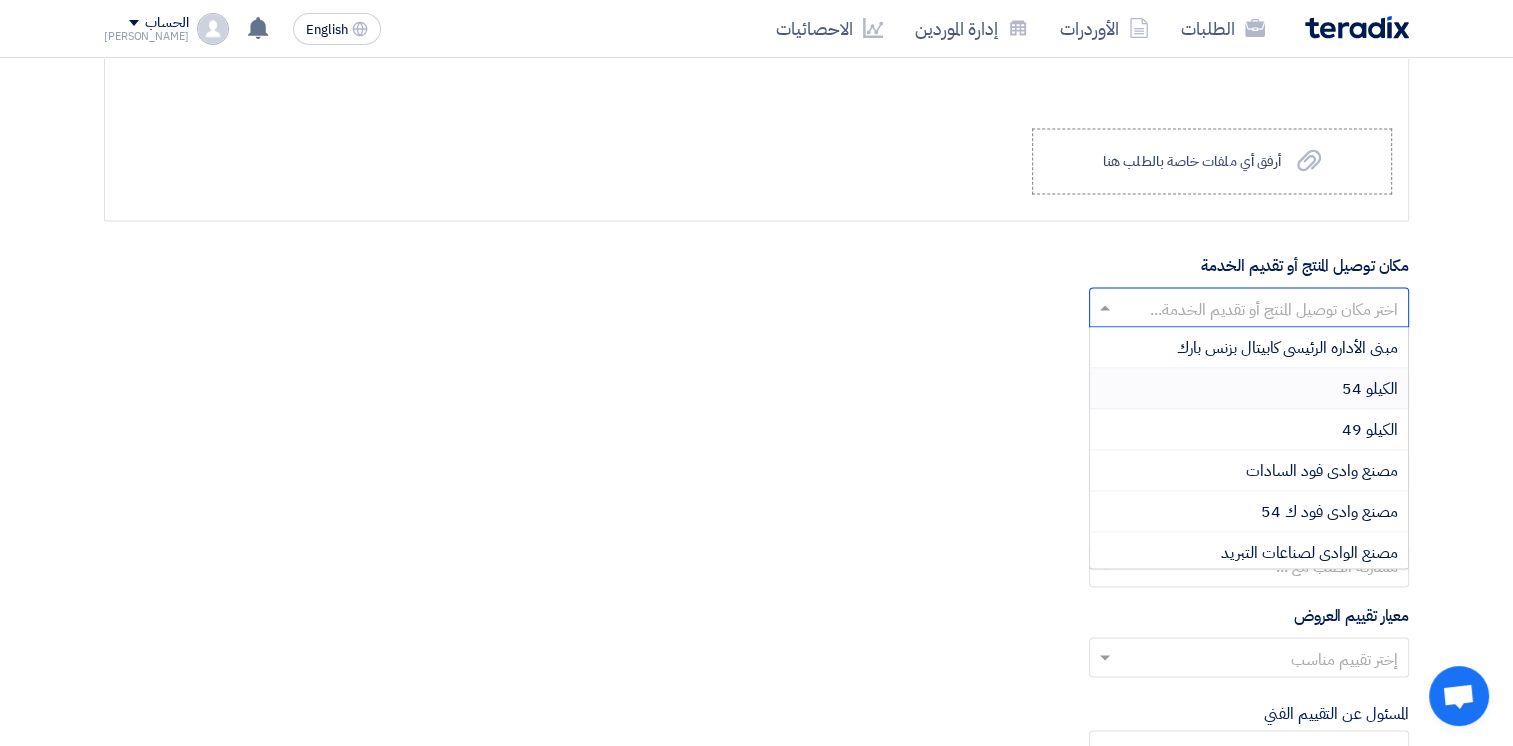 click on "الكيلو 54" at bounding box center (1370, 389) 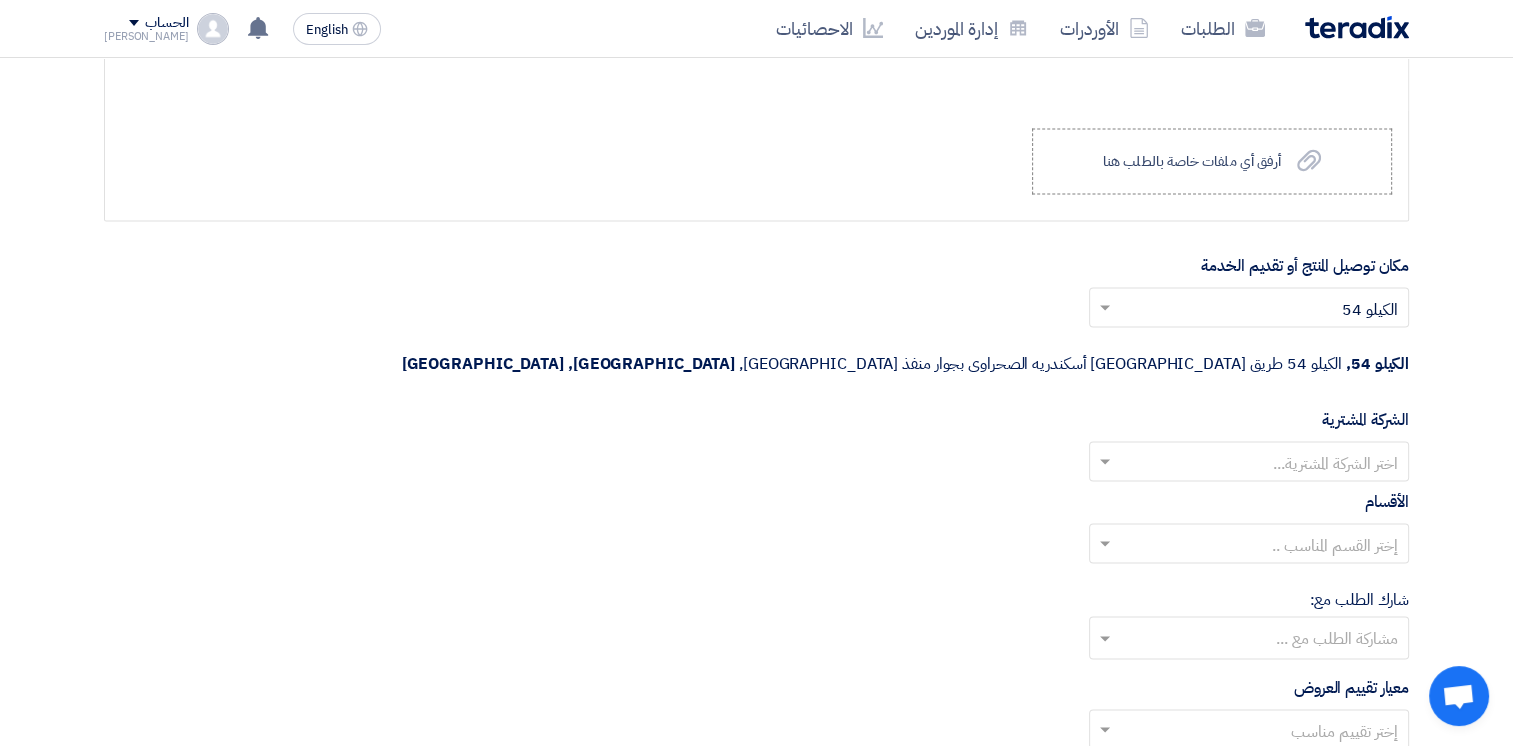 click 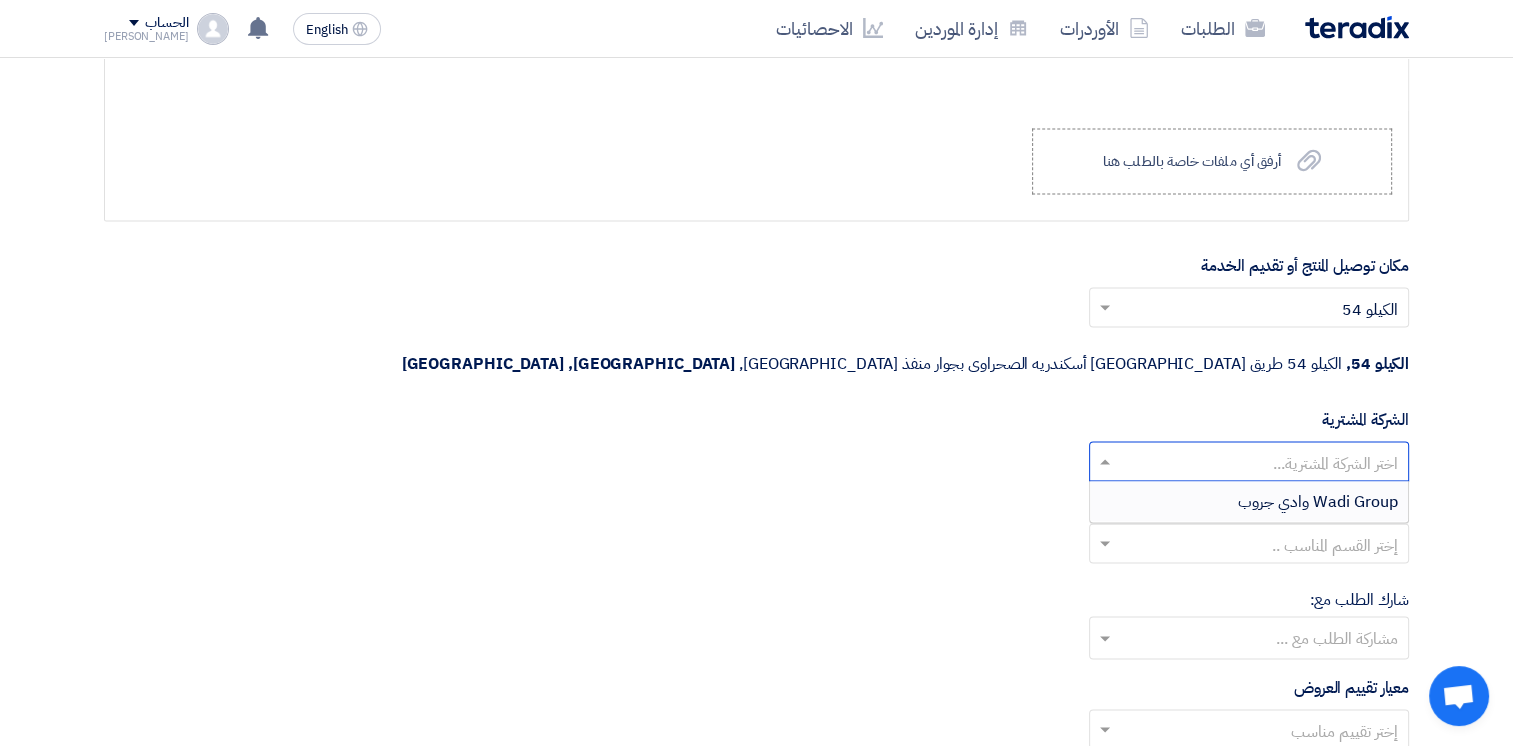 click on "Wadi Group وادي جروب" at bounding box center (1318, 502) 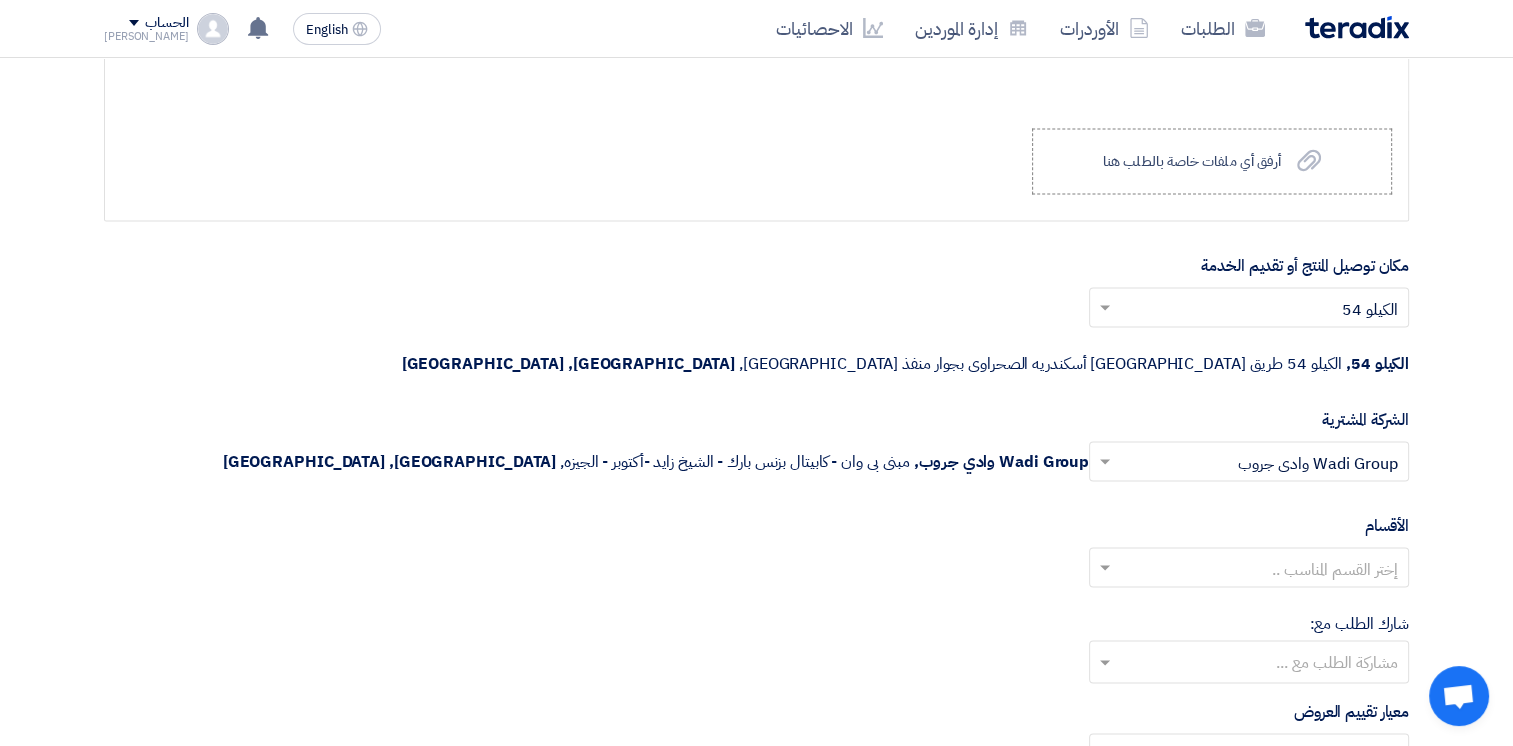 click 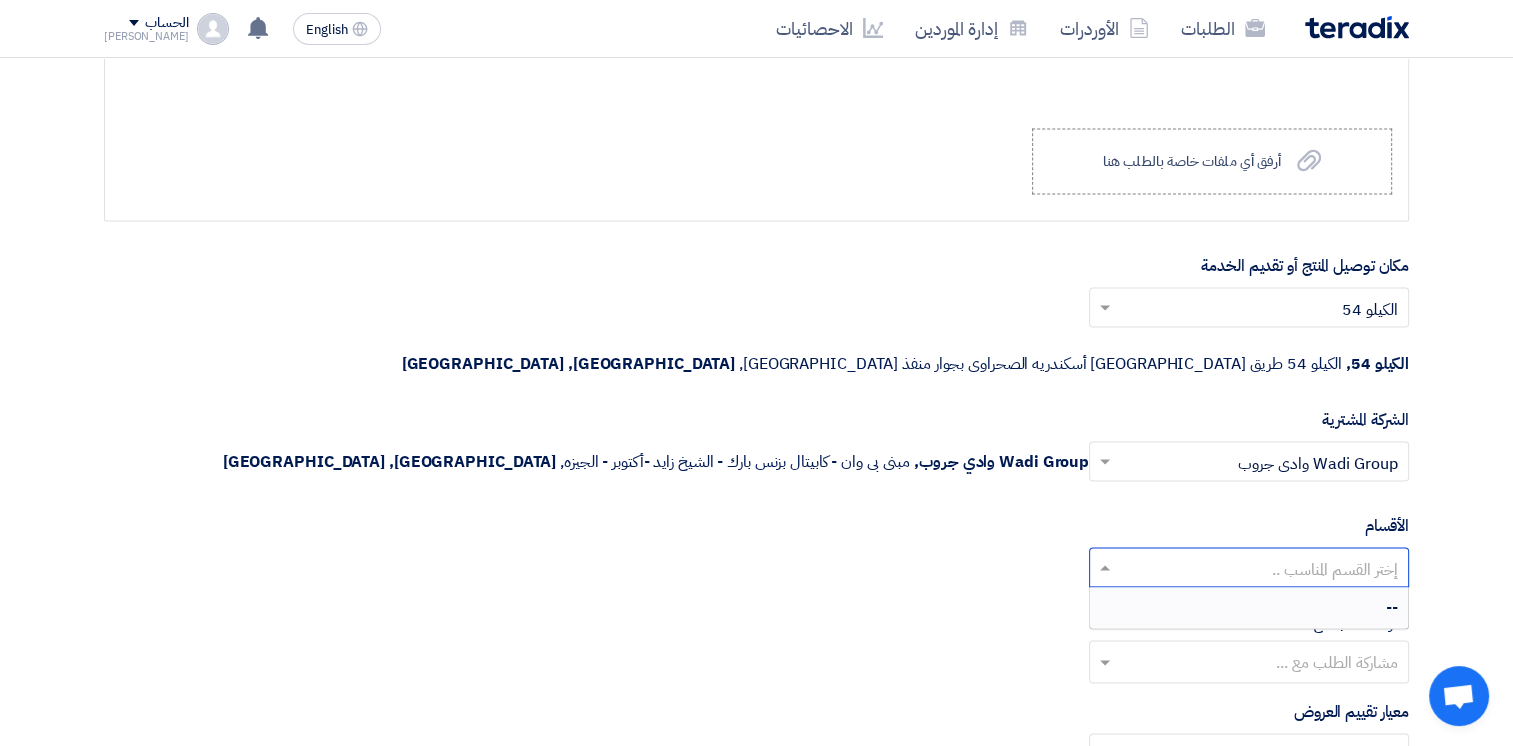 click on "--" at bounding box center [1249, 608] 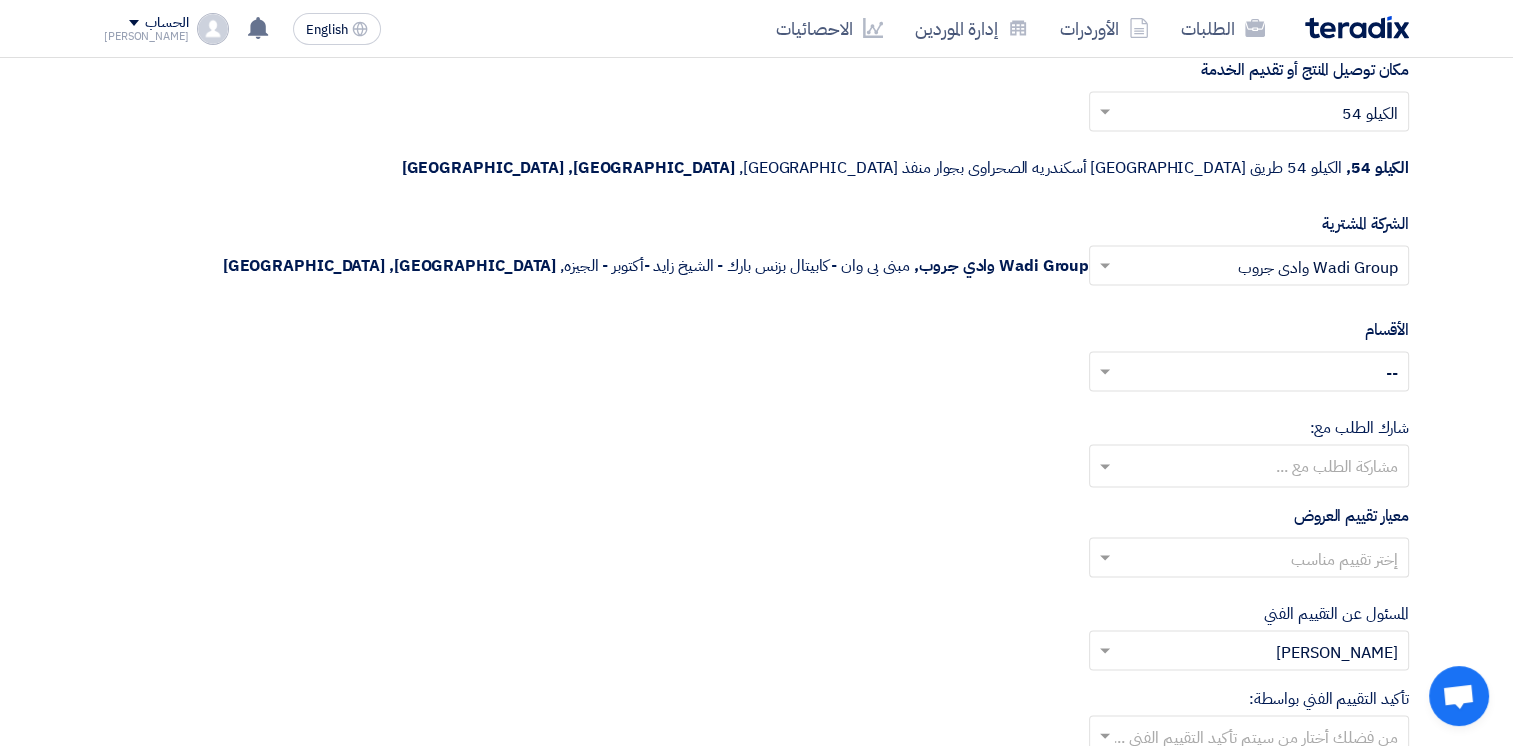 scroll, scrollTop: 4000, scrollLeft: 0, axis: vertical 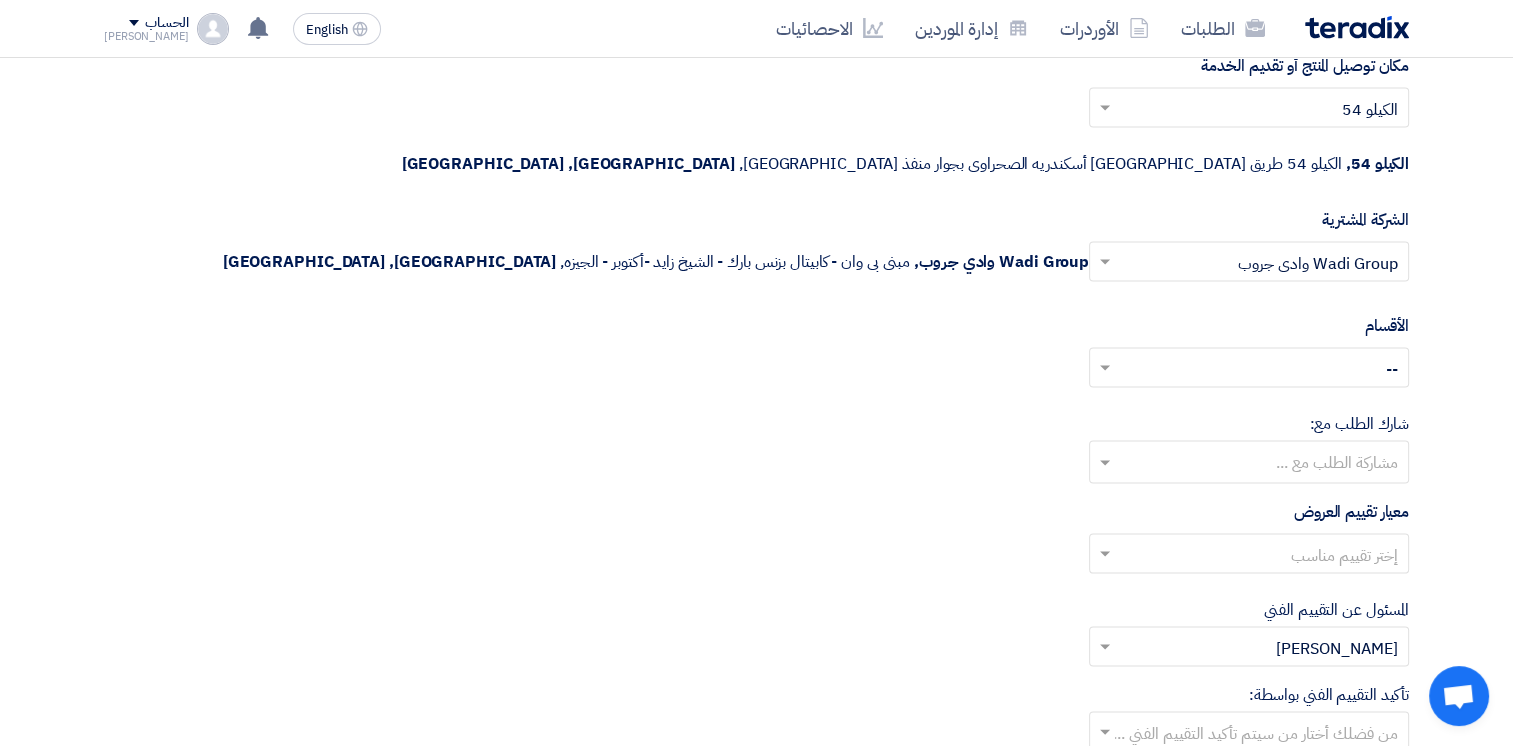 click on "معيار تقييم العروض
إختر تقييم مناسب" 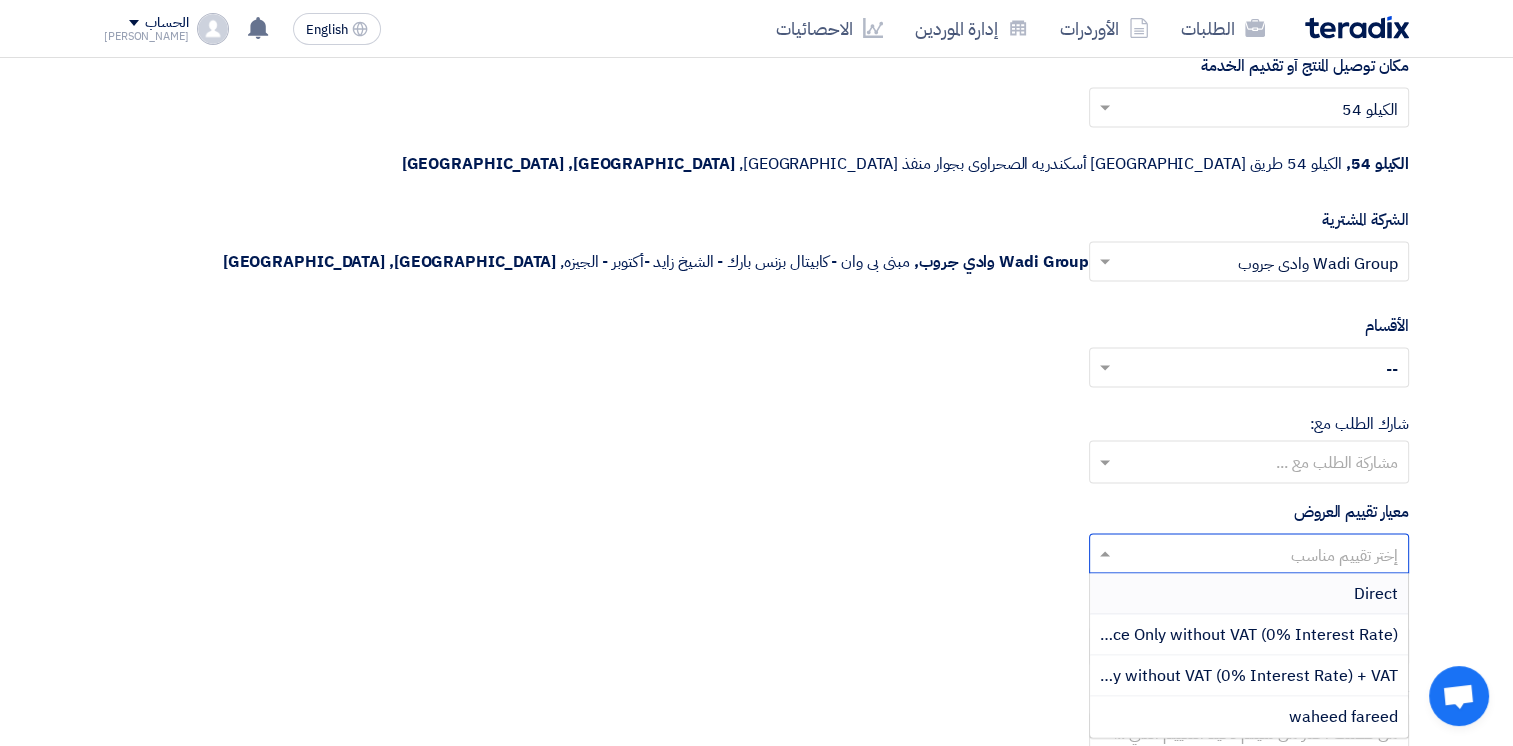 click on "Direct" at bounding box center [1376, 594] 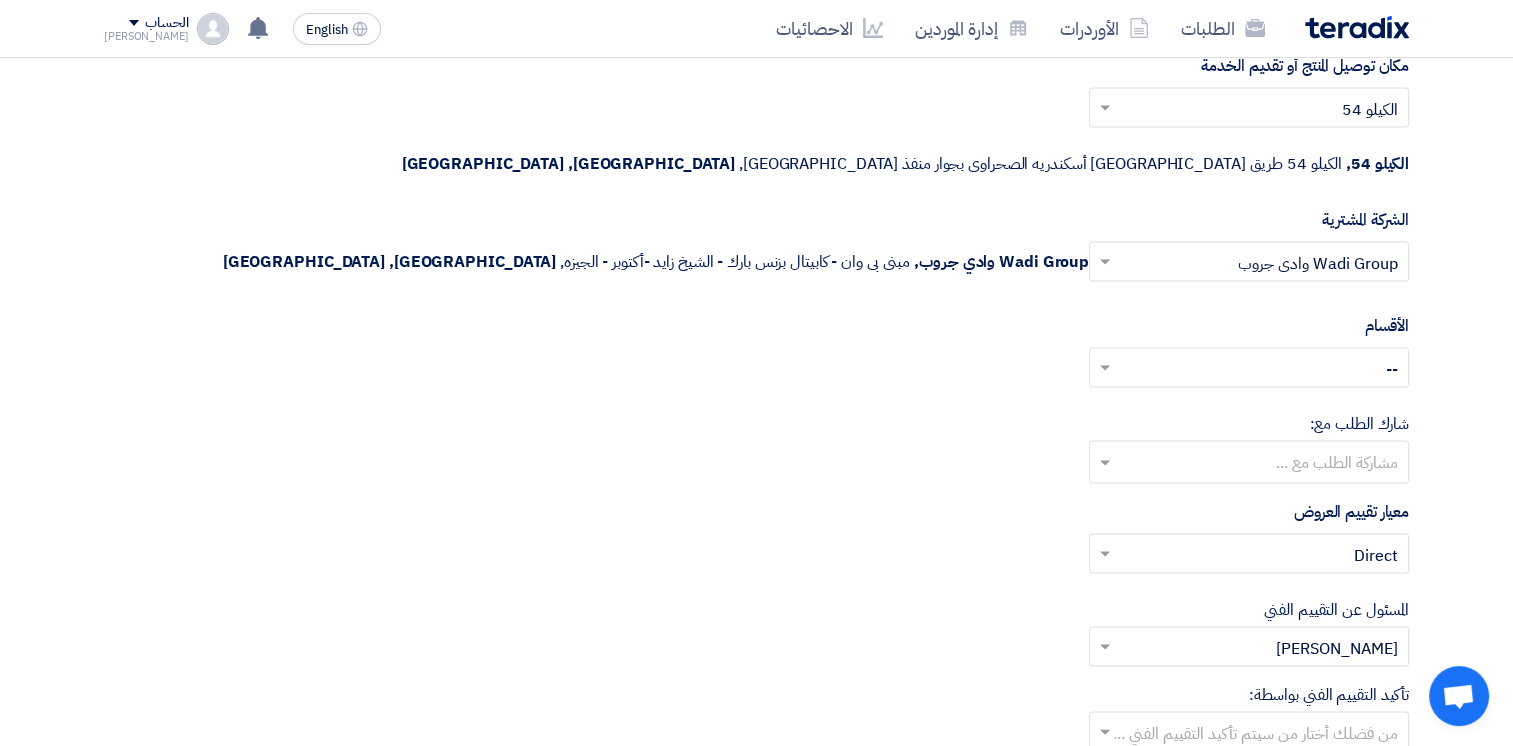 click 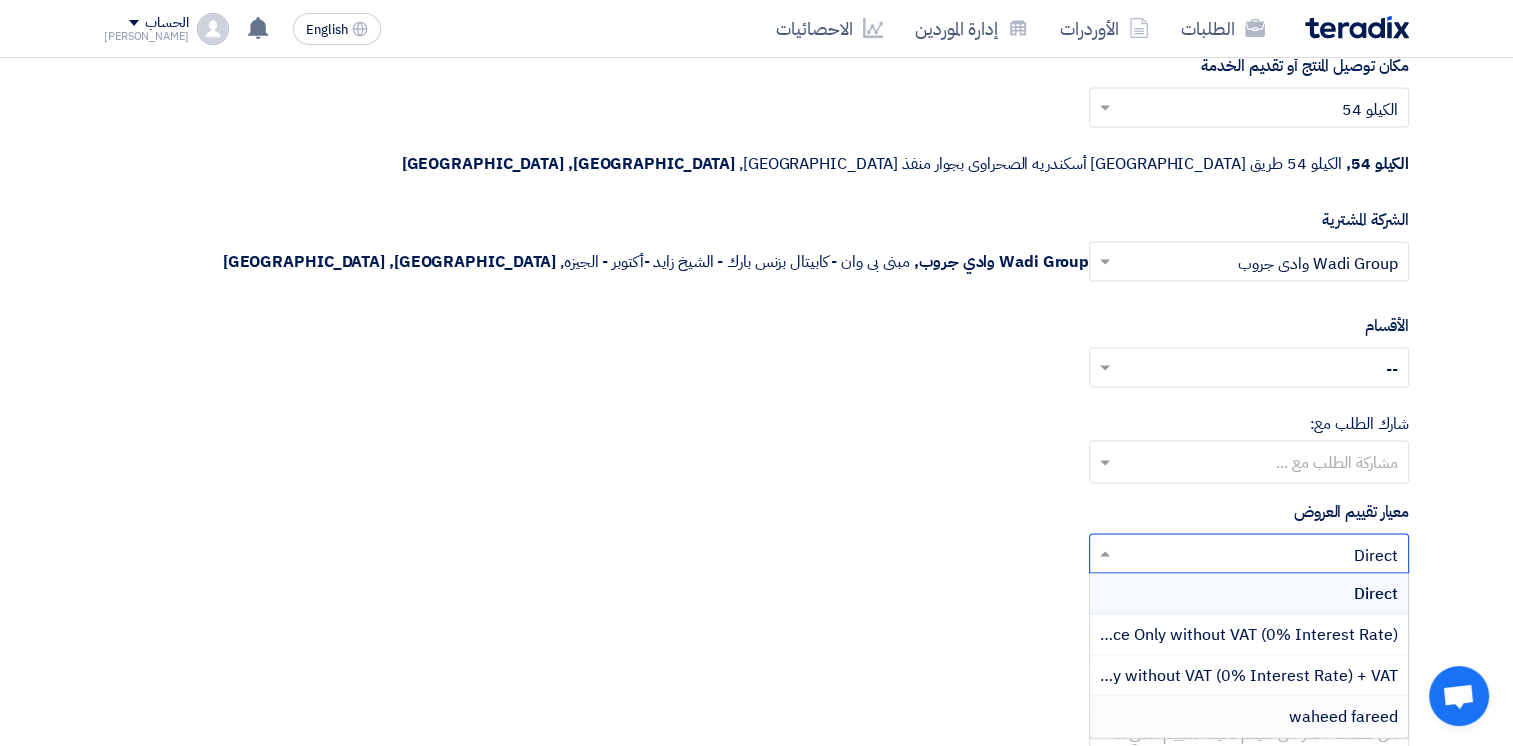 click on "waheed fareed" at bounding box center (1343, 717) 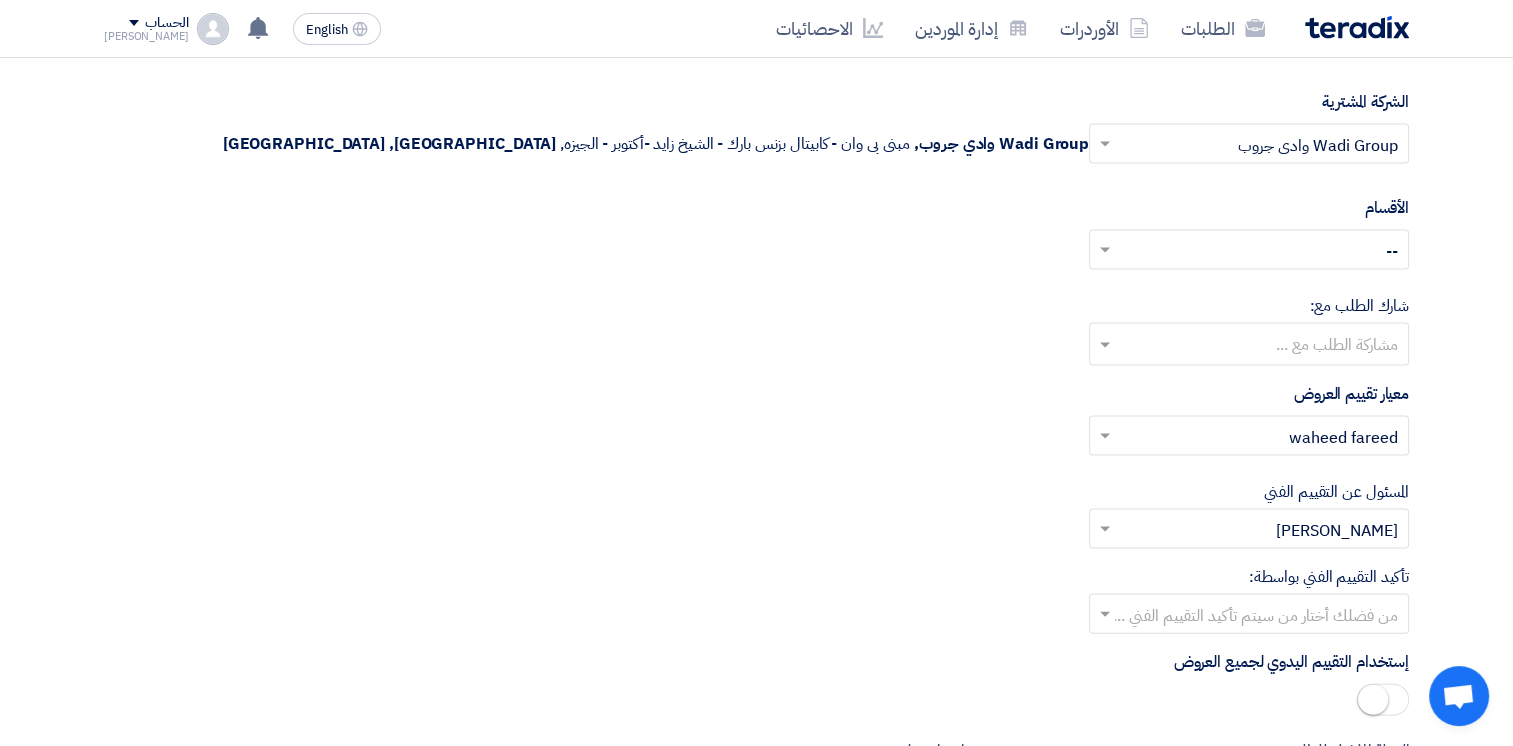 scroll, scrollTop: 4300, scrollLeft: 0, axis: vertical 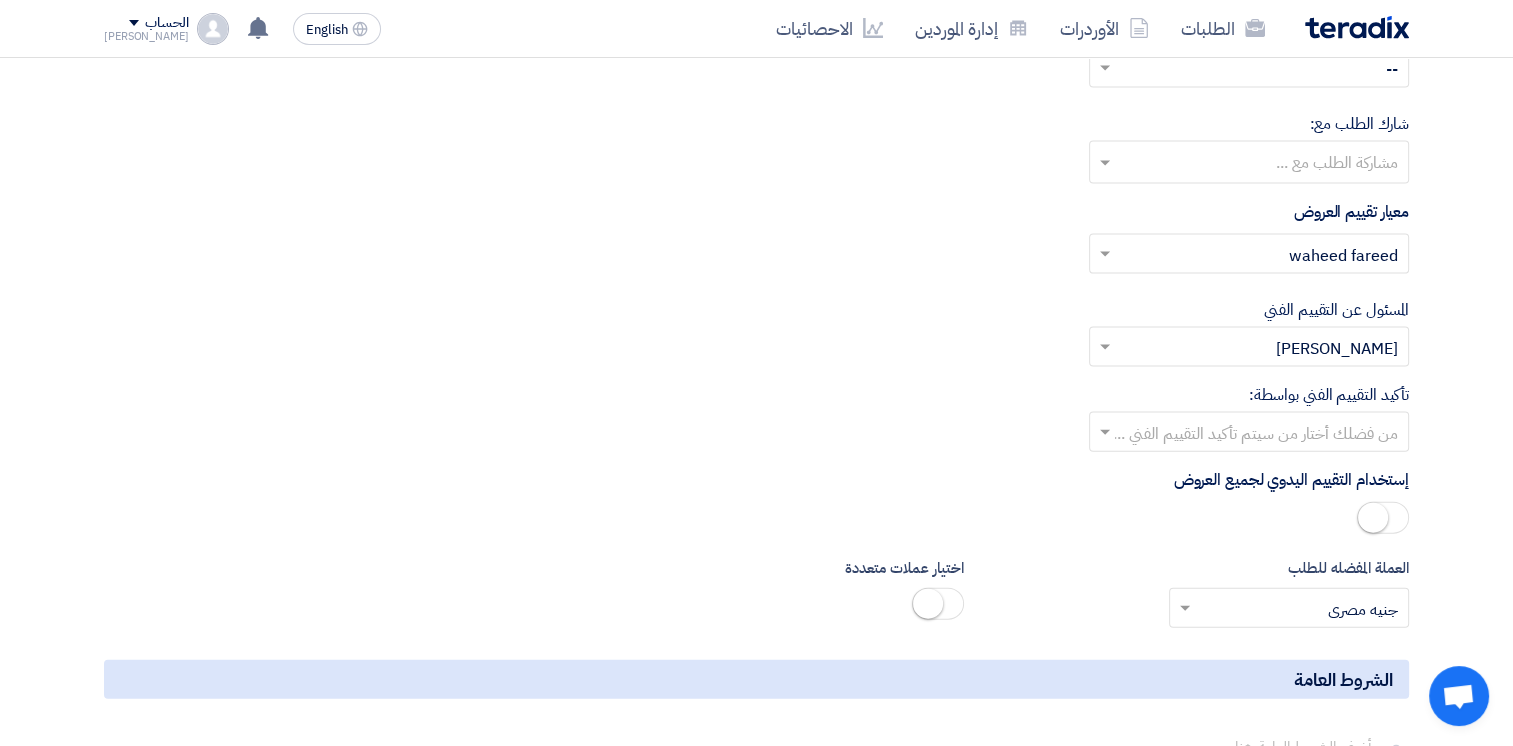 click at bounding box center (1260, 434) 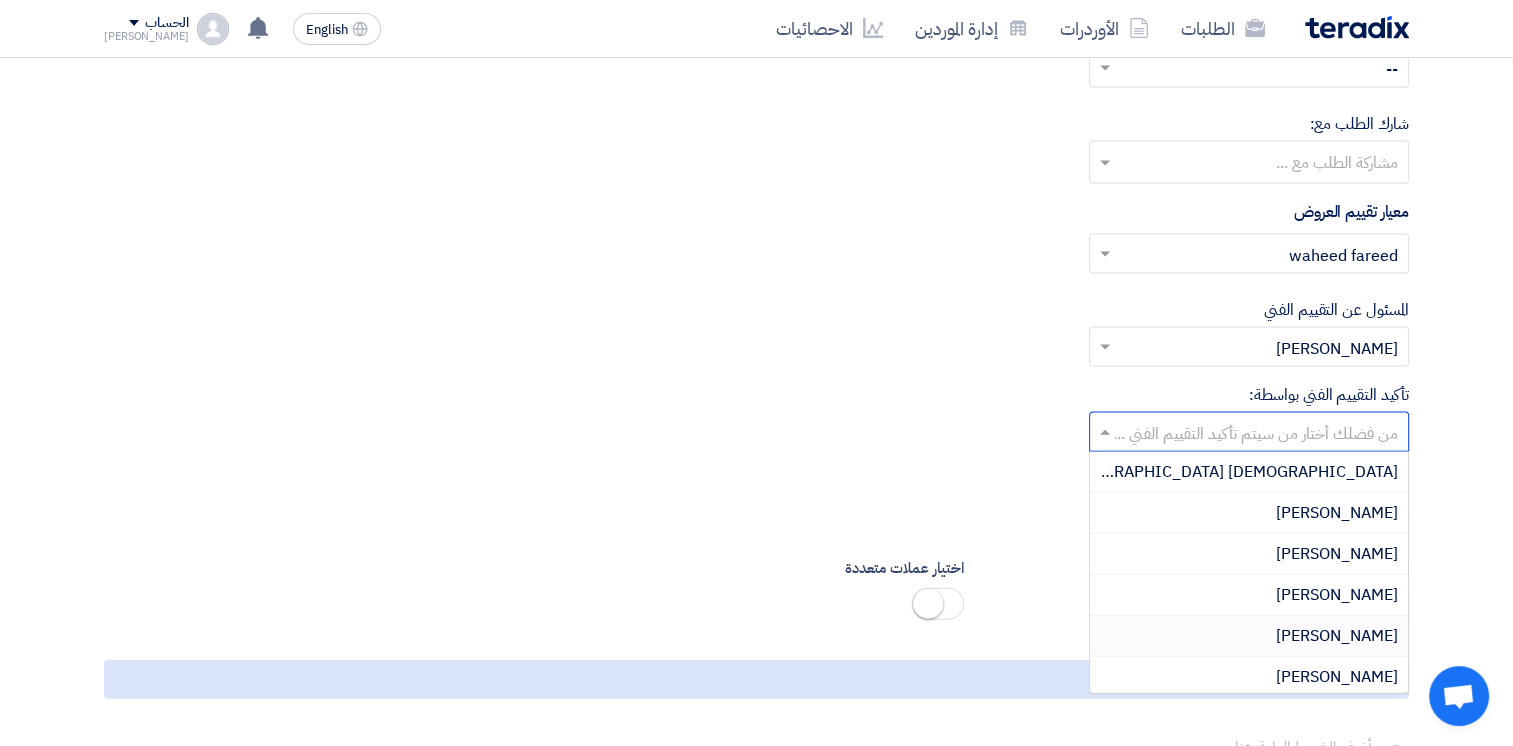 click on "تأكيد التقييم الفني بواسطة:
من فضلك أختار من سيتم تأكيد التقييم الفني ...
Adham [GEOGRAPHIC_DATA]
[PERSON_NAME]
[PERSON_NAME]
[PERSON_NAME]
[PERSON_NAME]
[PERSON_NAME]" 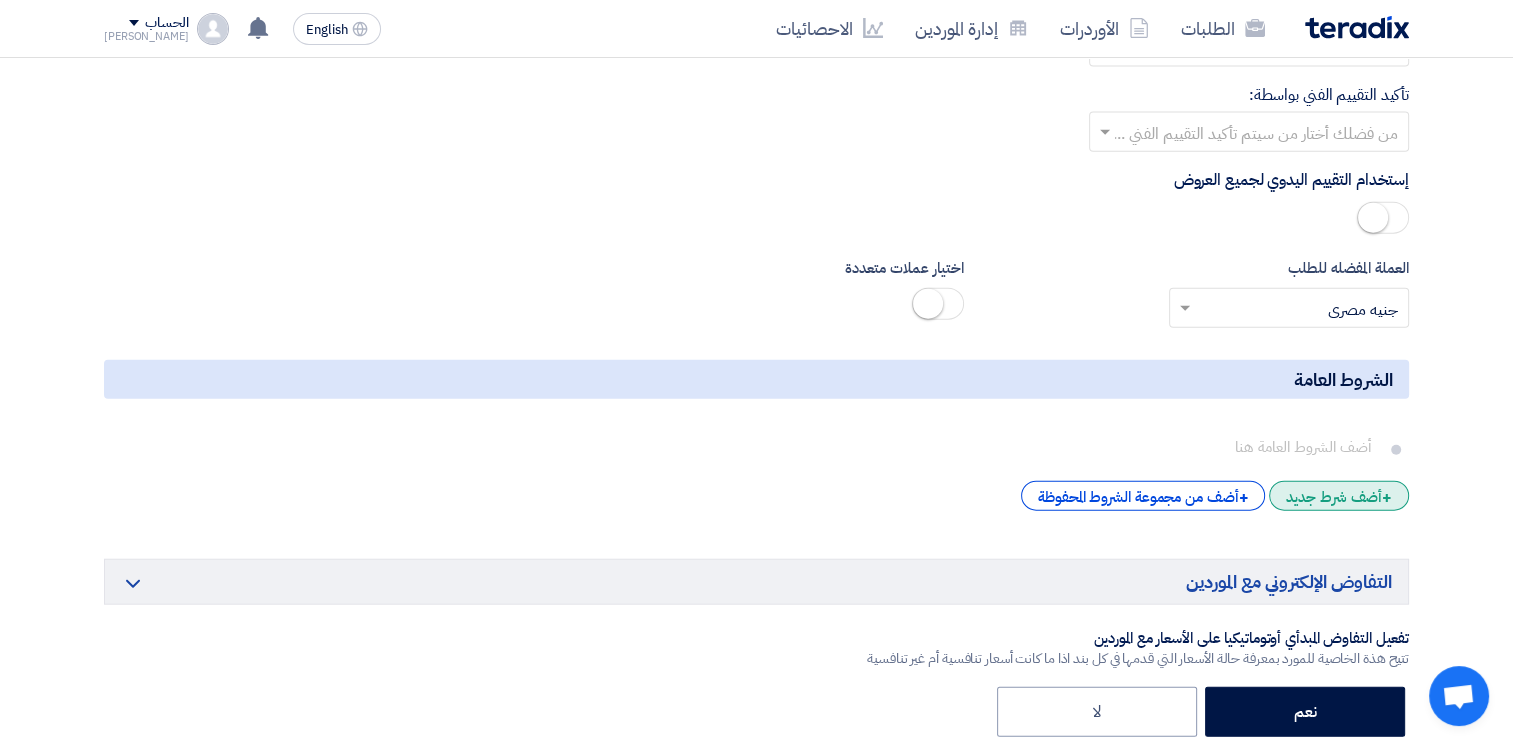 scroll, scrollTop: 4700, scrollLeft: 0, axis: vertical 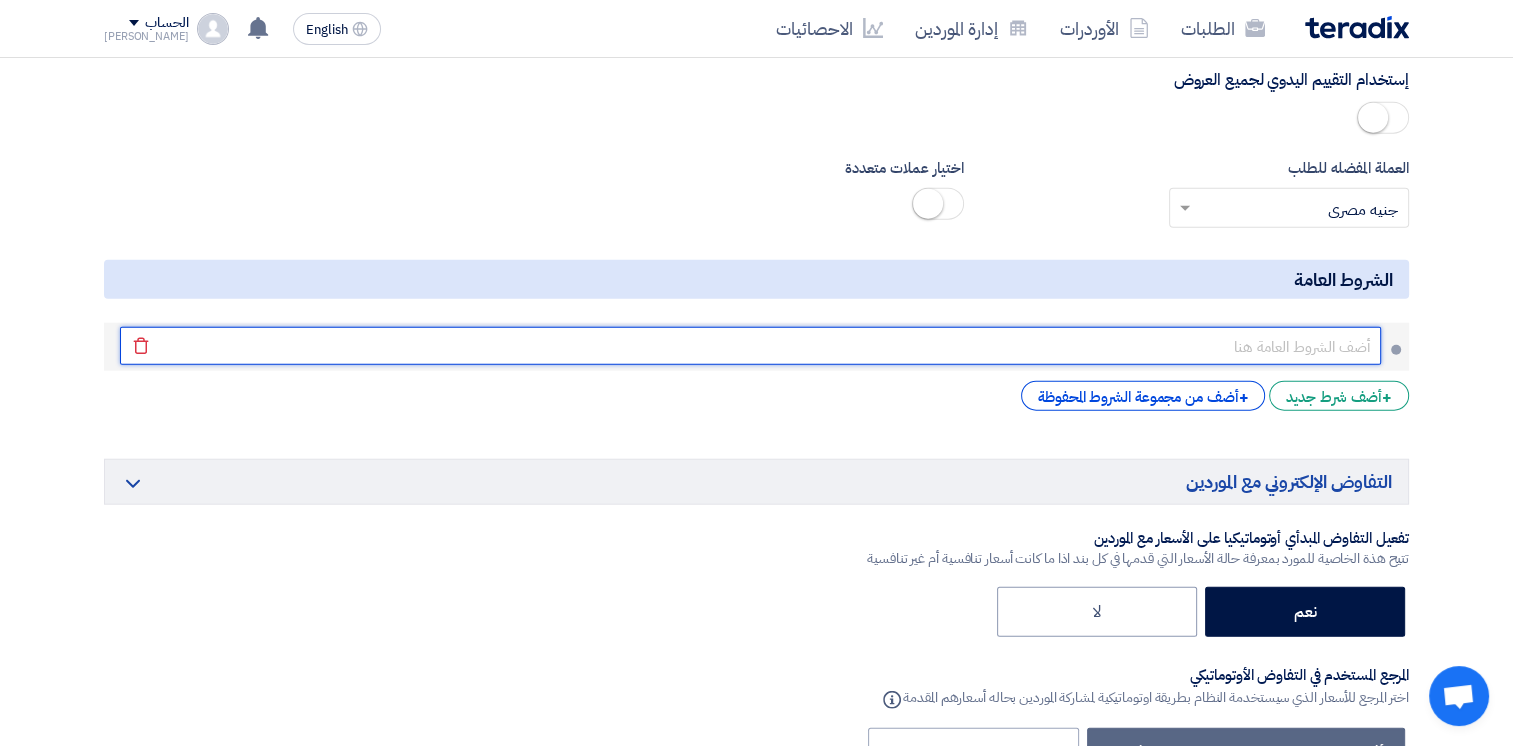 click 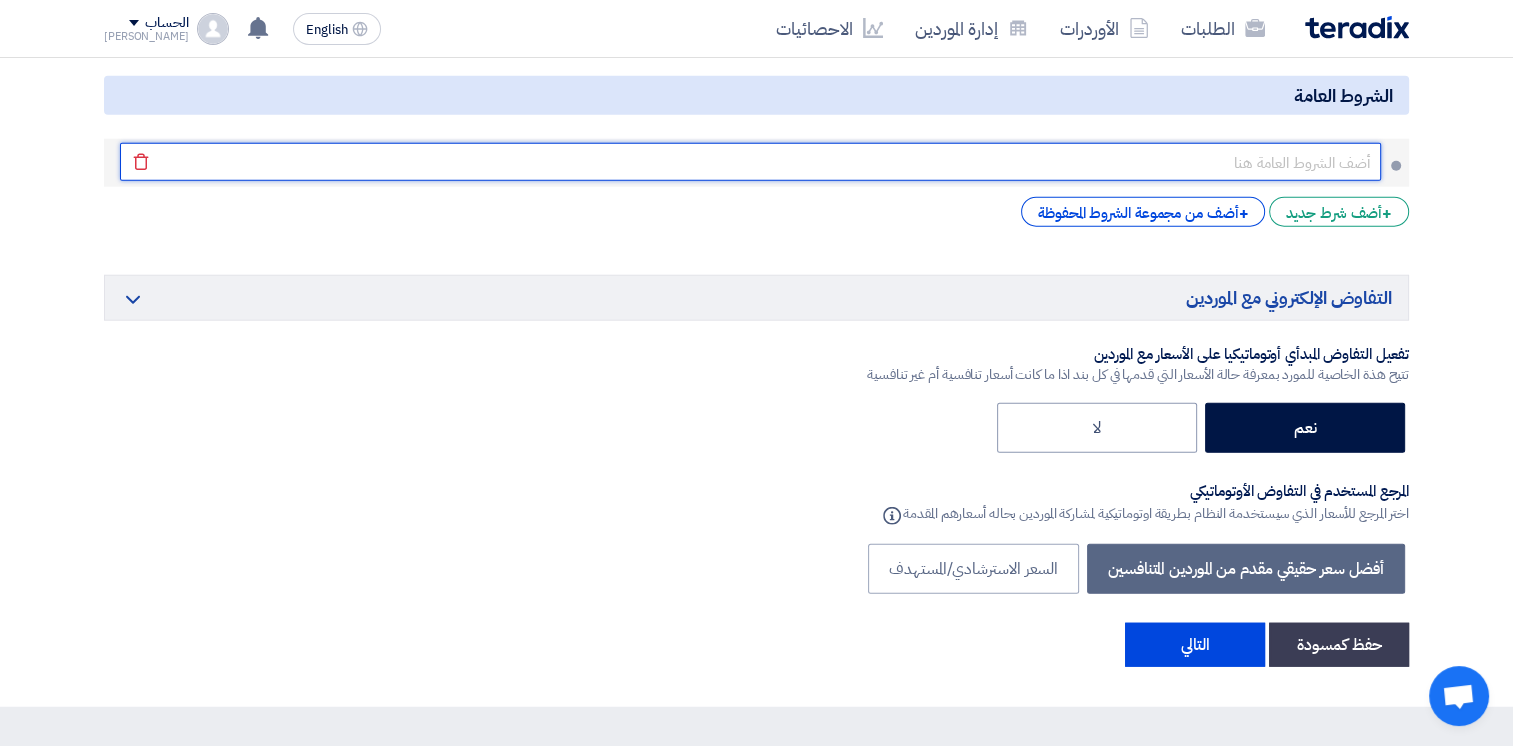 scroll, scrollTop: 4900, scrollLeft: 0, axis: vertical 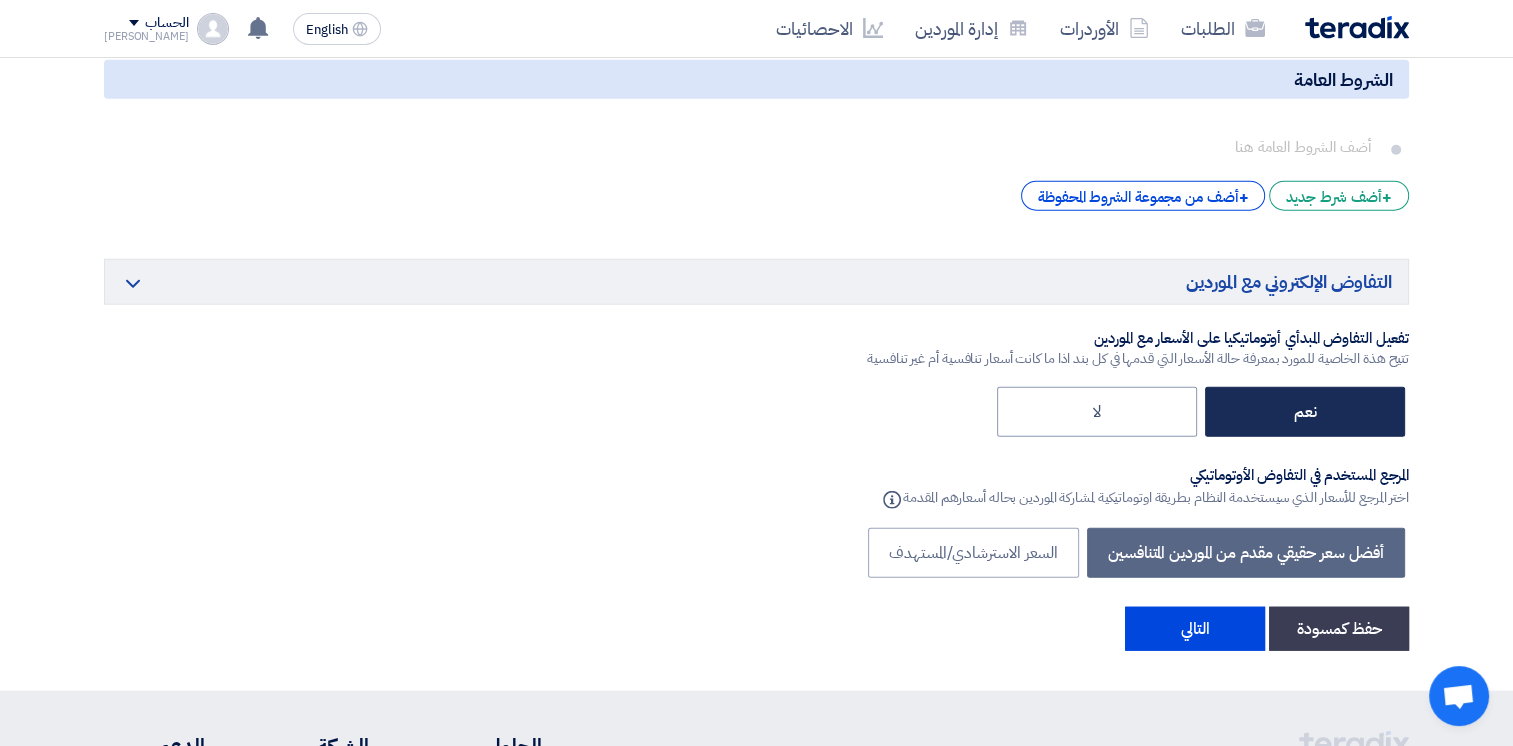 drag, startPoint x: 1336, startPoint y: 358, endPoint x: 1351, endPoint y: 361, distance: 15.297058 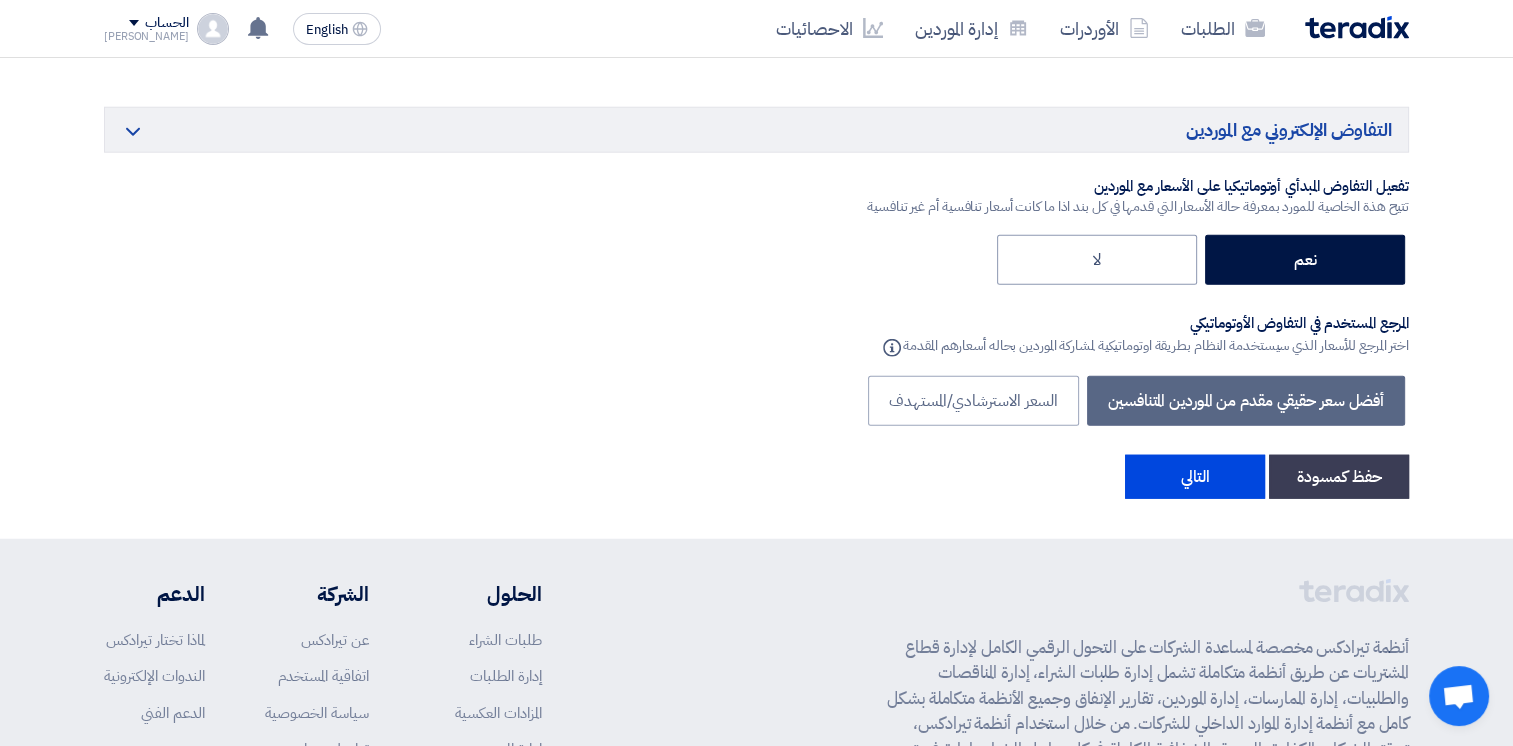 scroll, scrollTop: 5100, scrollLeft: 0, axis: vertical 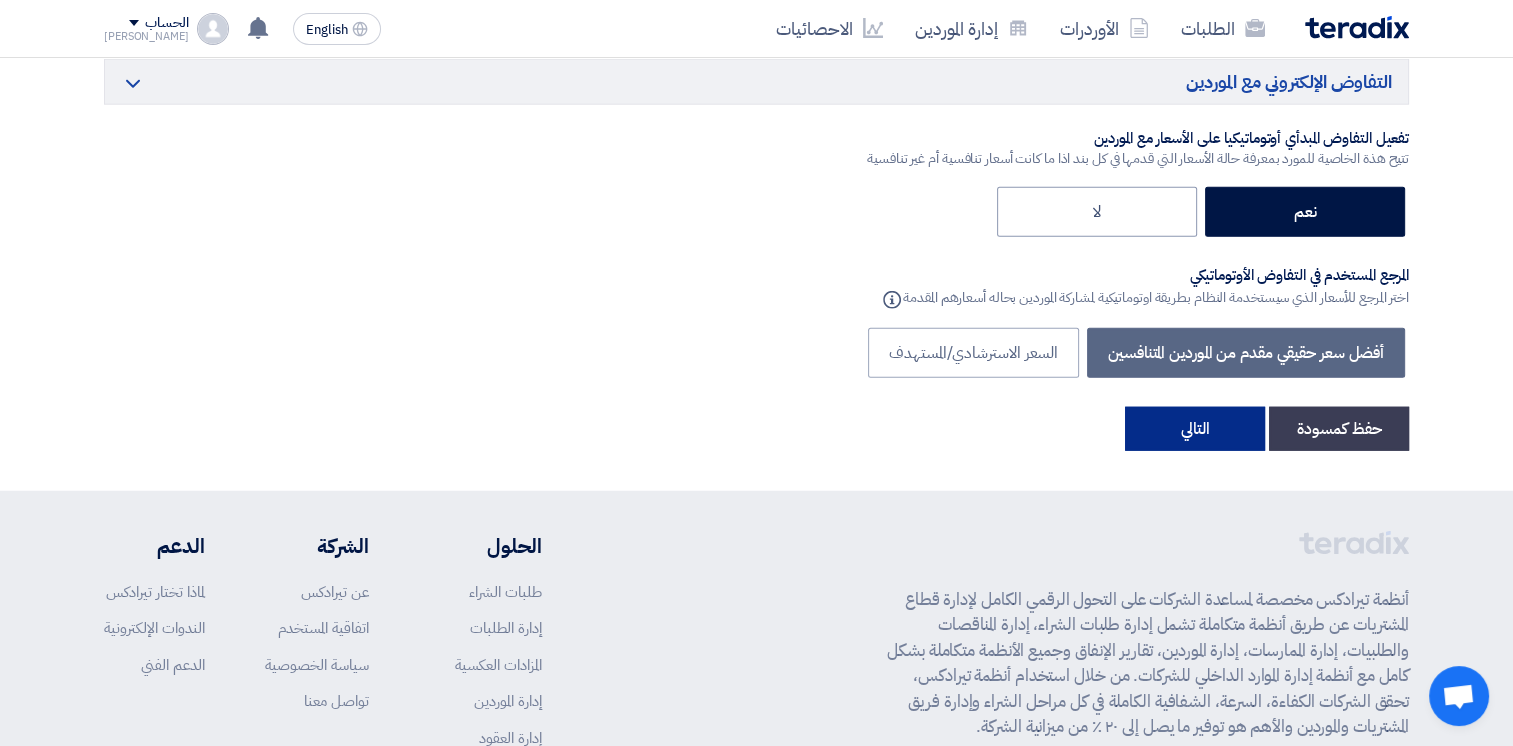 click on "التالي" 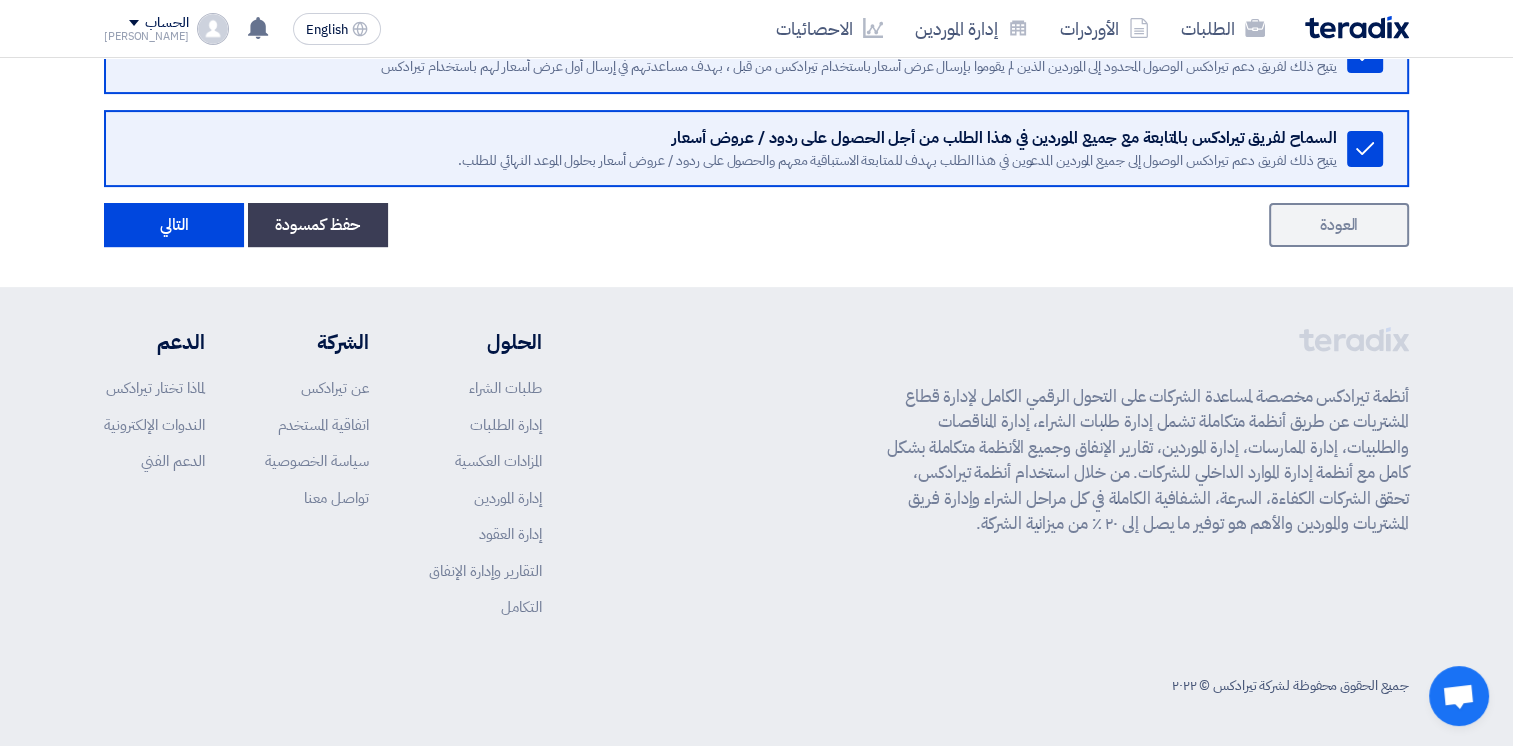 scroll, scrollTop: 0, scrollLeft: 0, axis: both 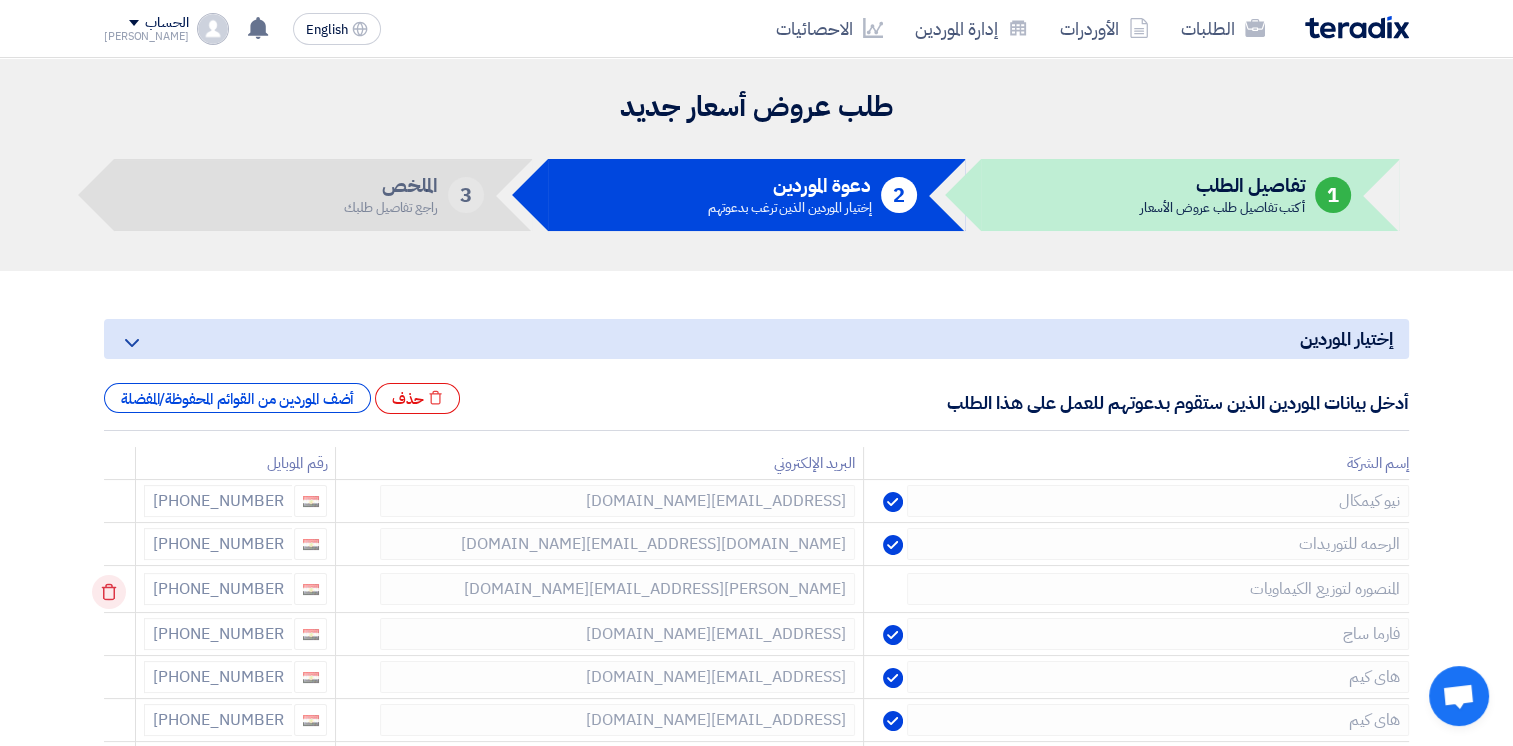 click 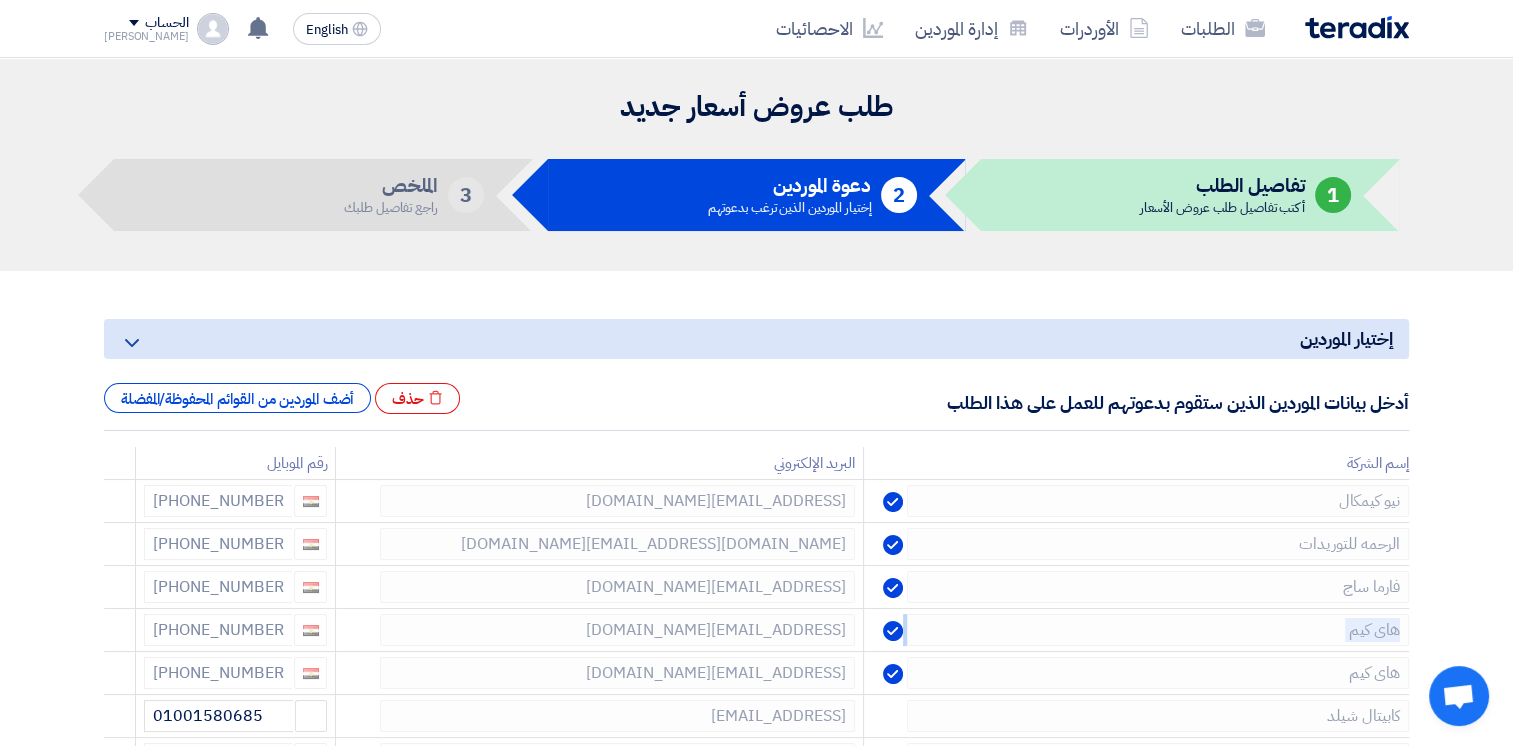 click 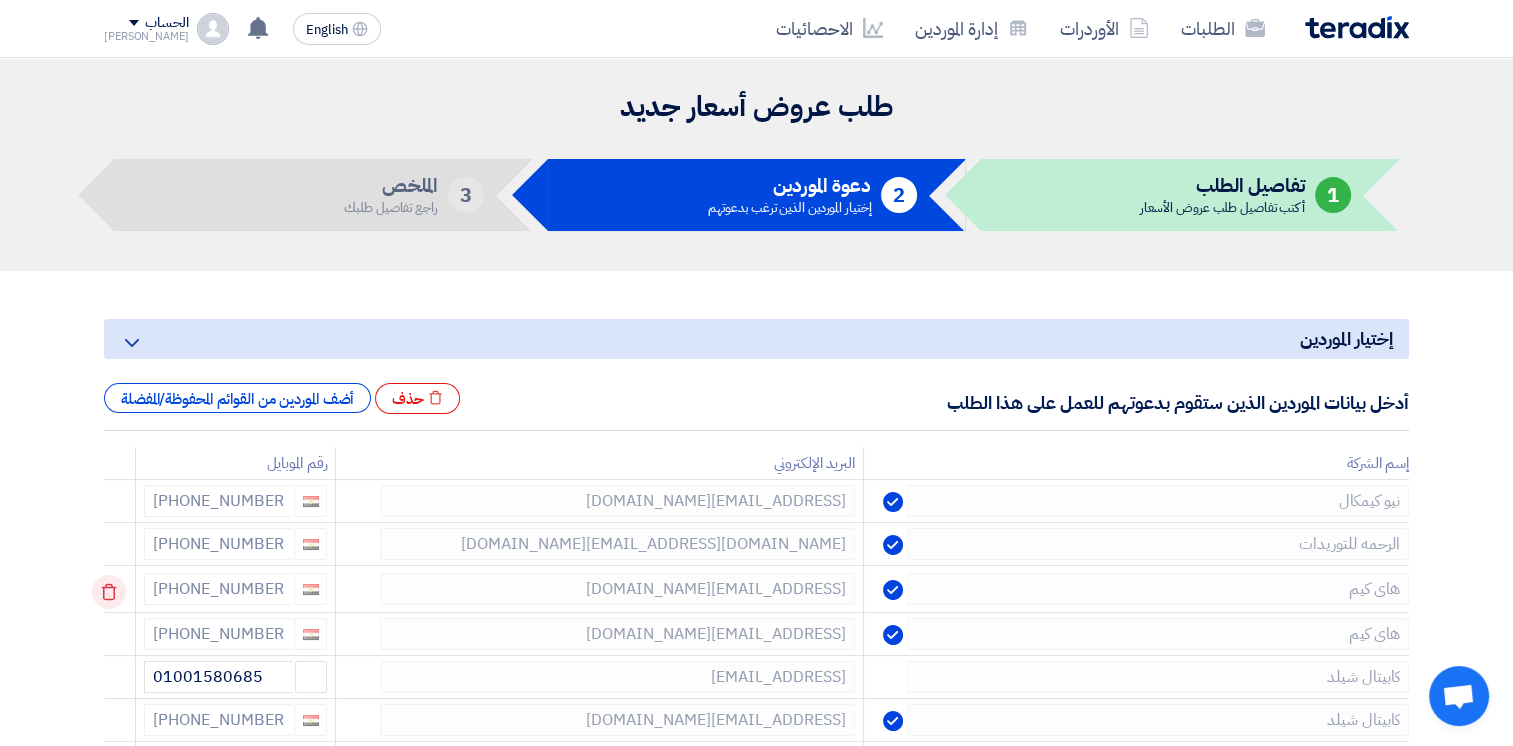 click 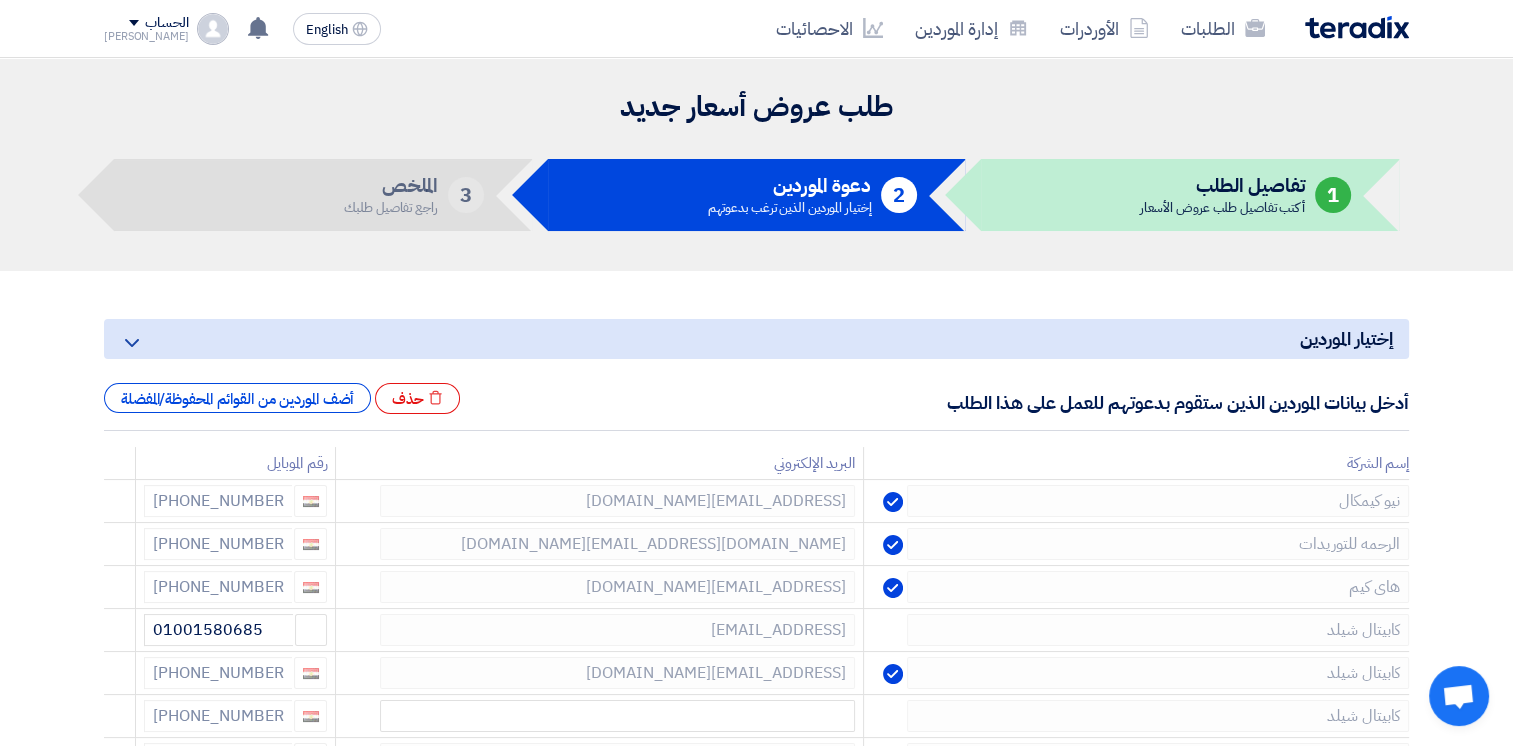click 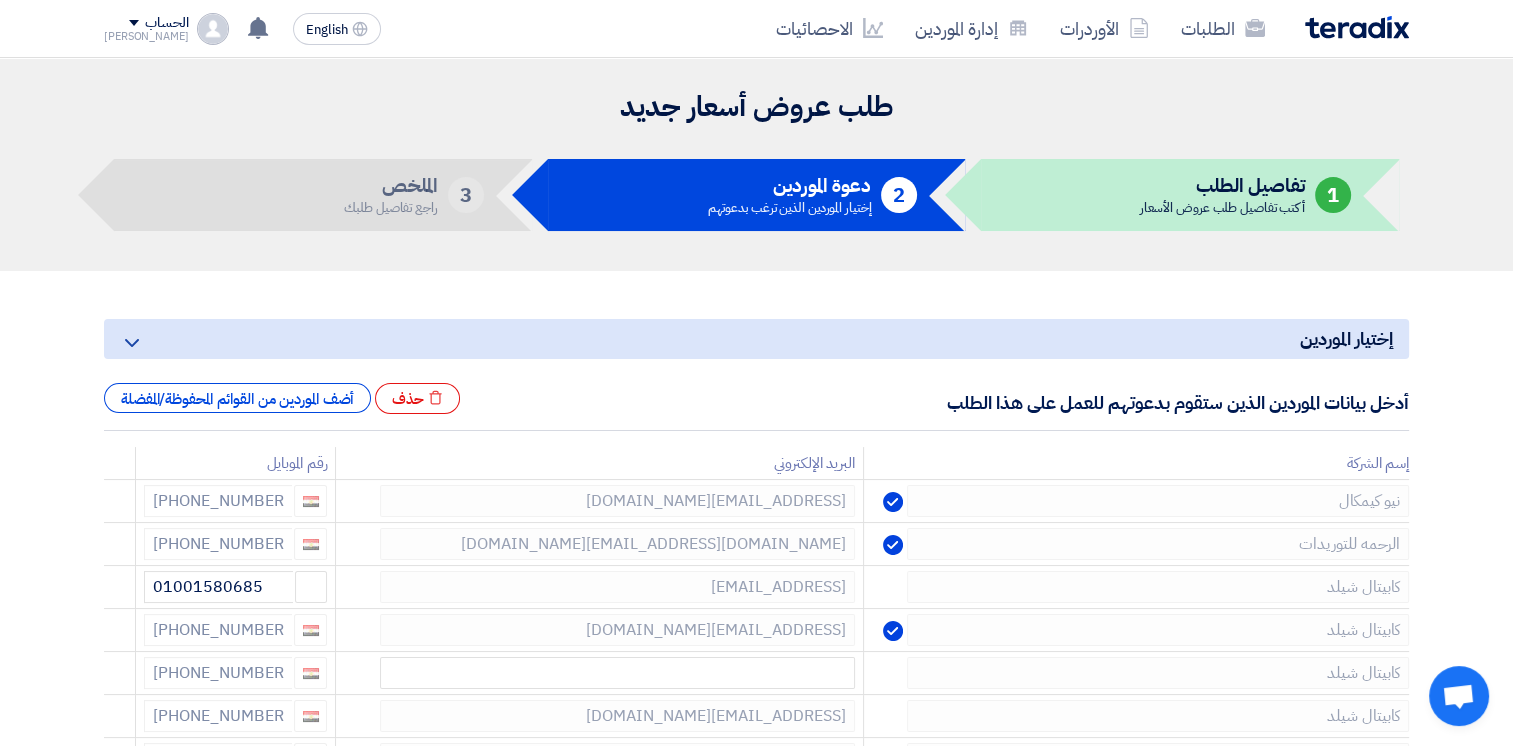 click 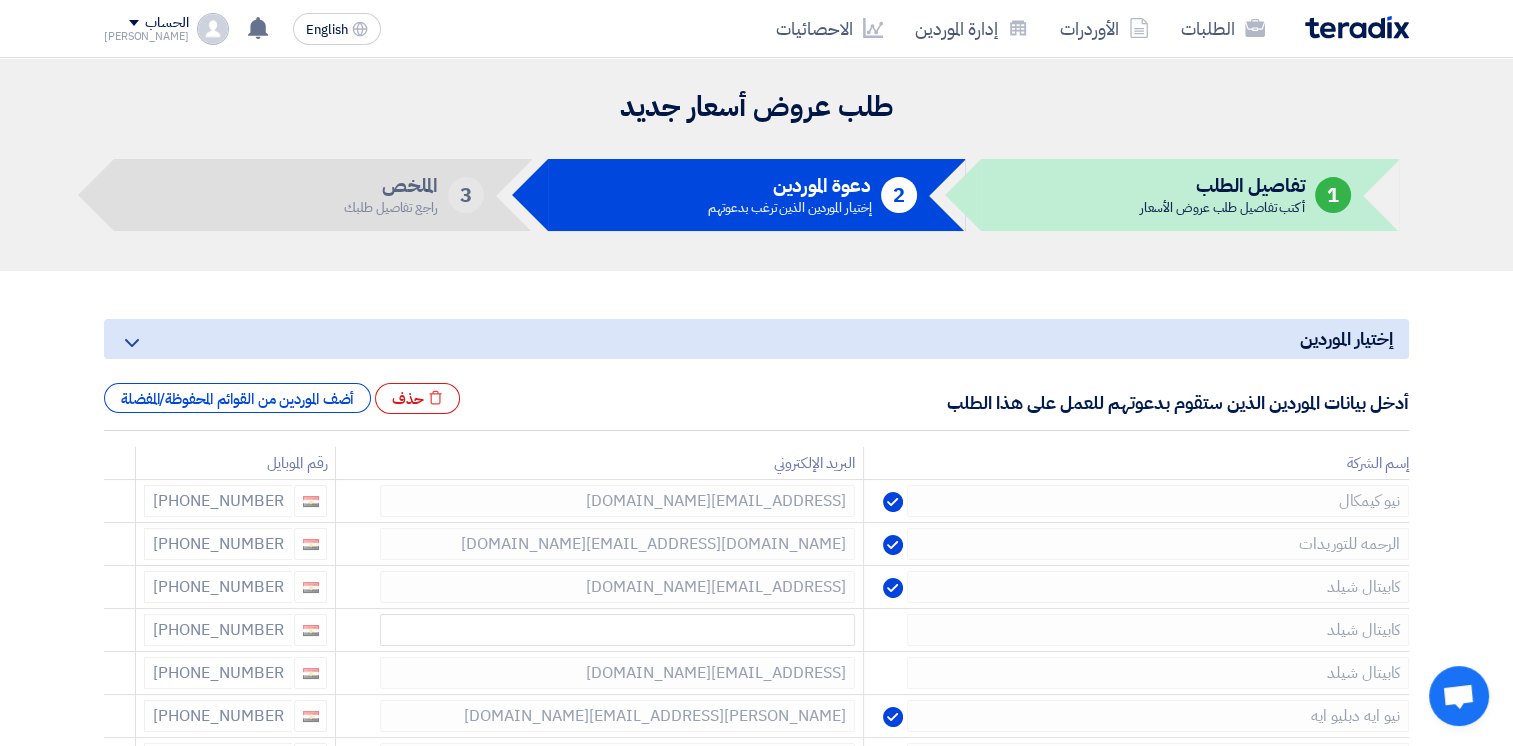 click 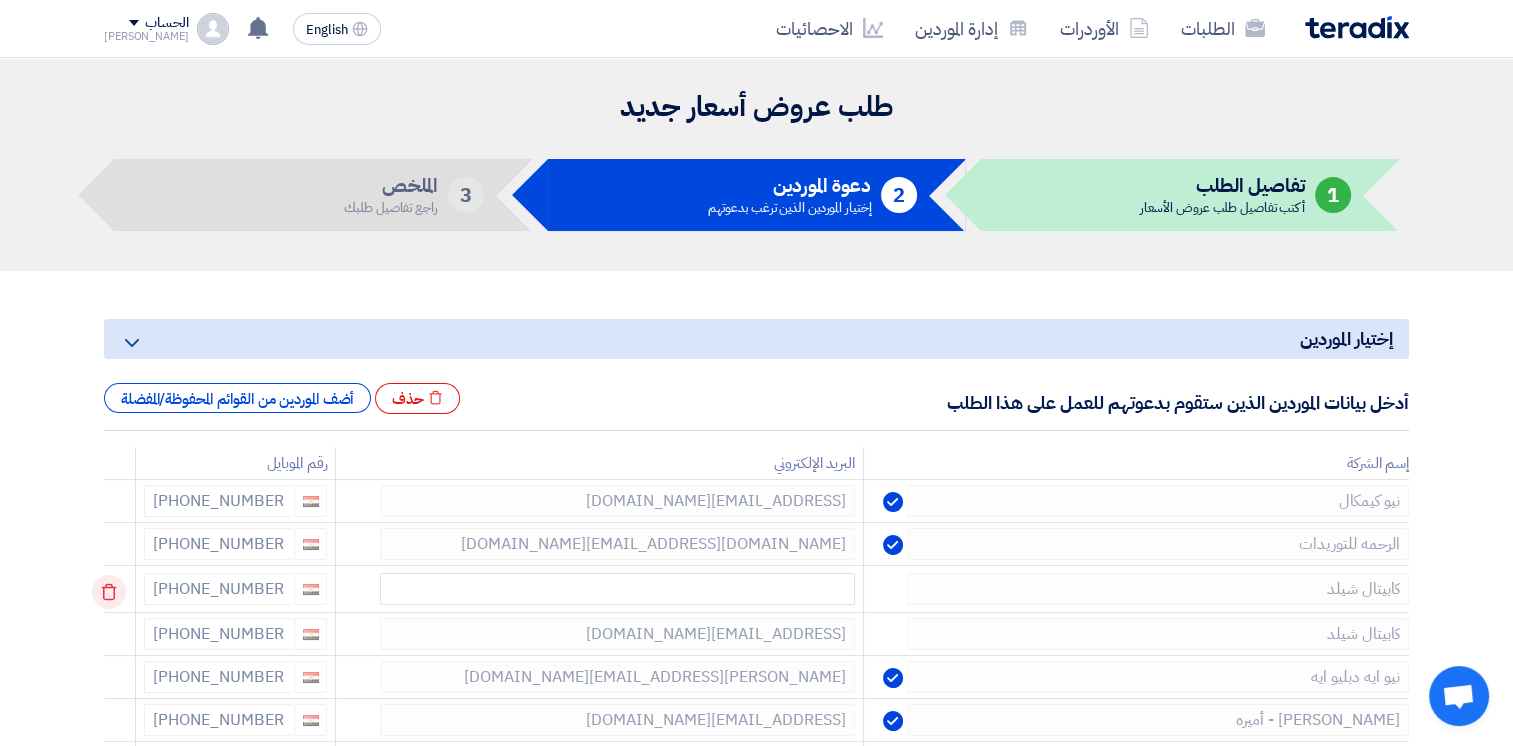 click 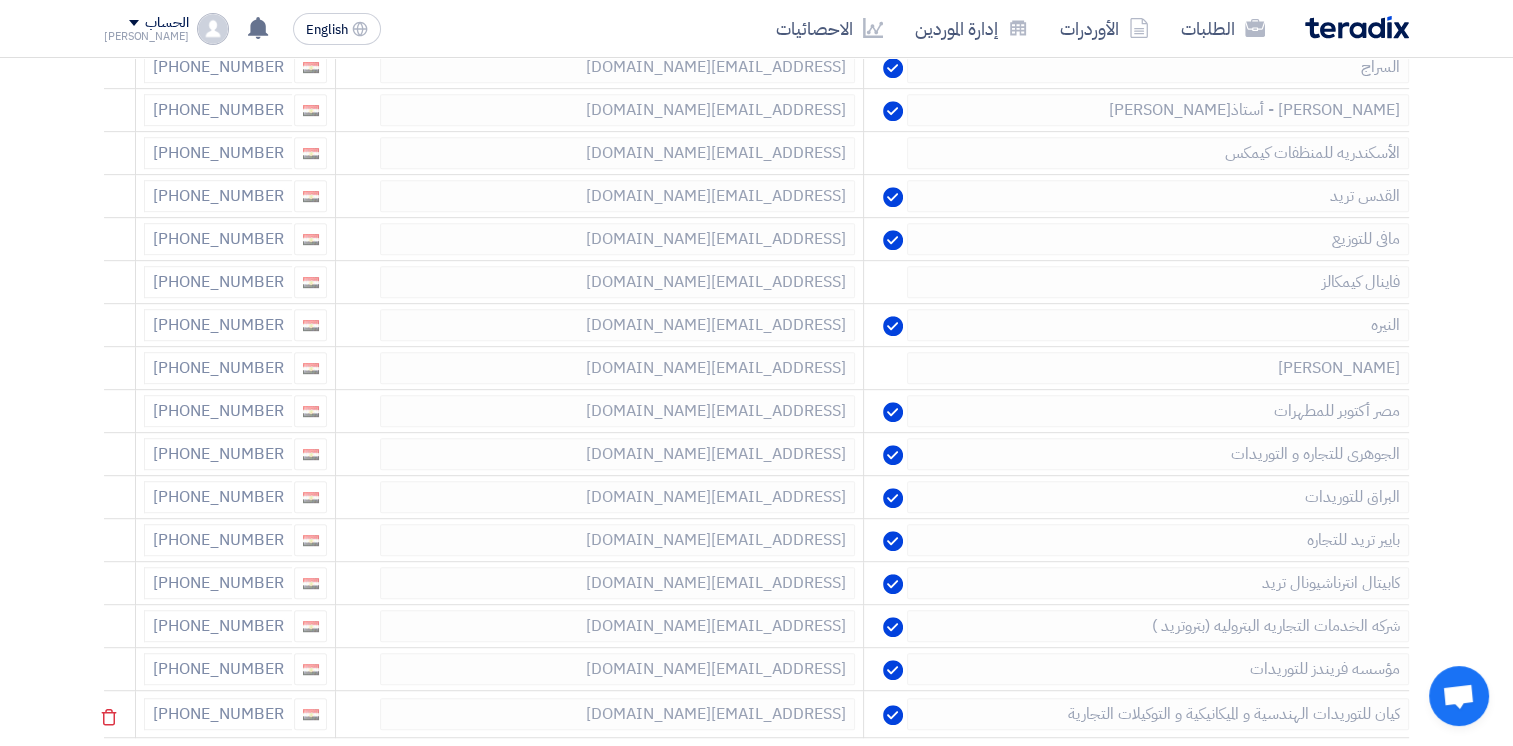 scroll, scrollTop: 1316, scrollLeft: 0, axis: vertical 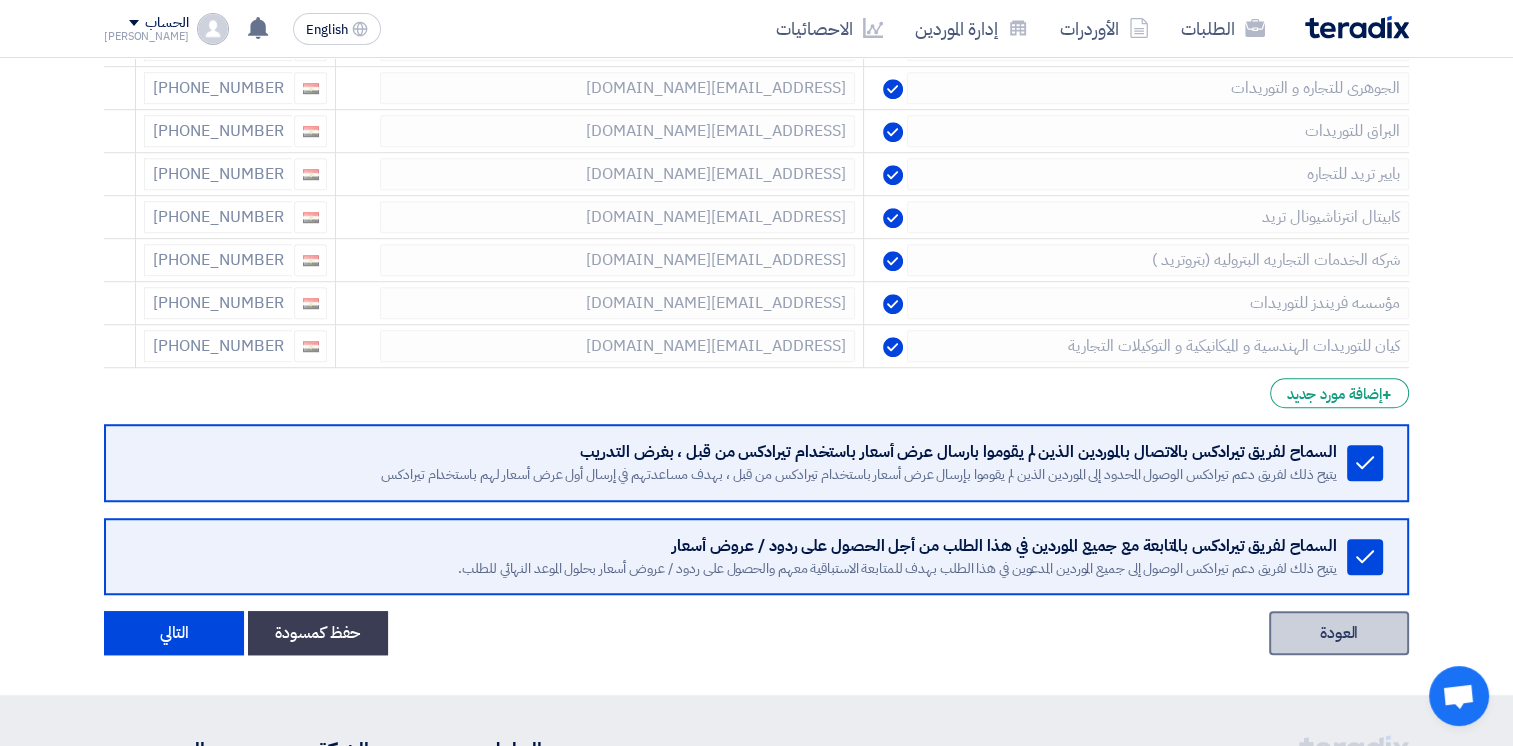 click on "العودة" 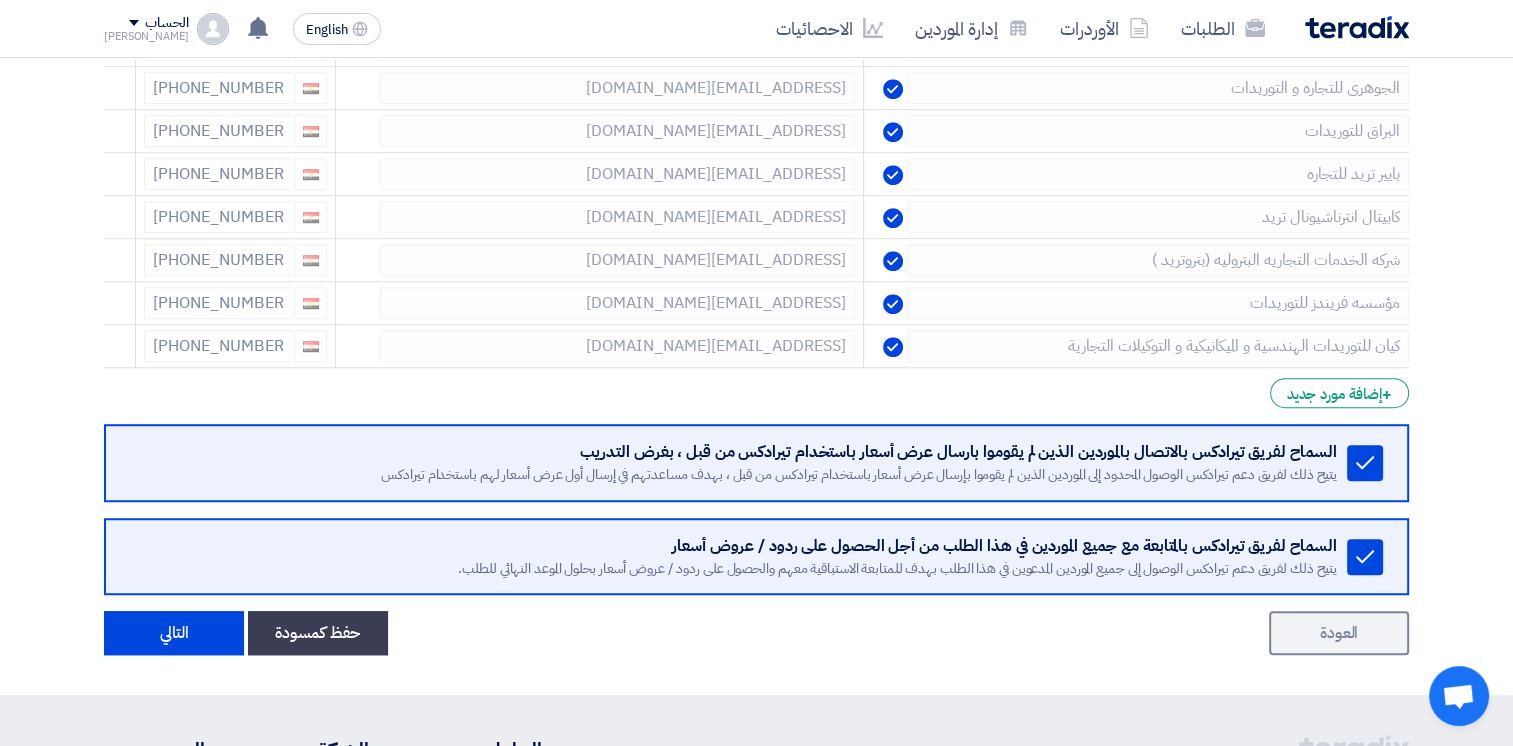 scroll, scrollTop: 93, scrollLeft: 0, axis: vertical 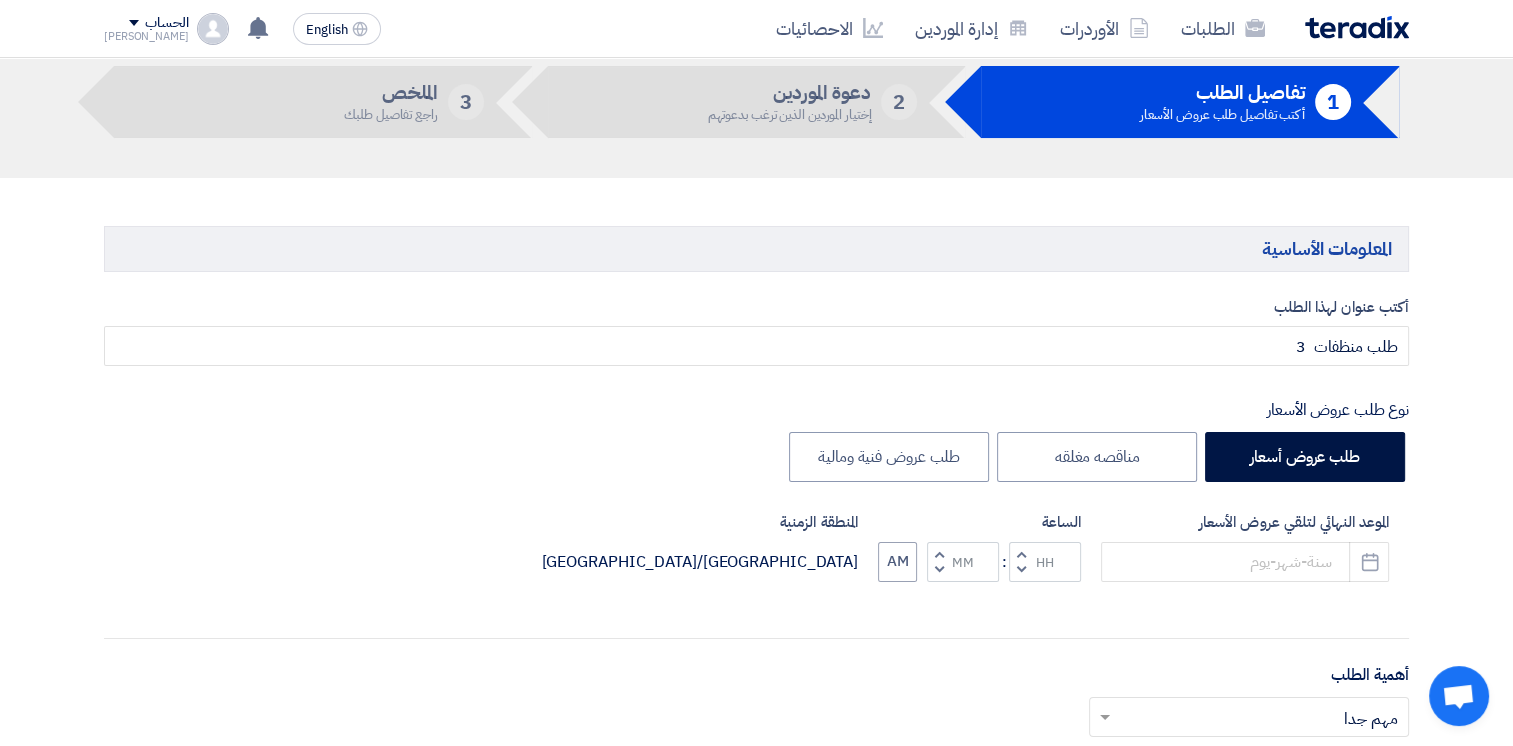 type on "[DATE]" 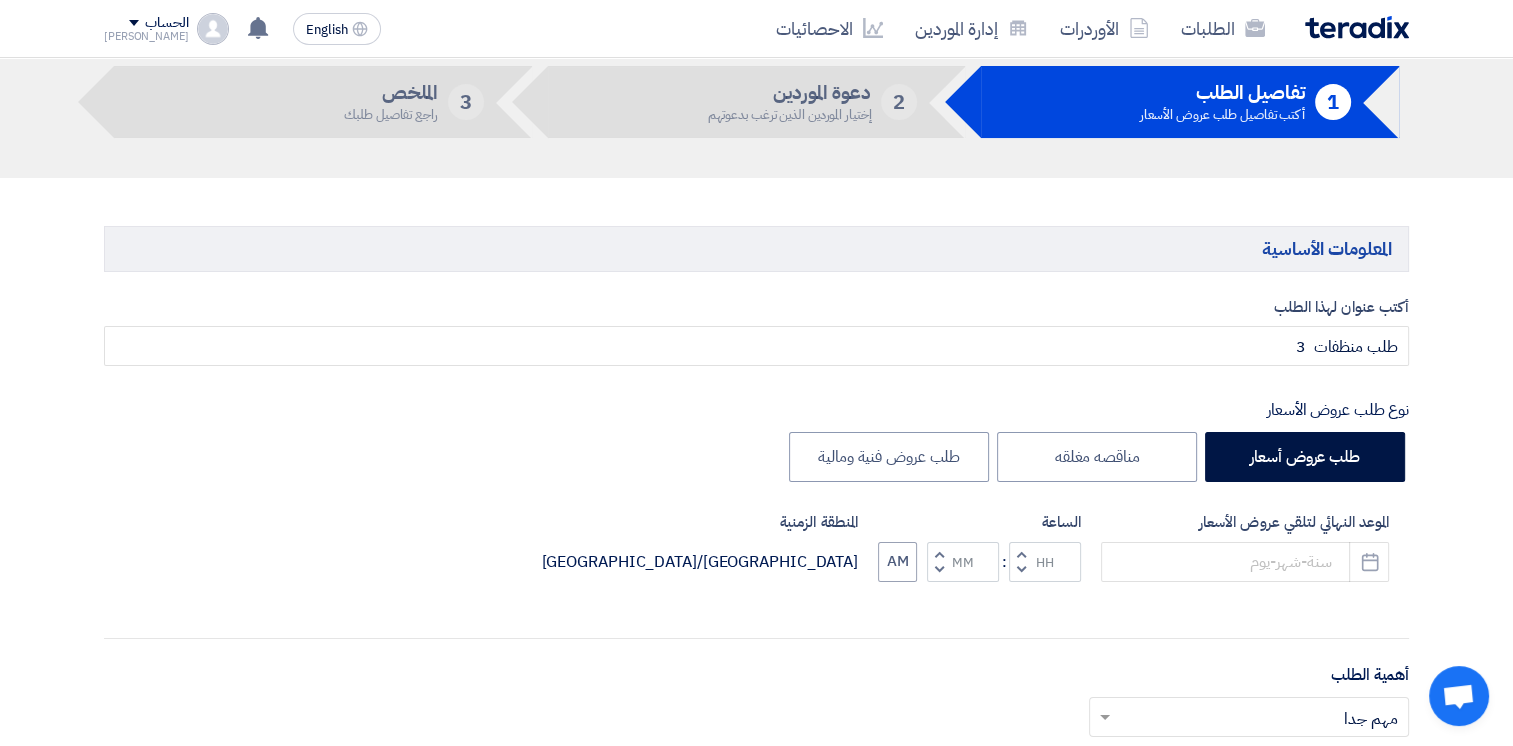 type on "10" 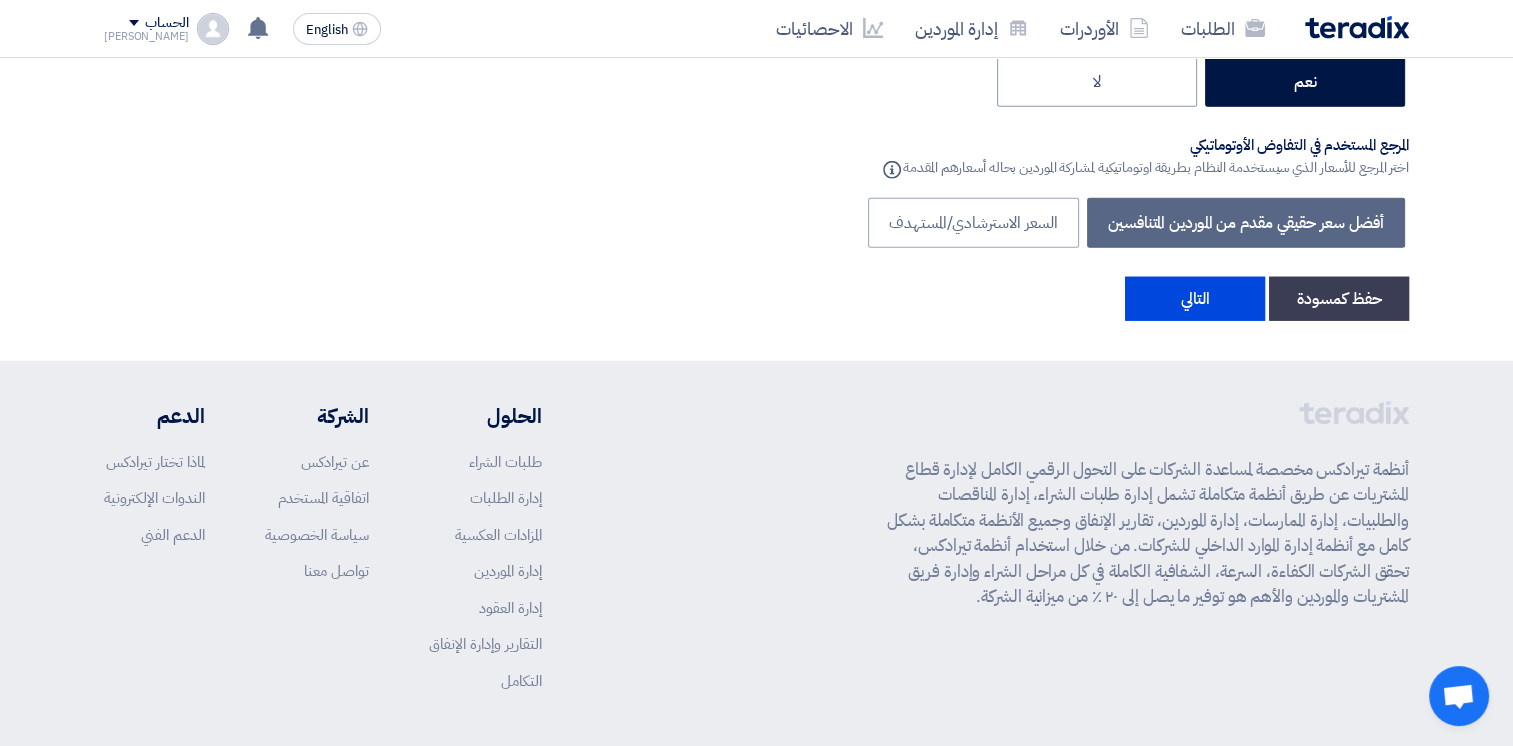 scroll, scrollTop: 5243, scrollLeft: 0, axis: vertical 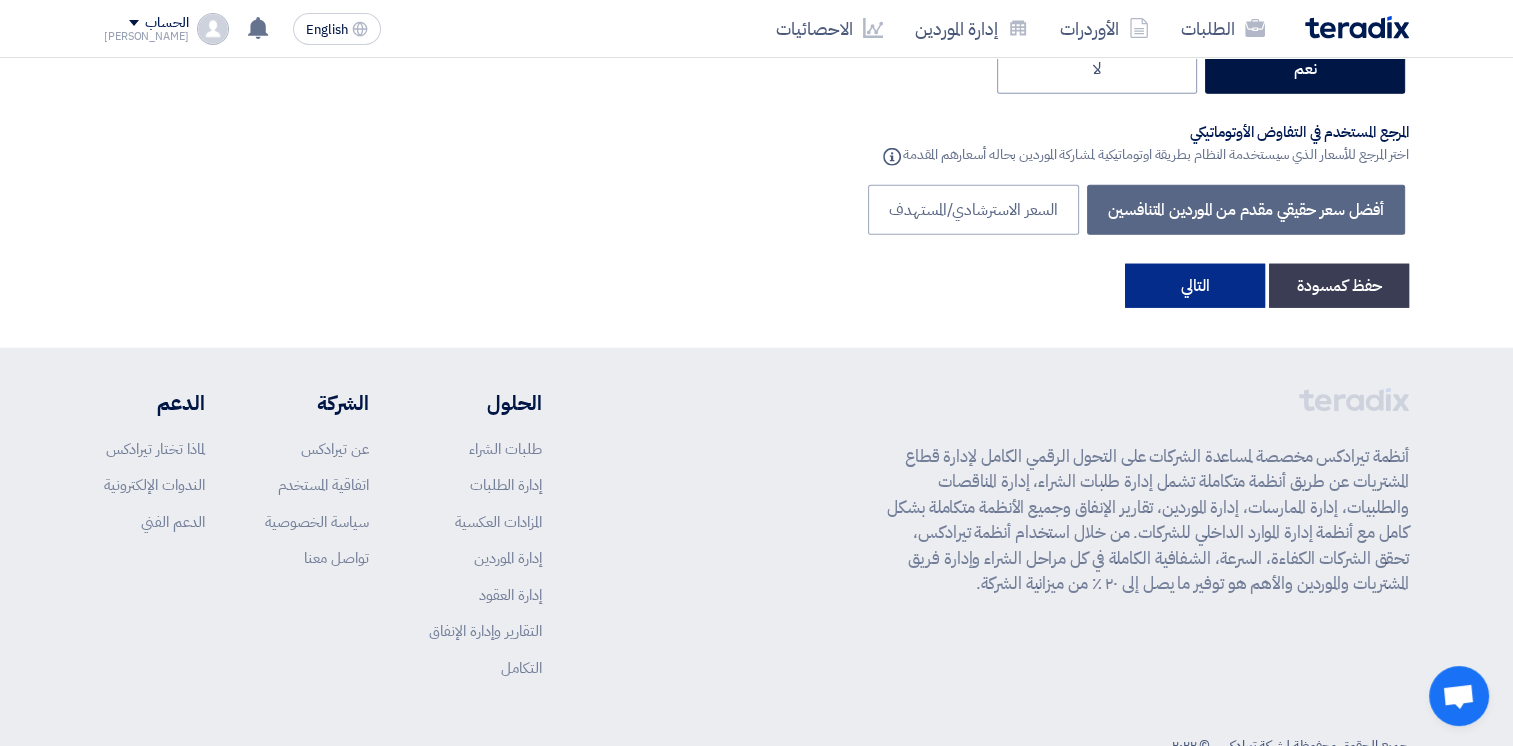 click on "التالي" 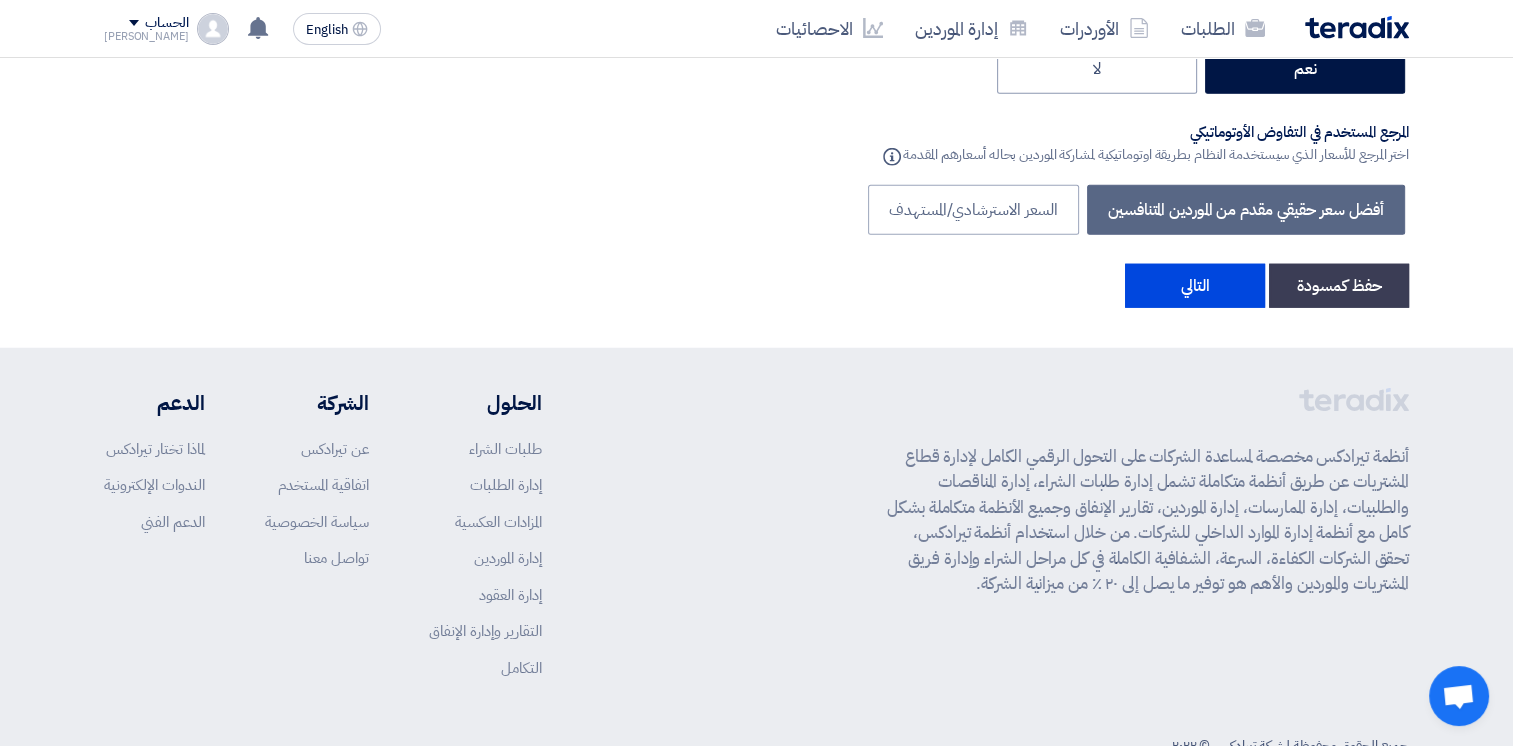 scroll, scrollTop: 0, scrollLeft: 0, axis: both 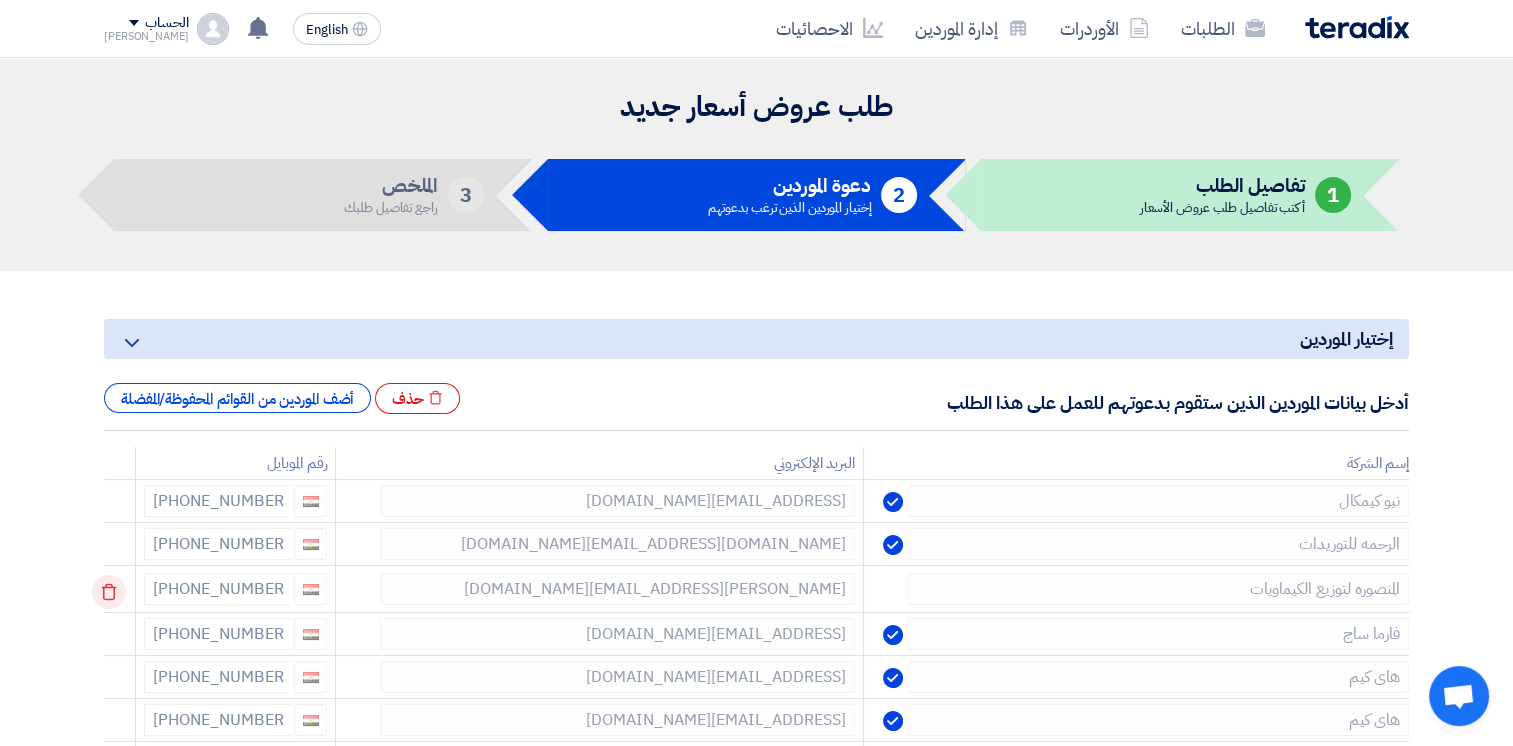 click 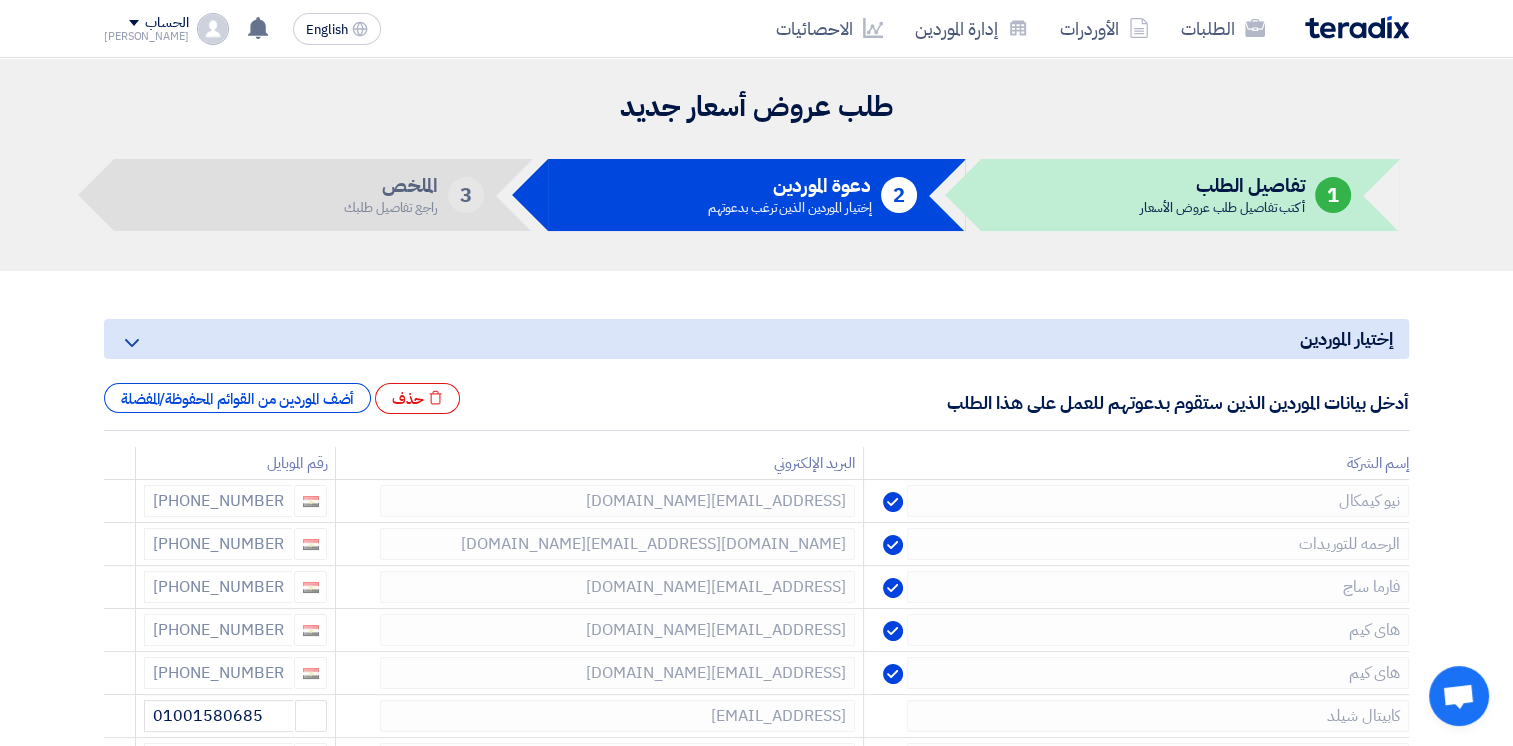 click 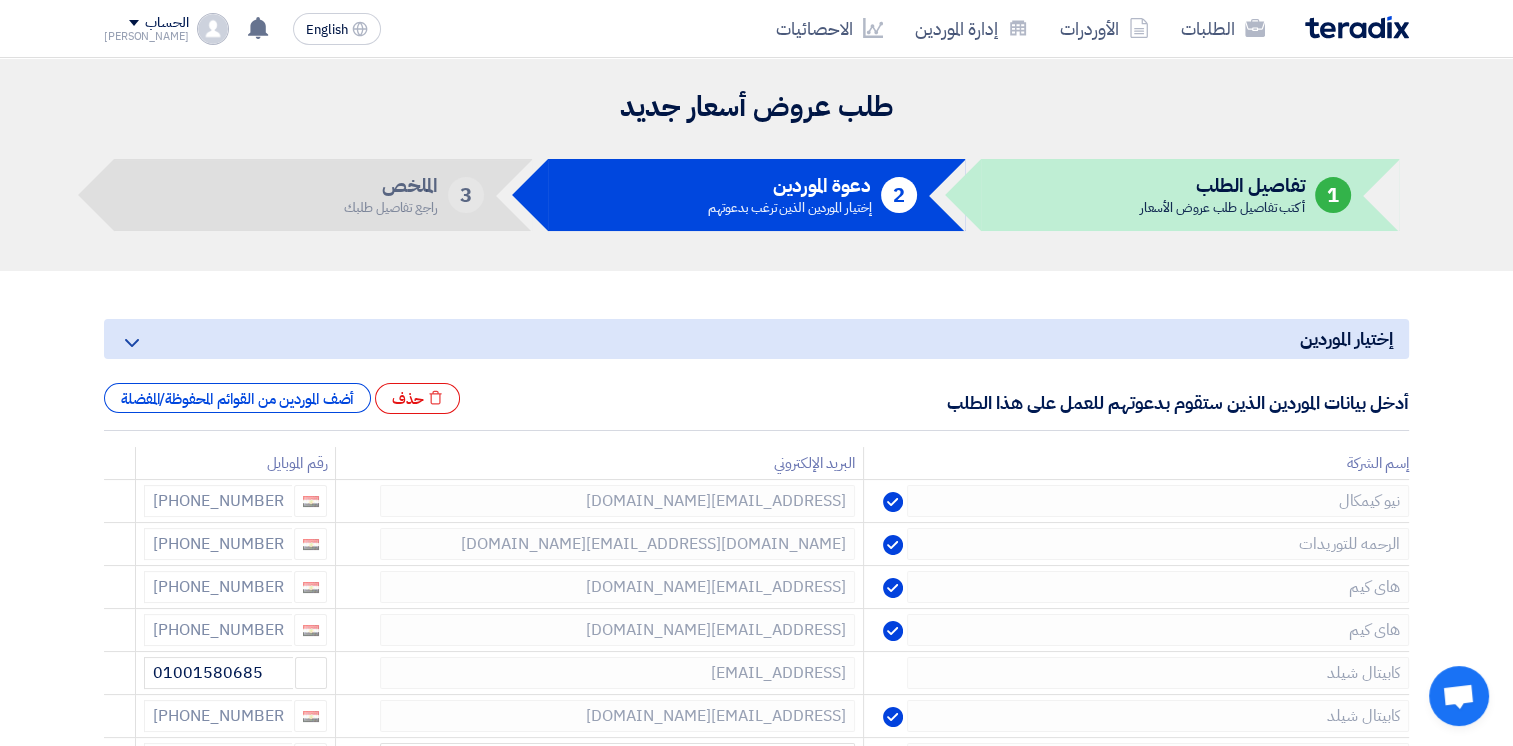 click 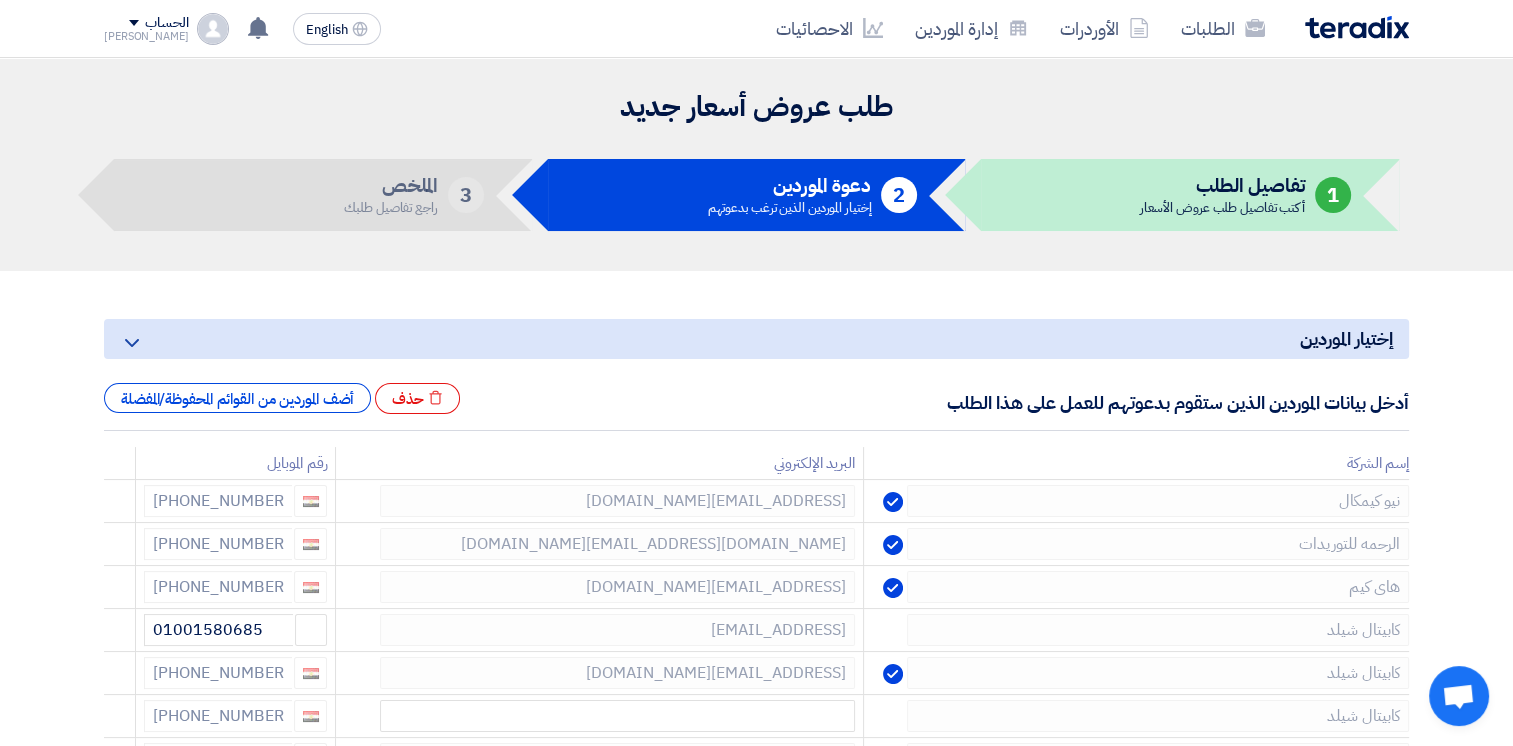 click 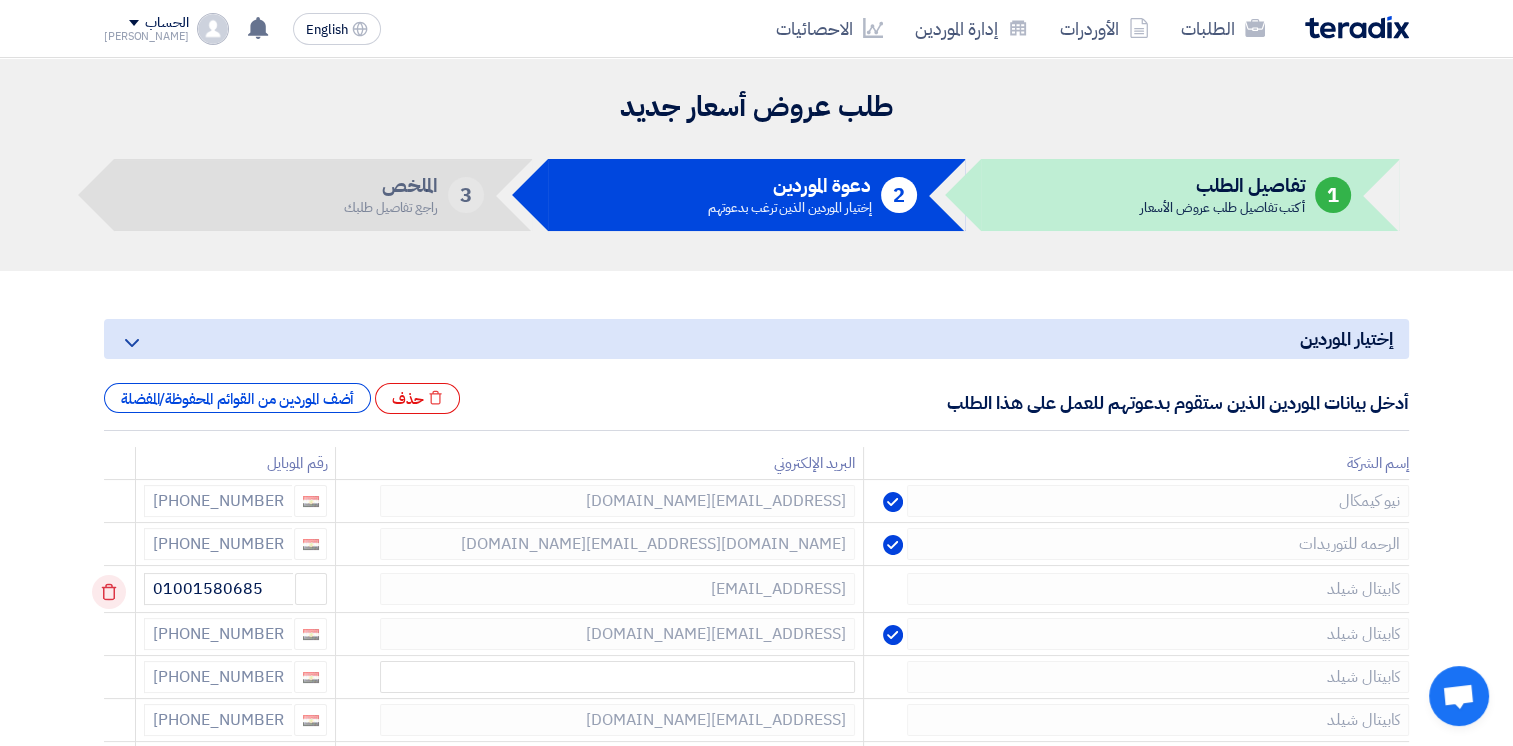 click 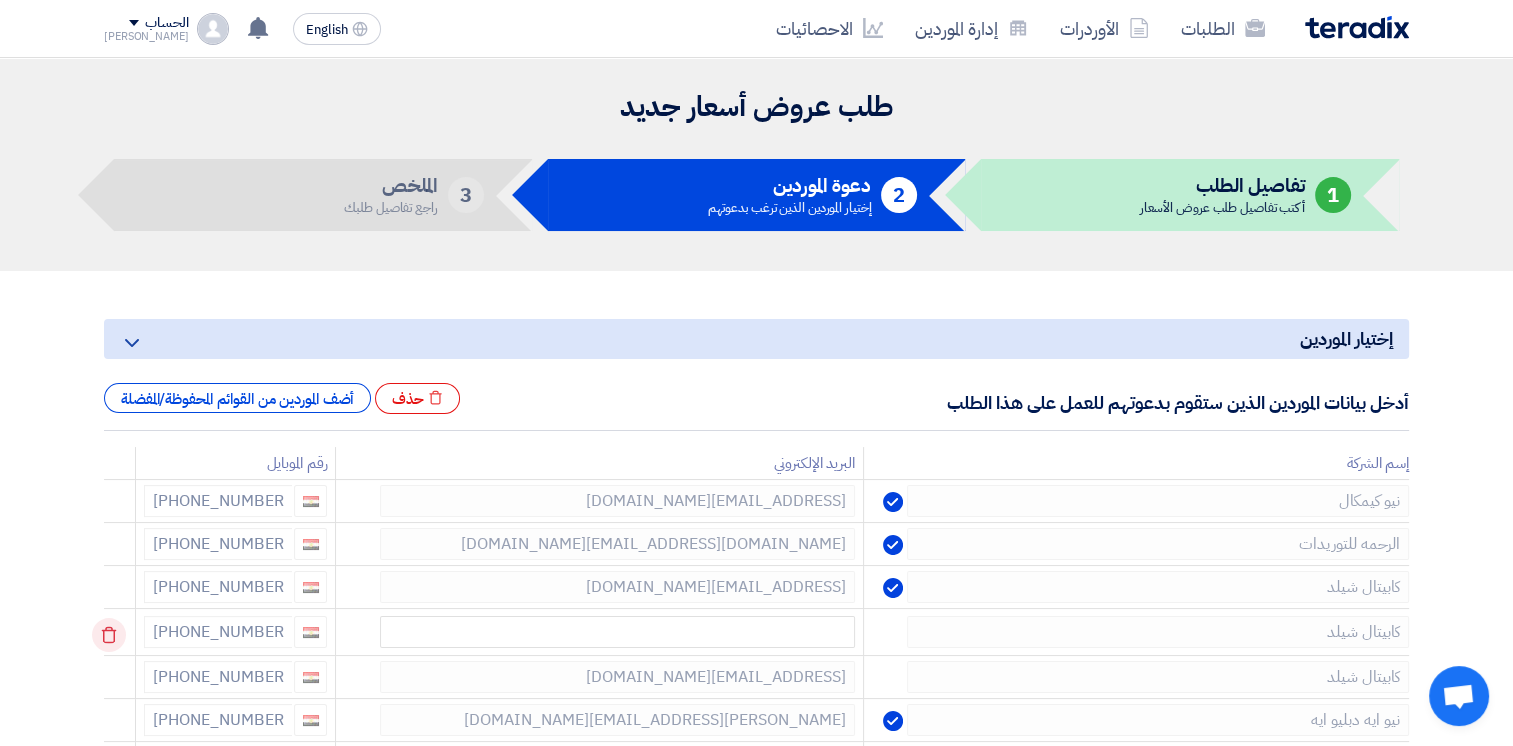 click 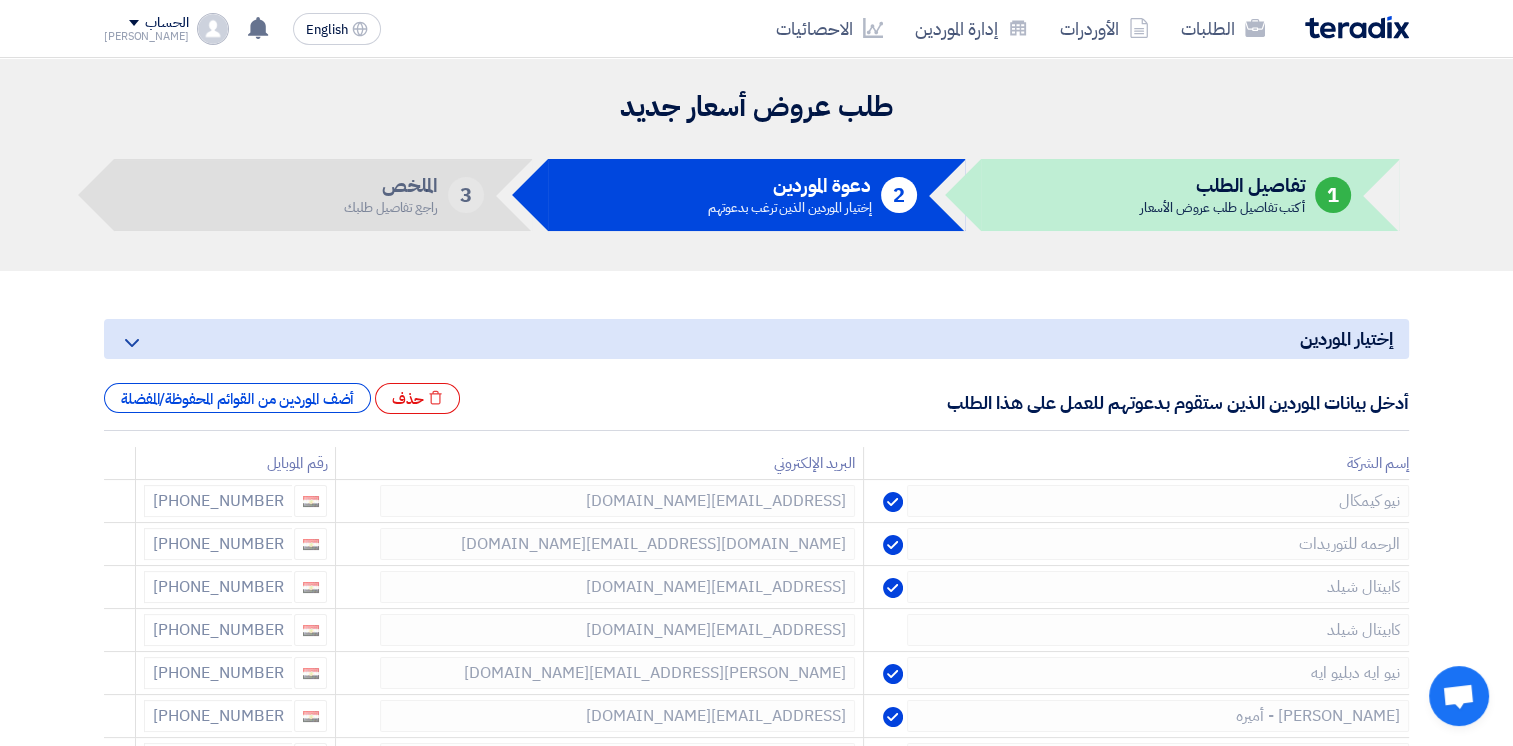 click 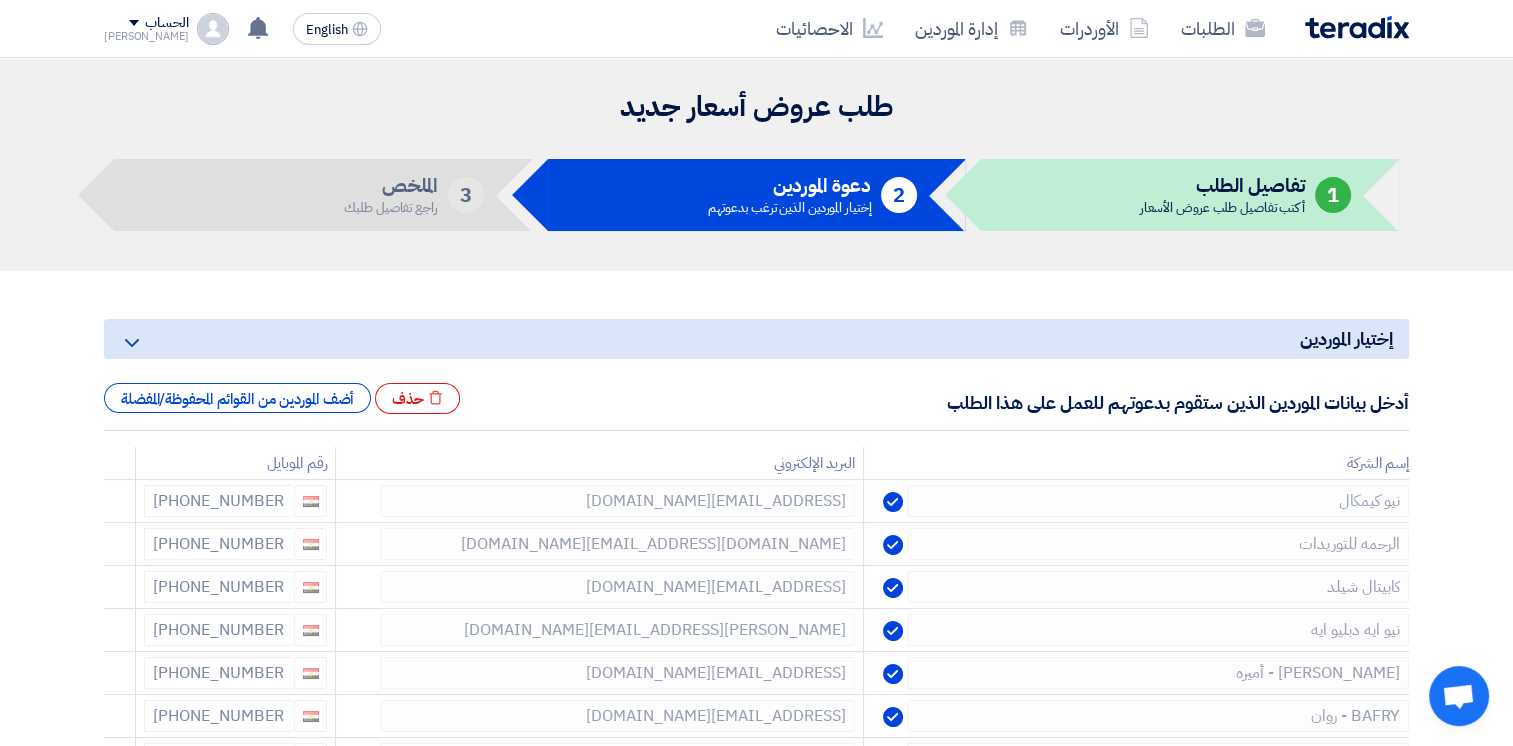 click 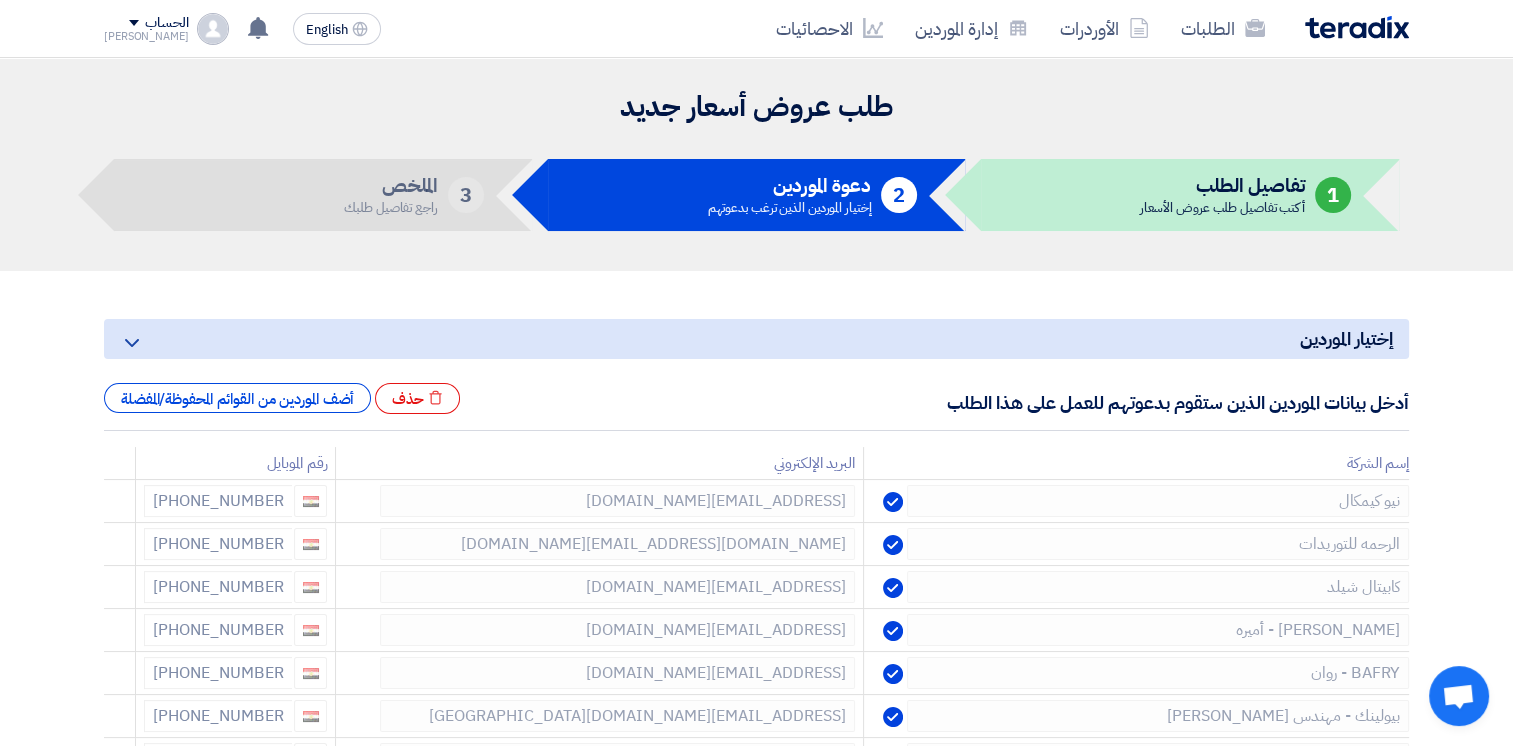 click 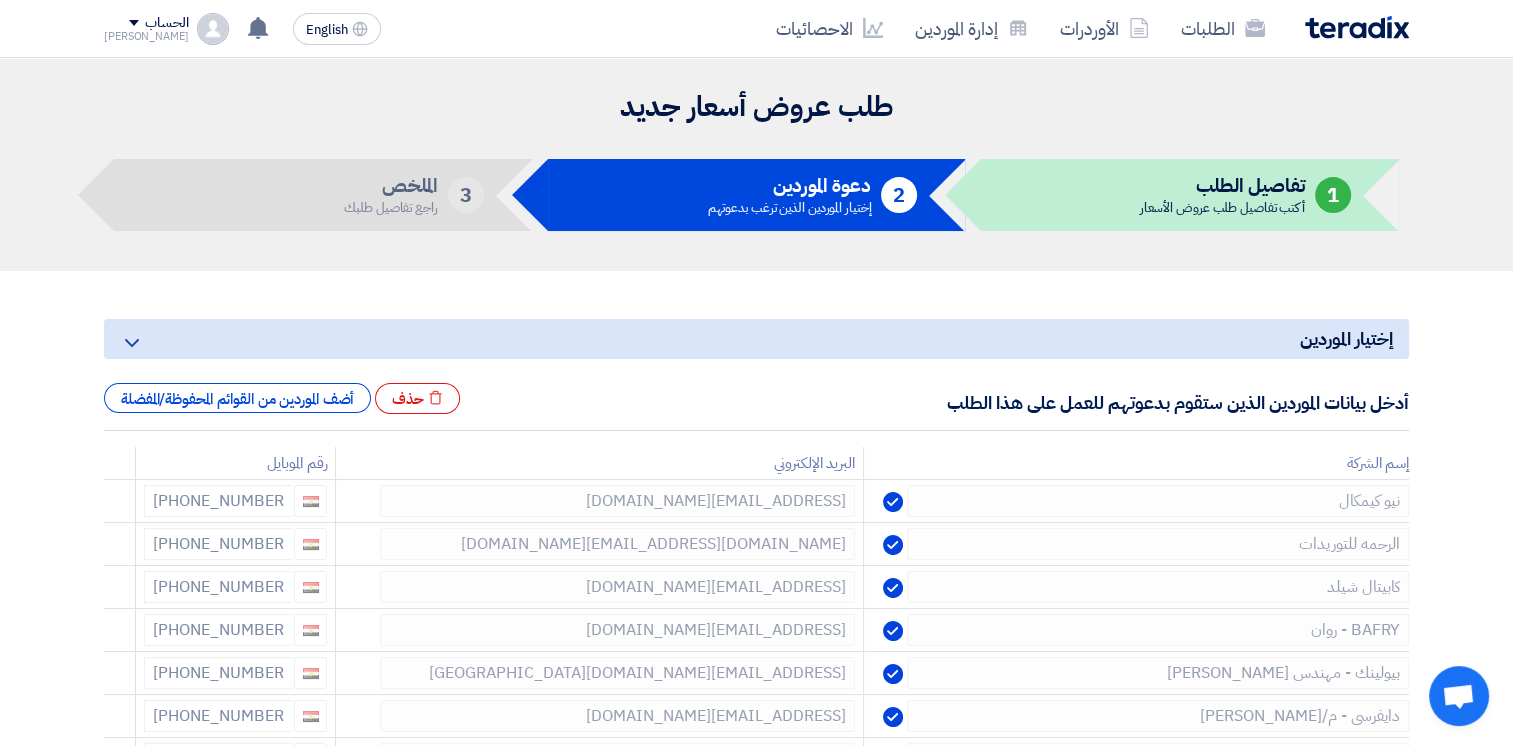 click 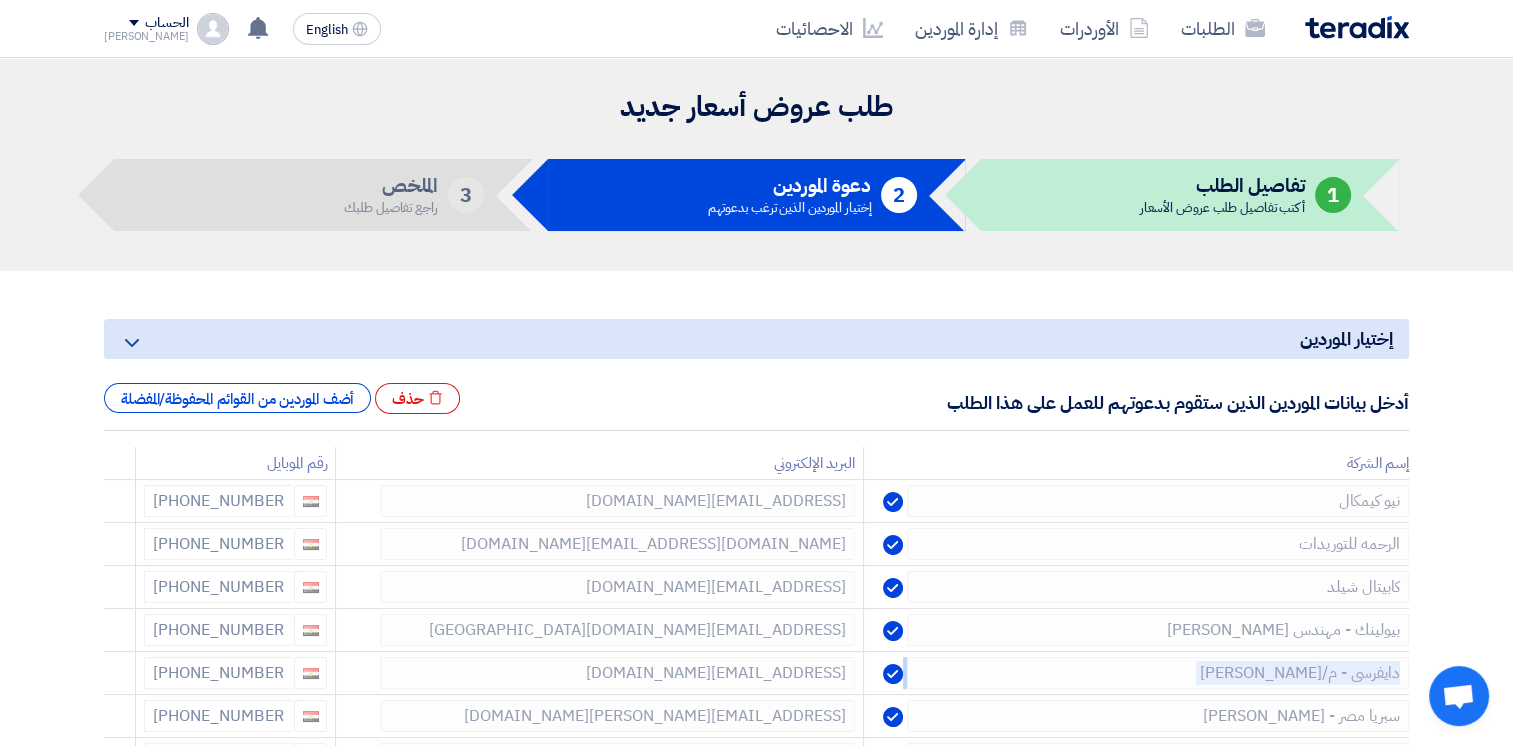click 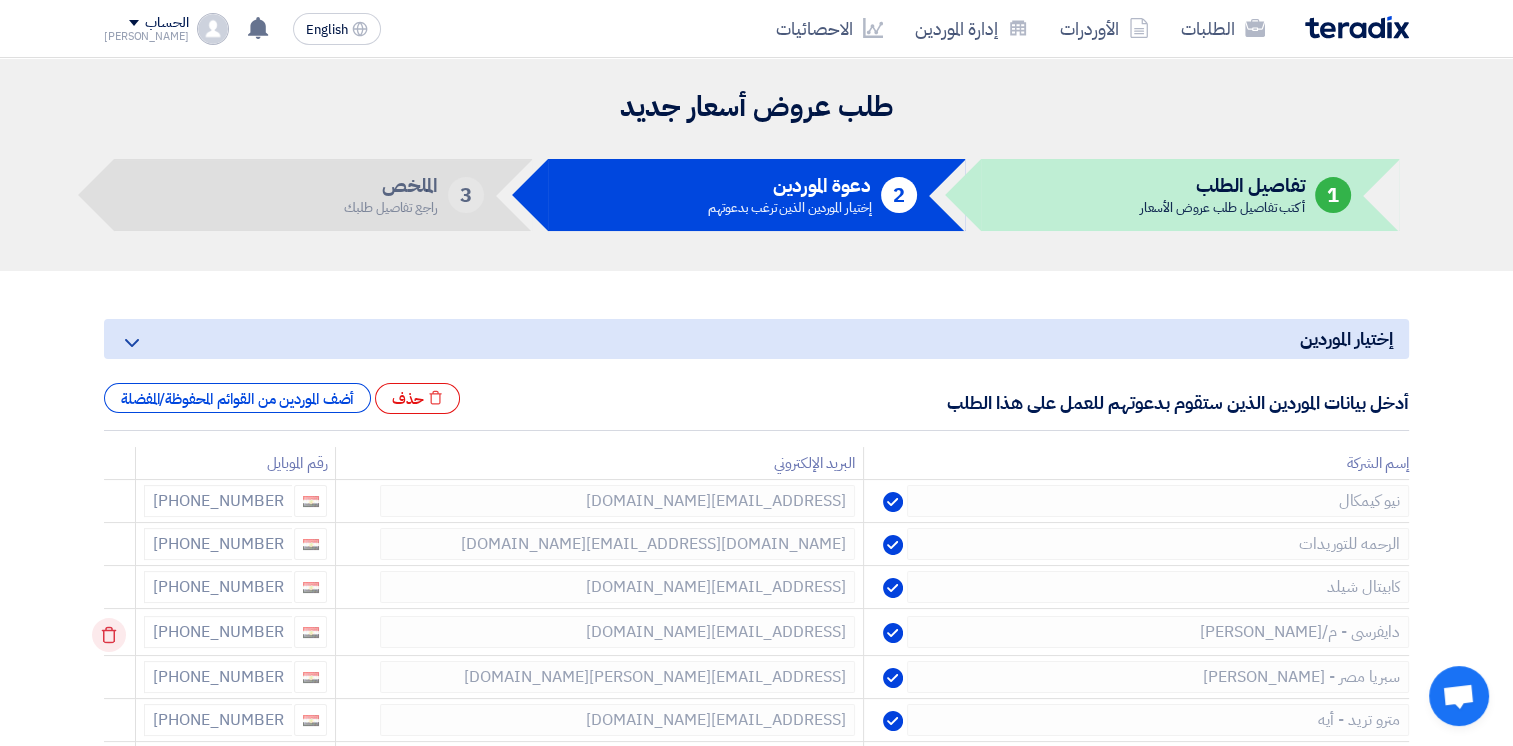 click 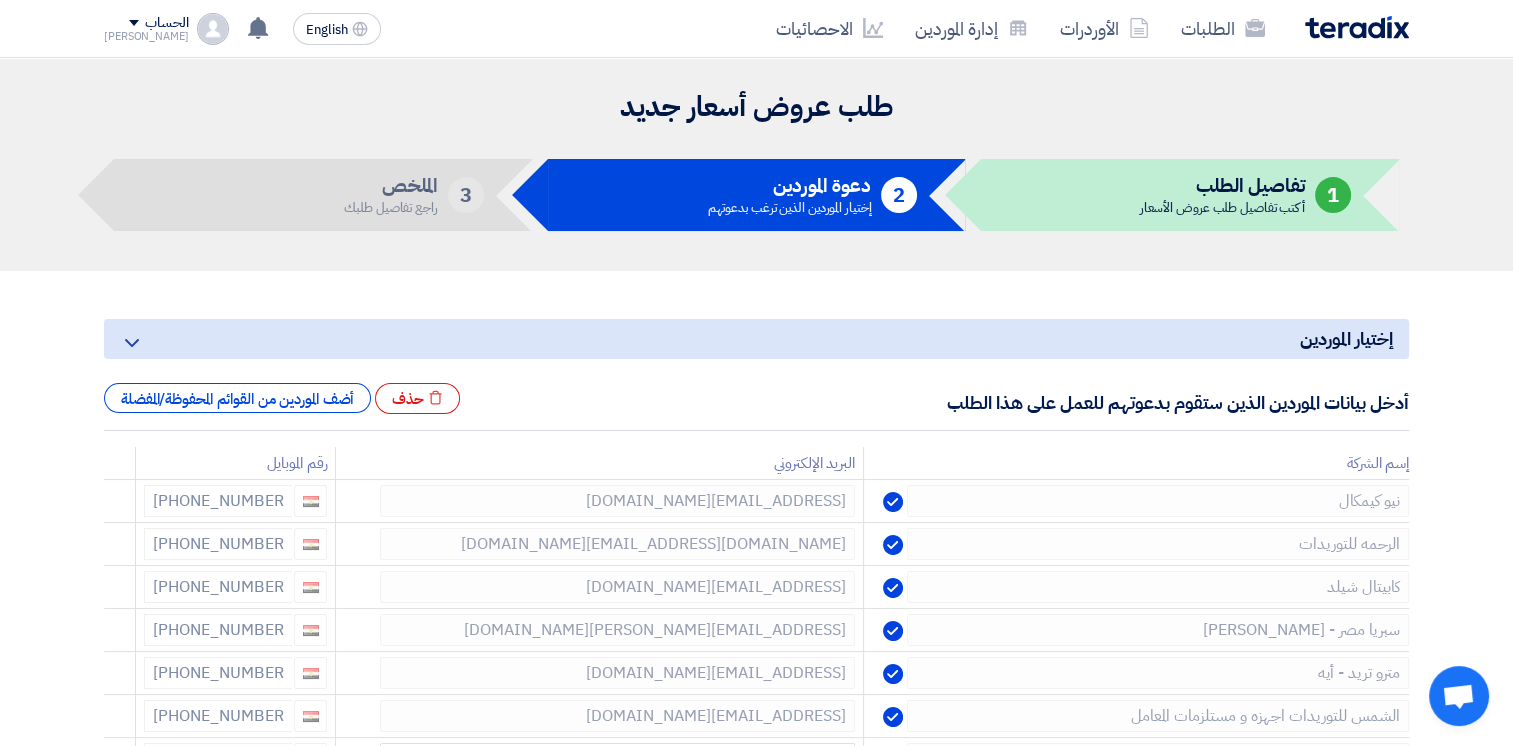 click 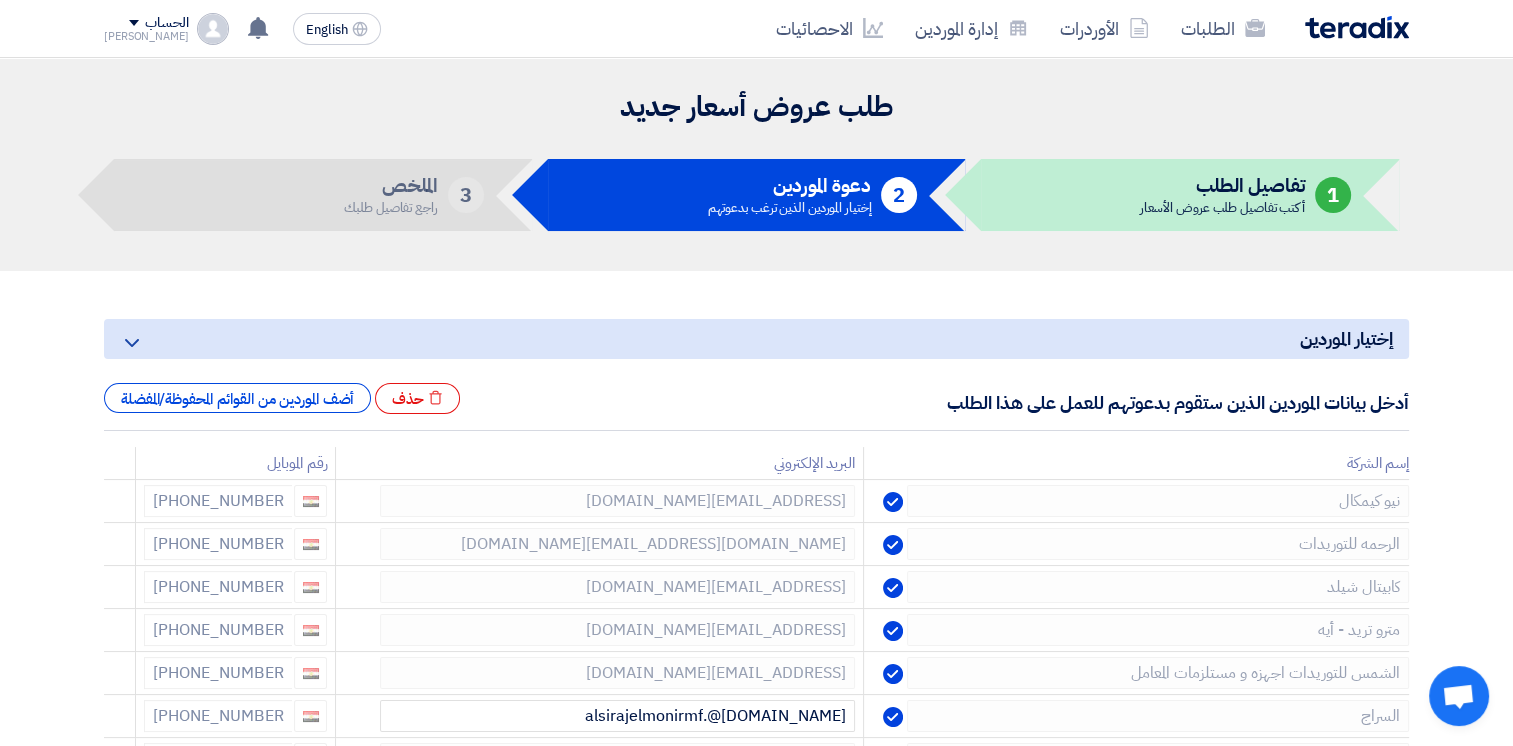 click 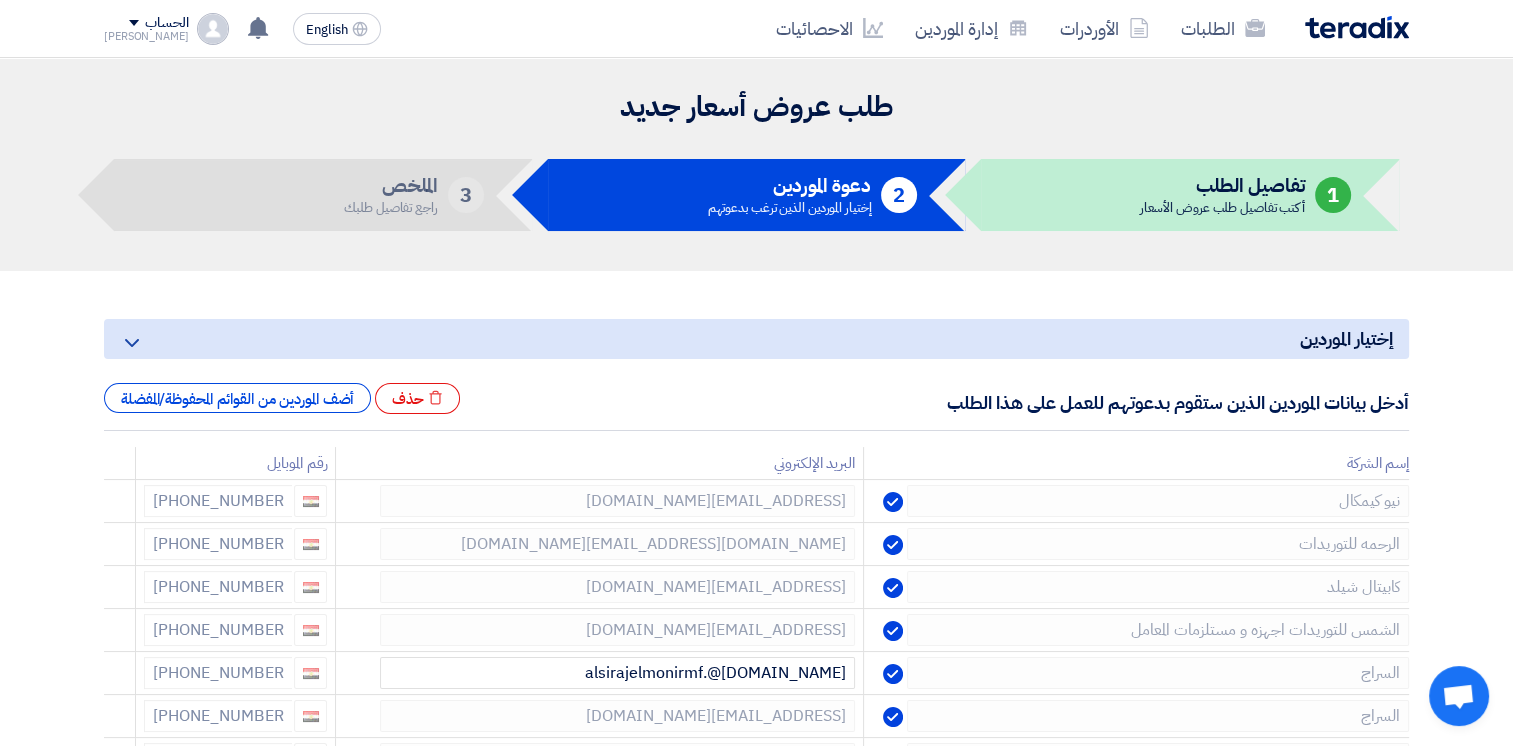 click 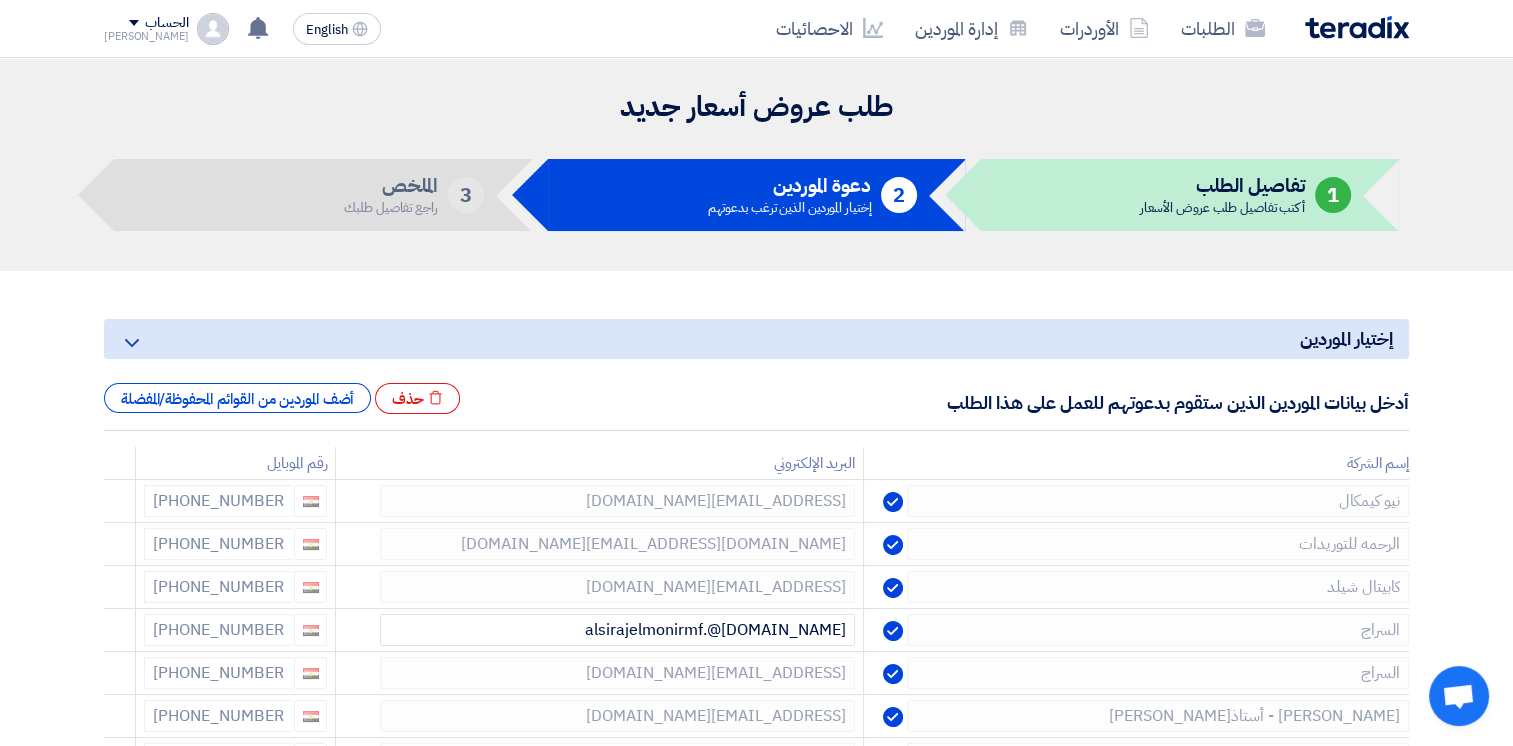 click 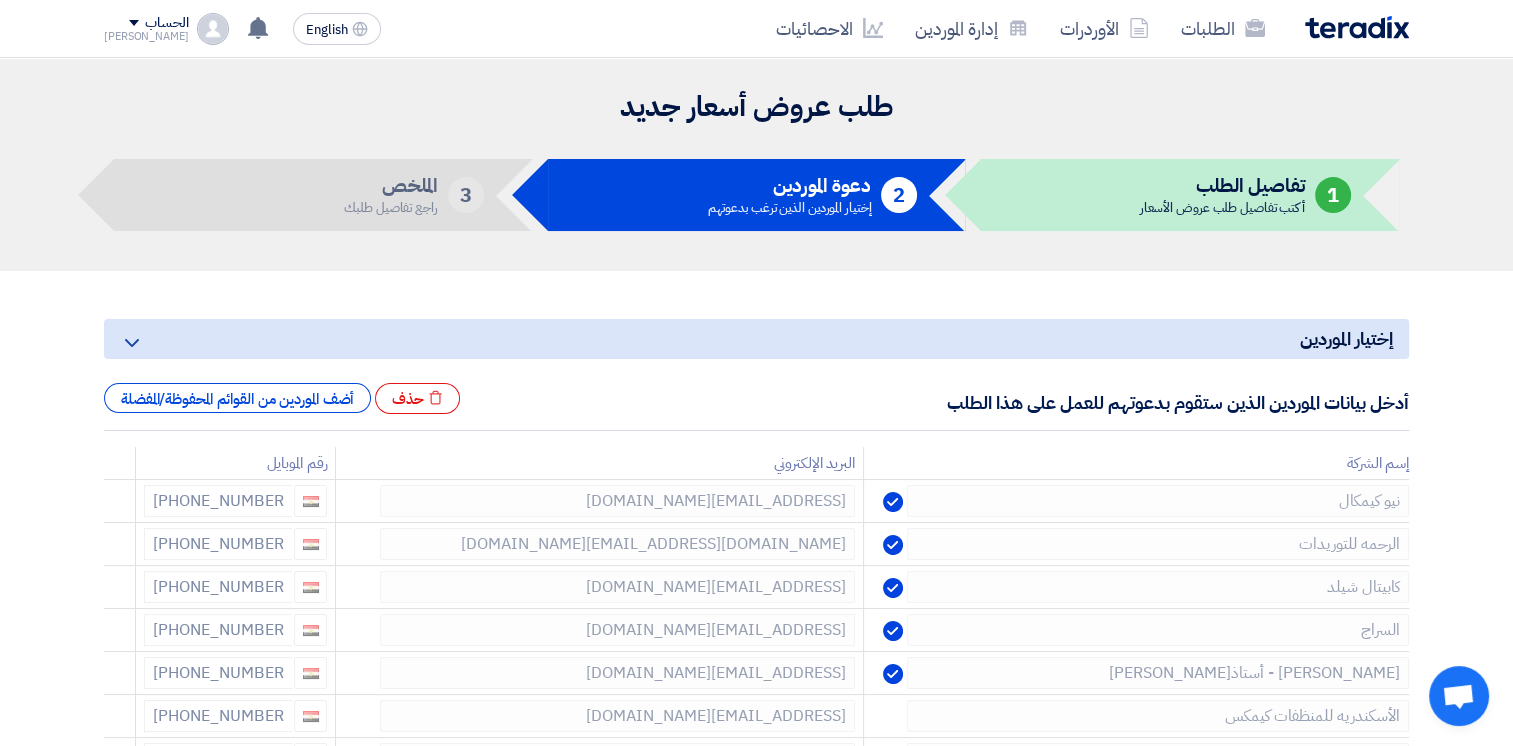 click 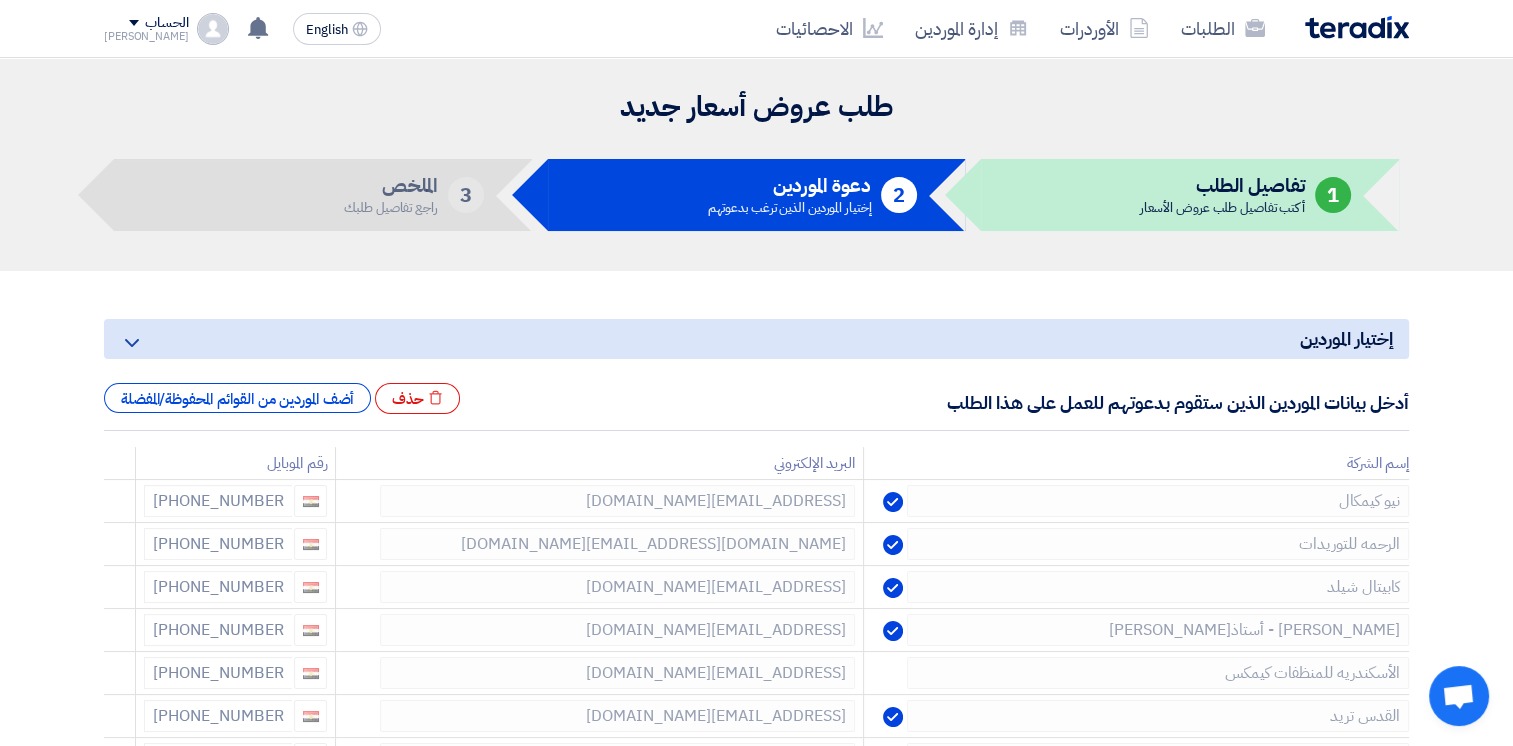 click 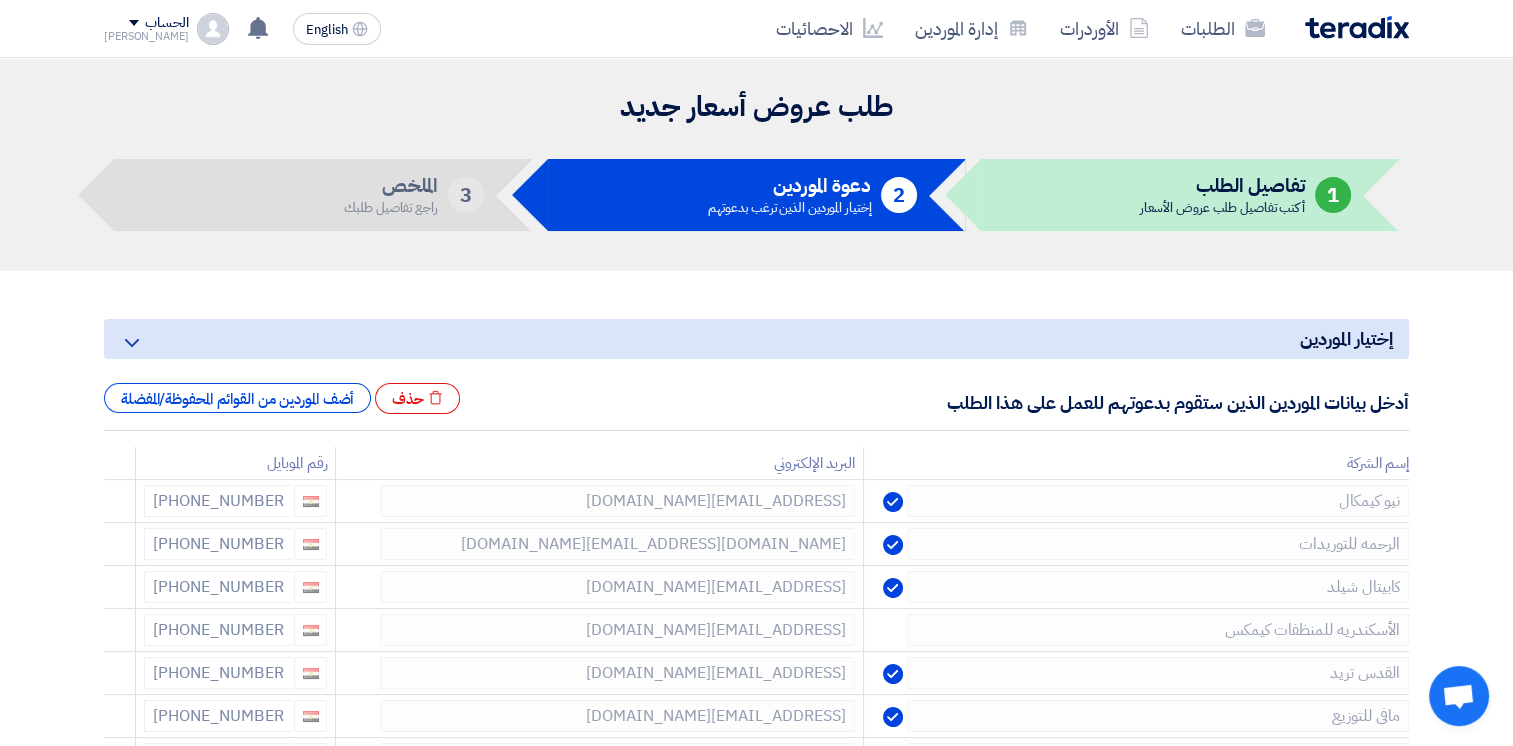click 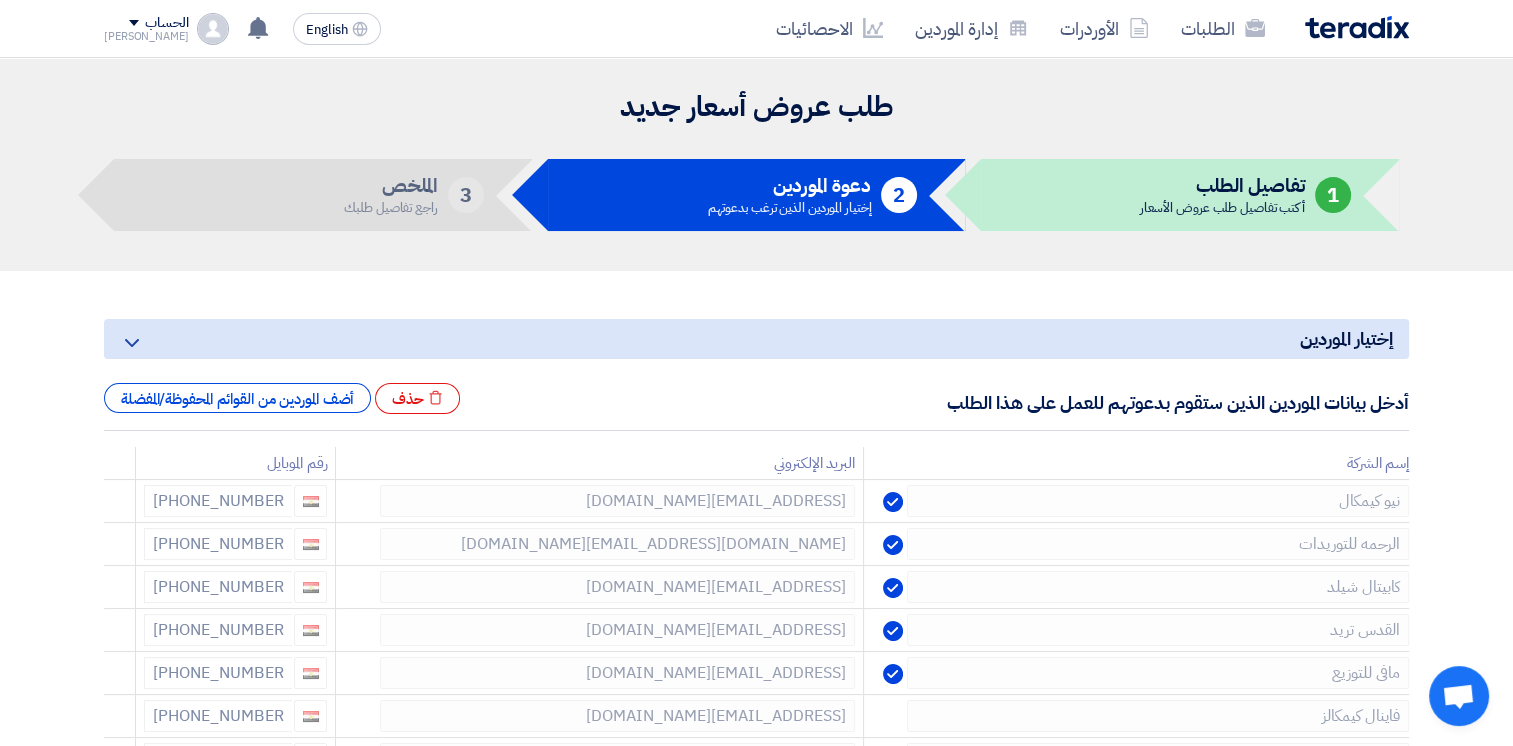 click 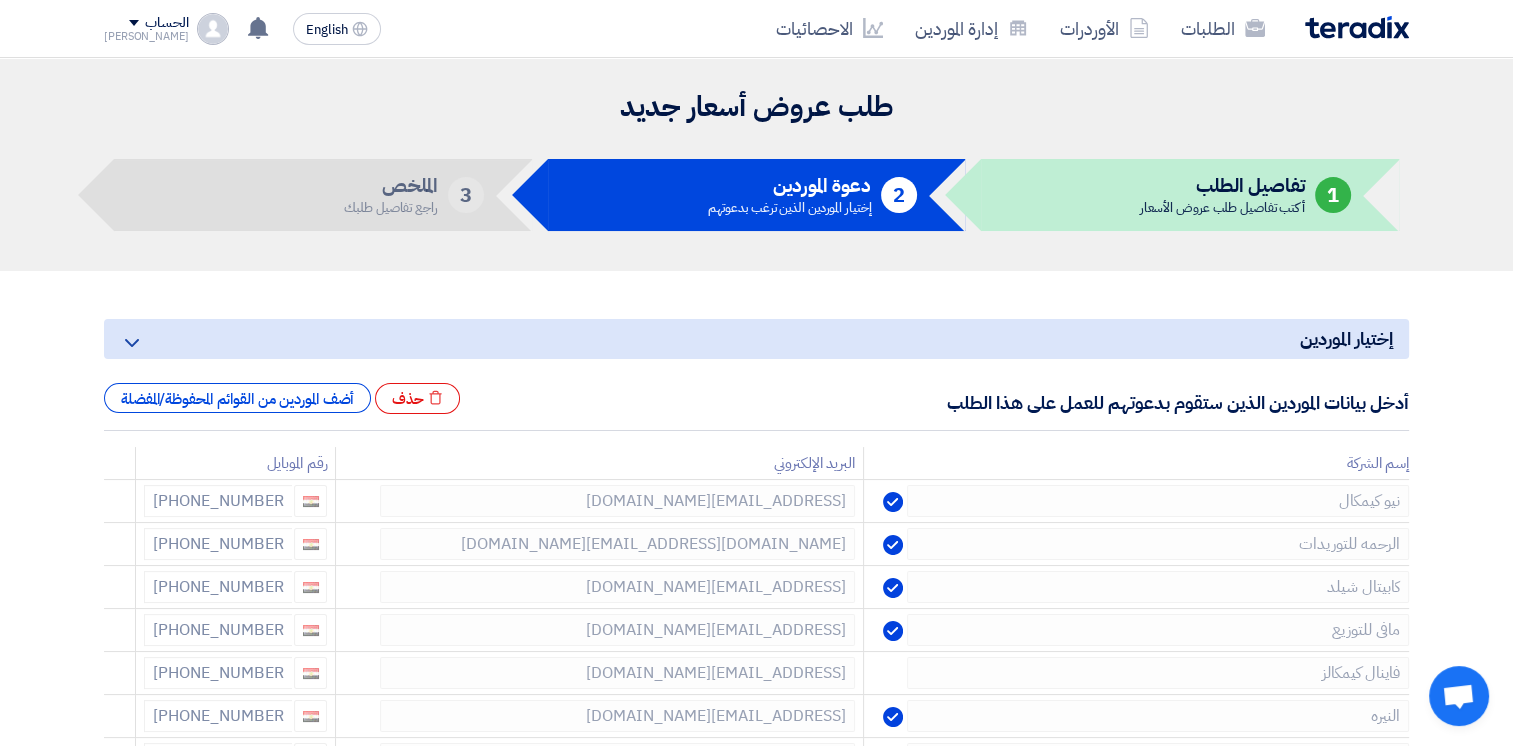 click 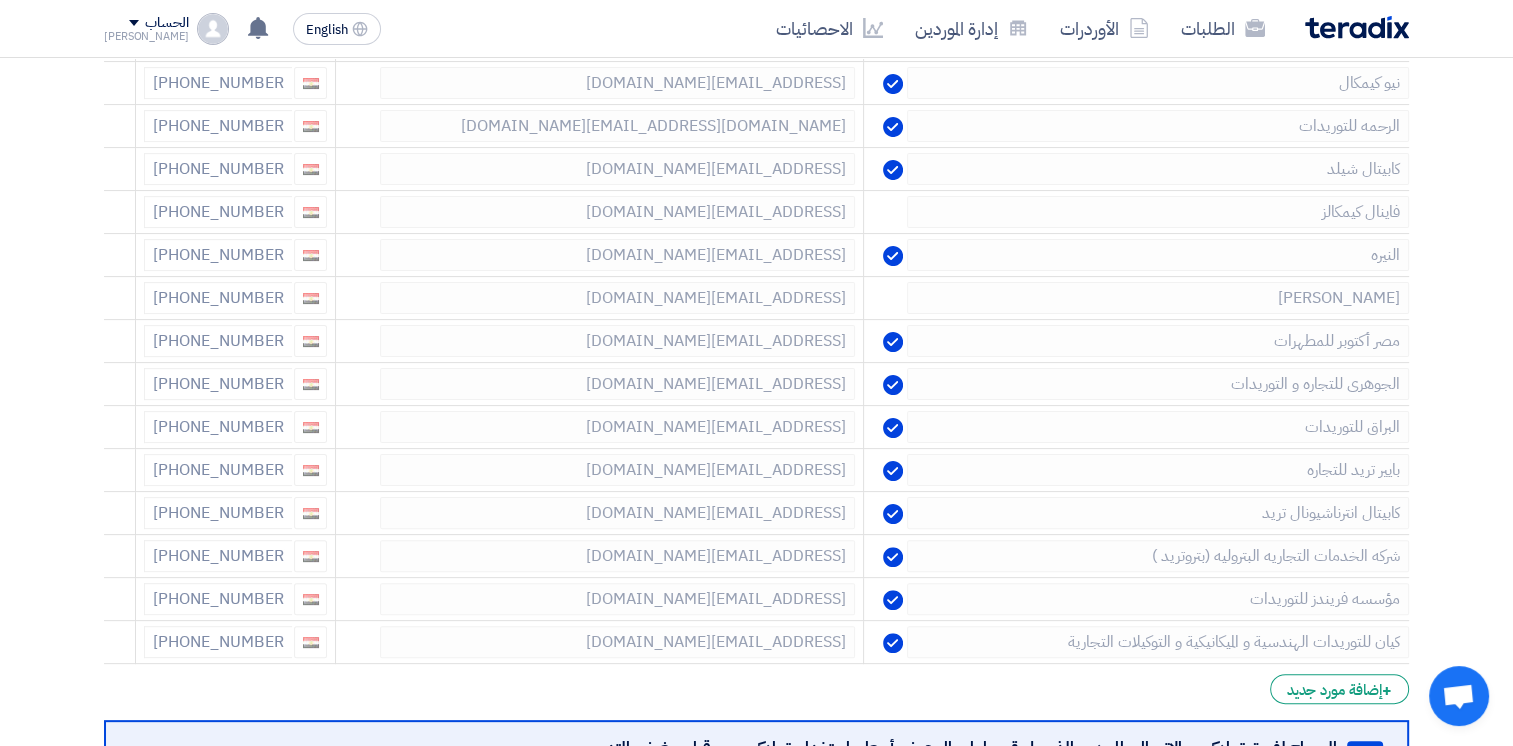 scroll, scrollTop: 400, scrollLeft: 0, axis: vertical 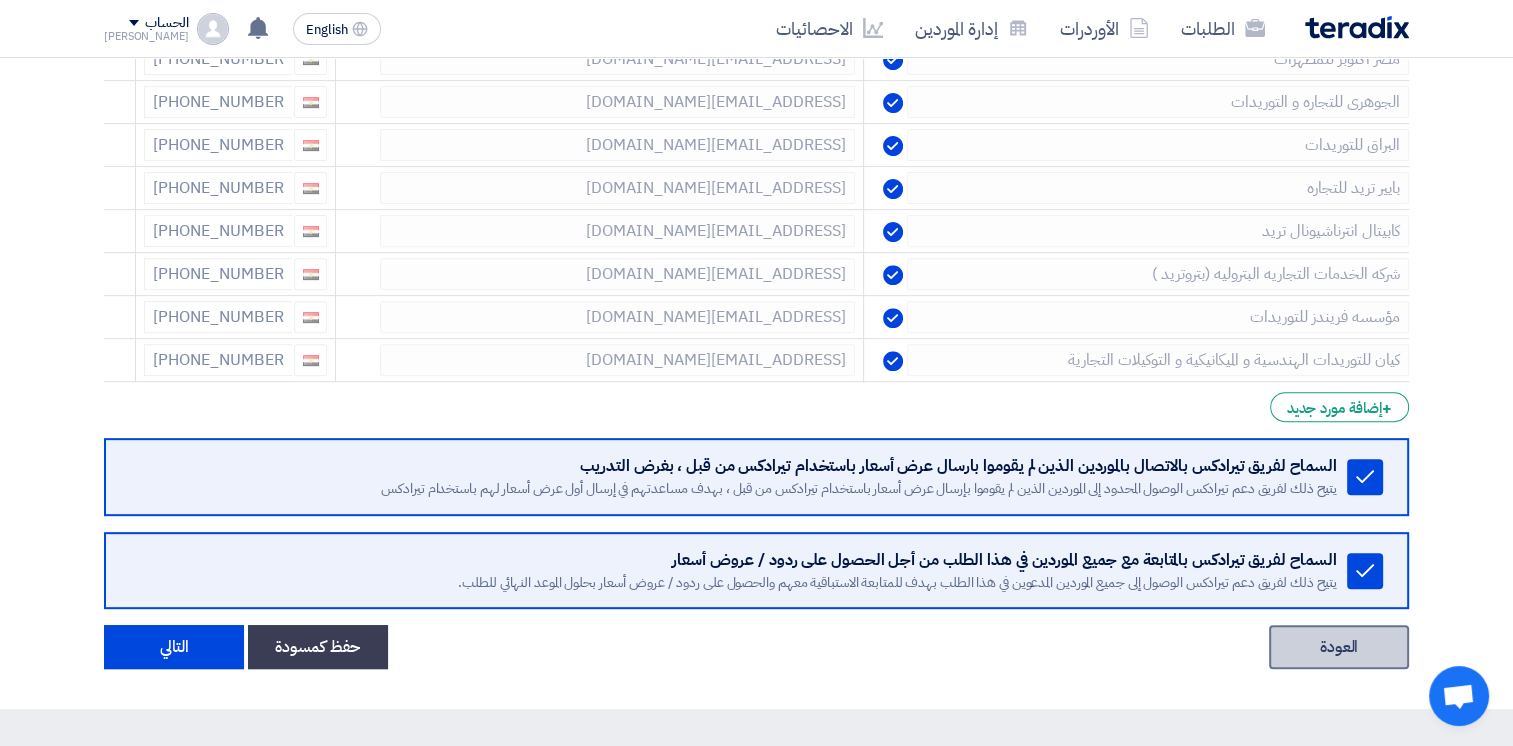 click on "العودة" 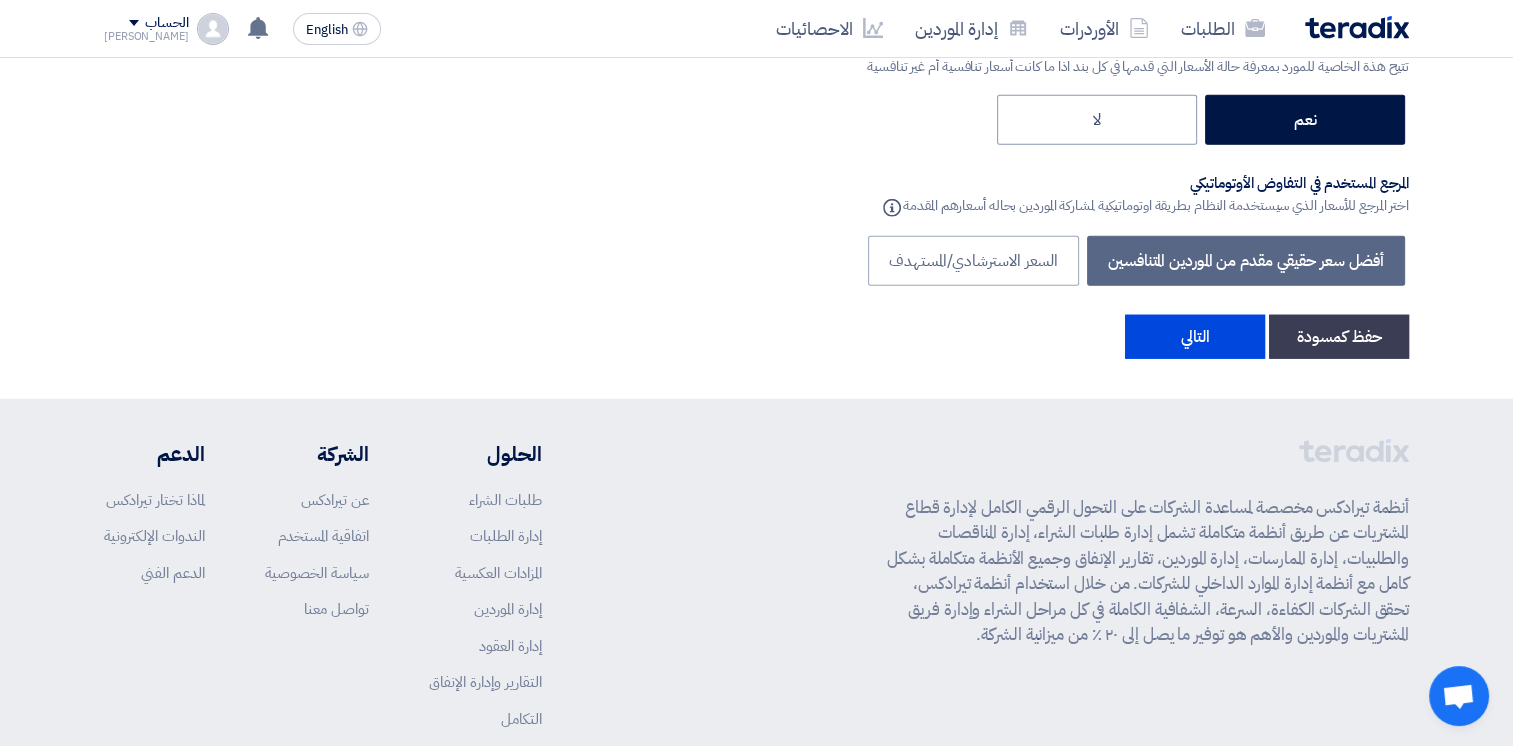 scroll, scrollTop: 5193, scrollLeft: 0, axis: vertical 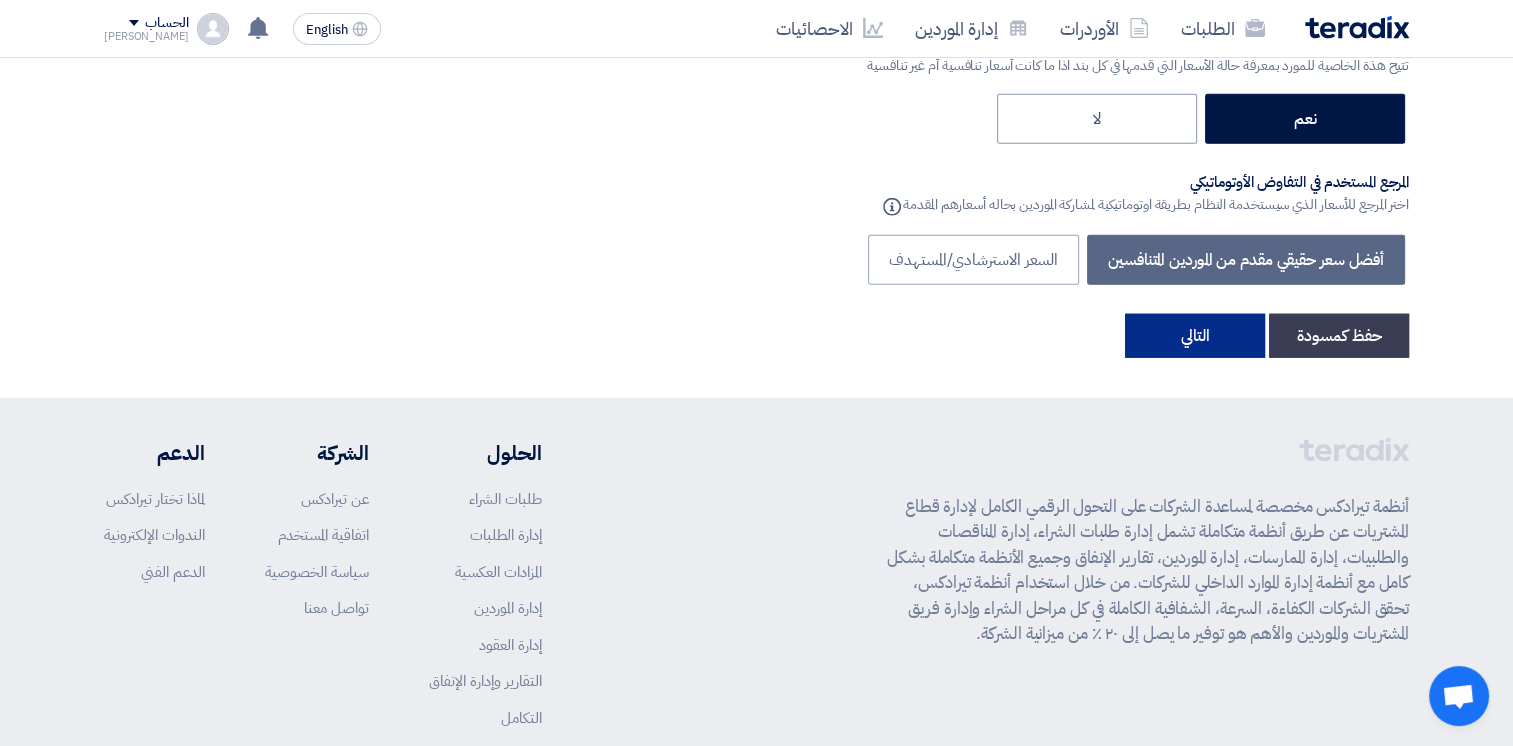 click on "التالي" 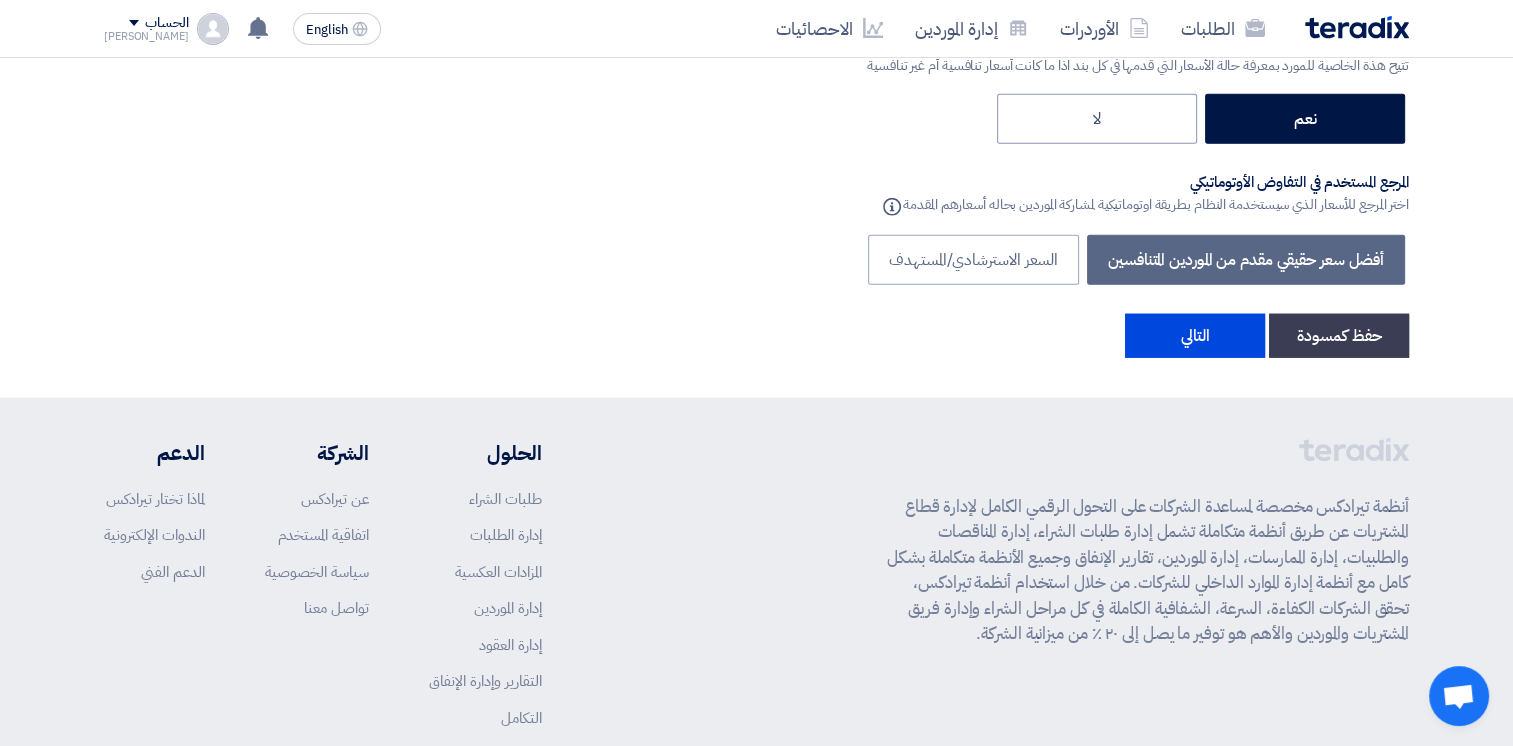 scroll, scrollTop: 0, scrollLeft: 0, axis: both 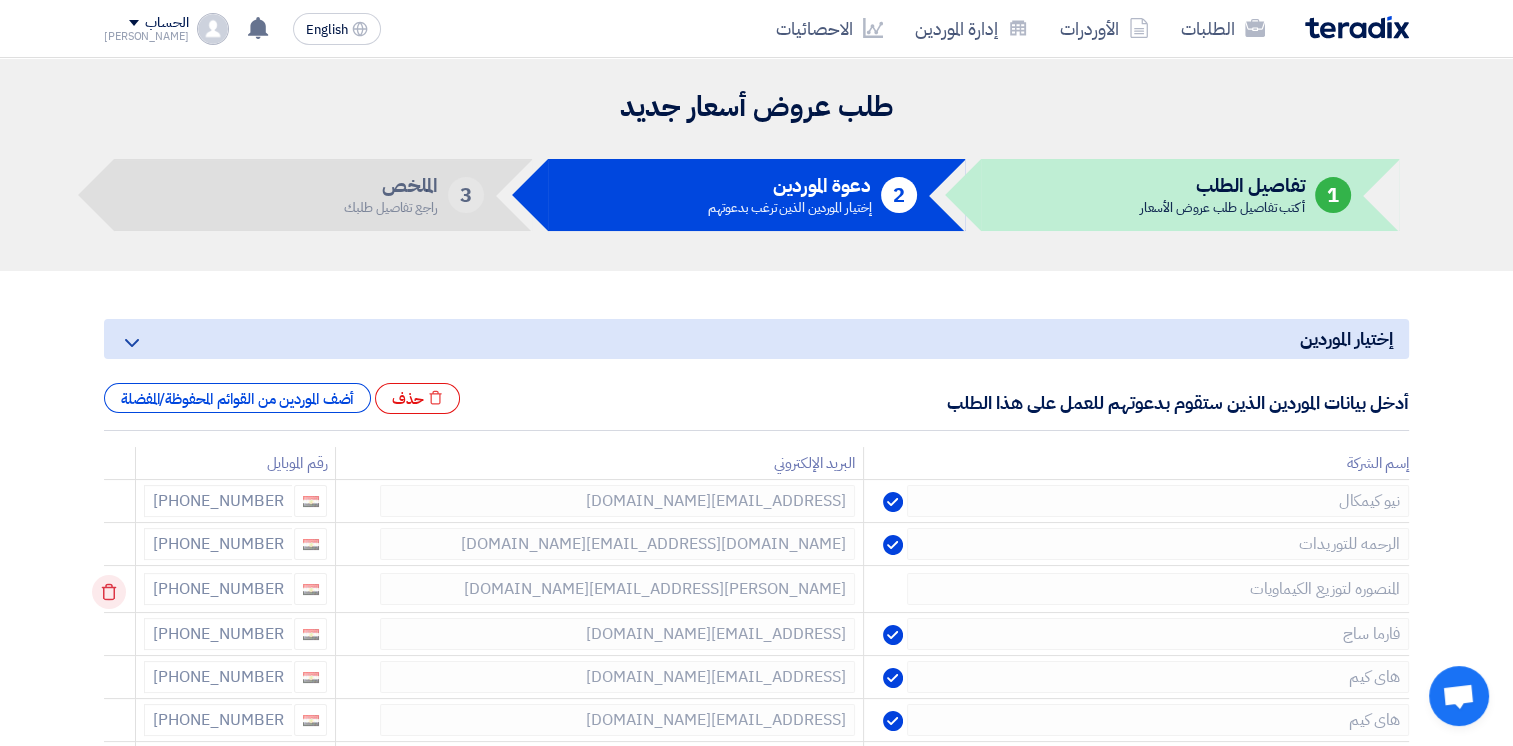 click 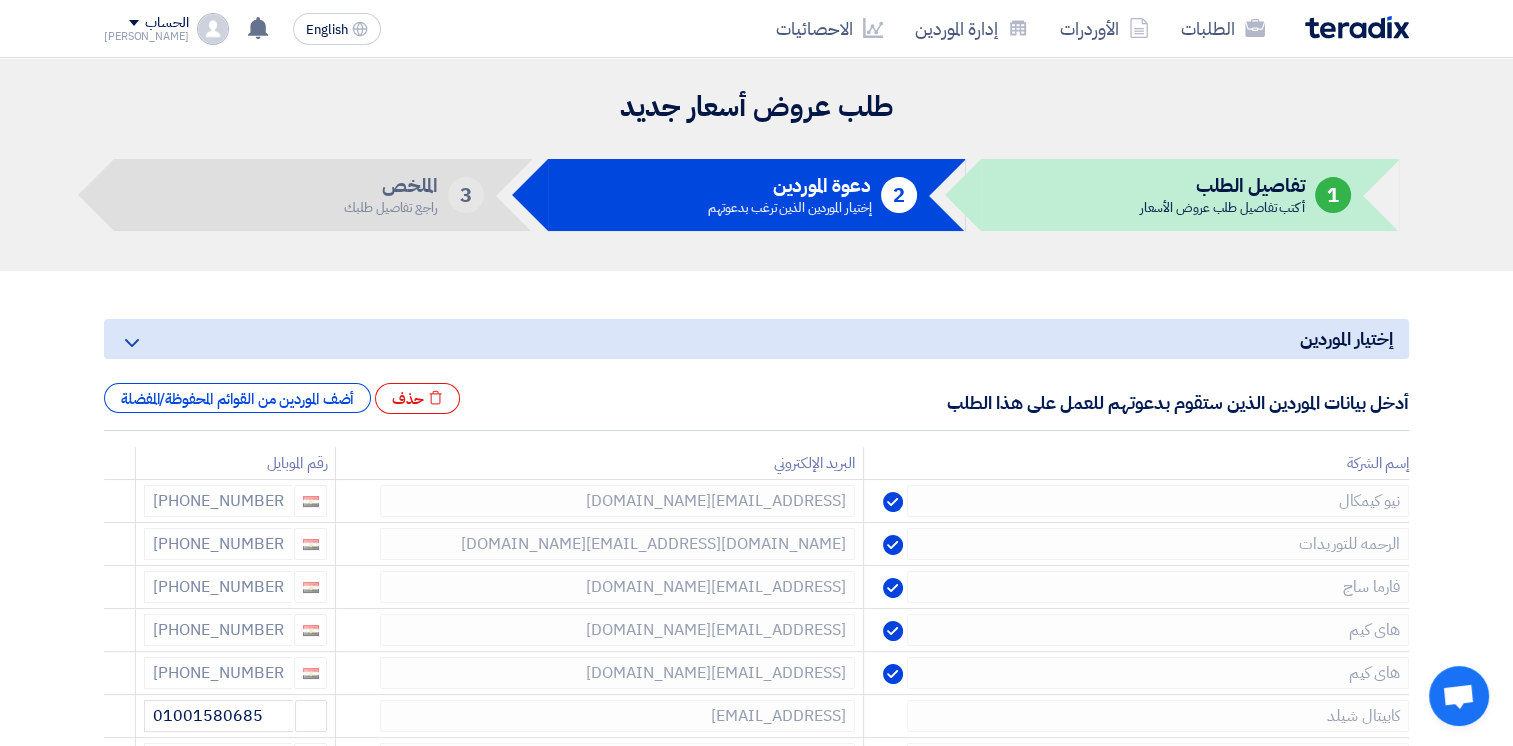 click 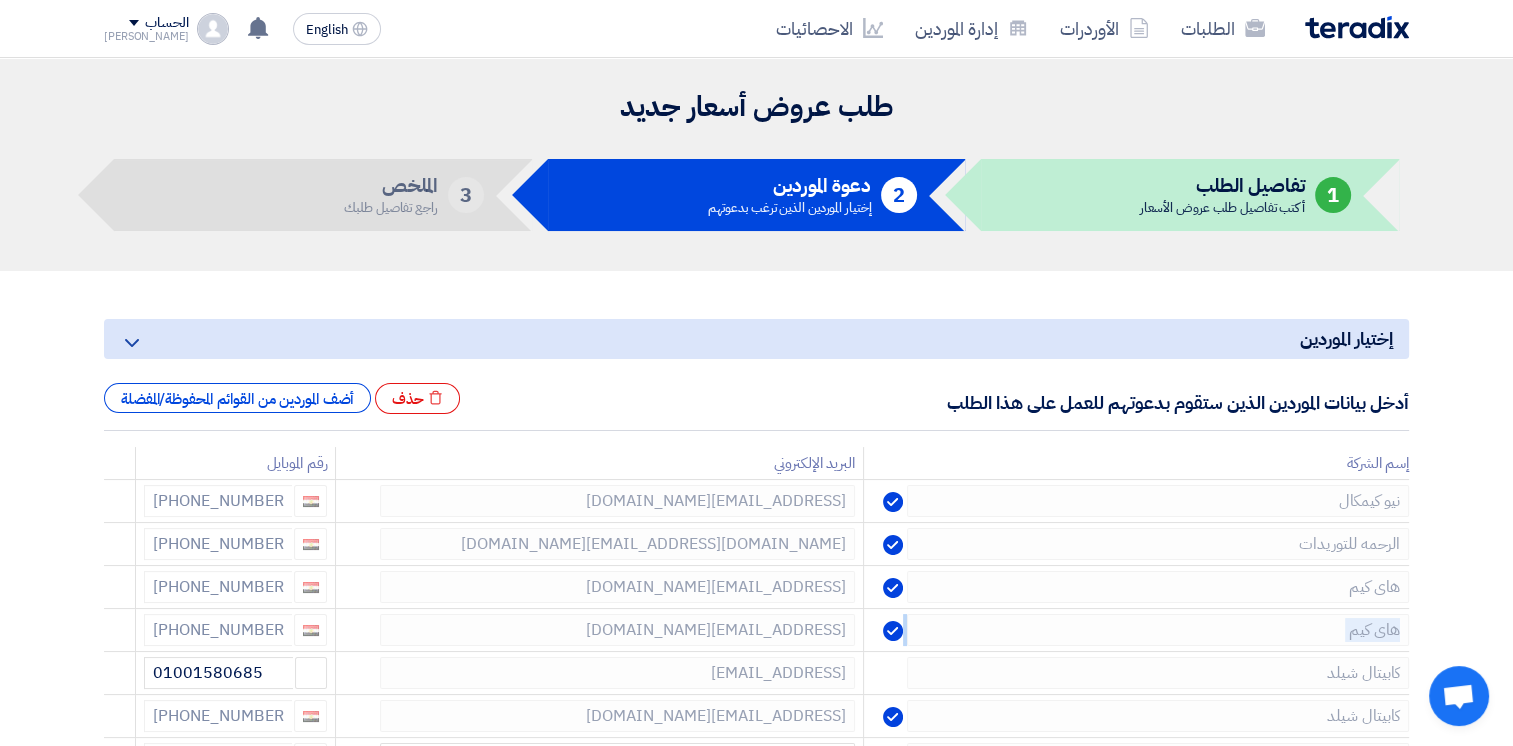 click 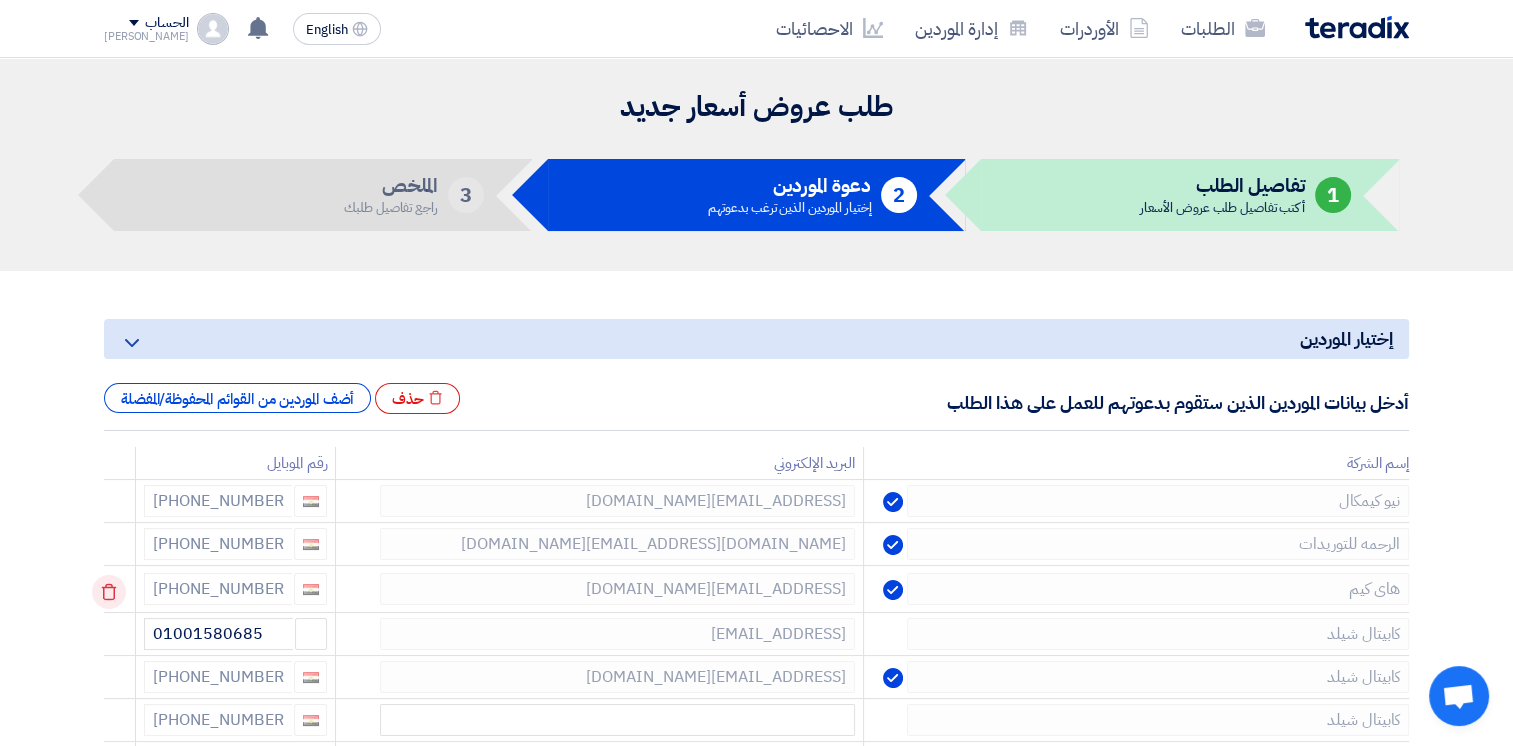click 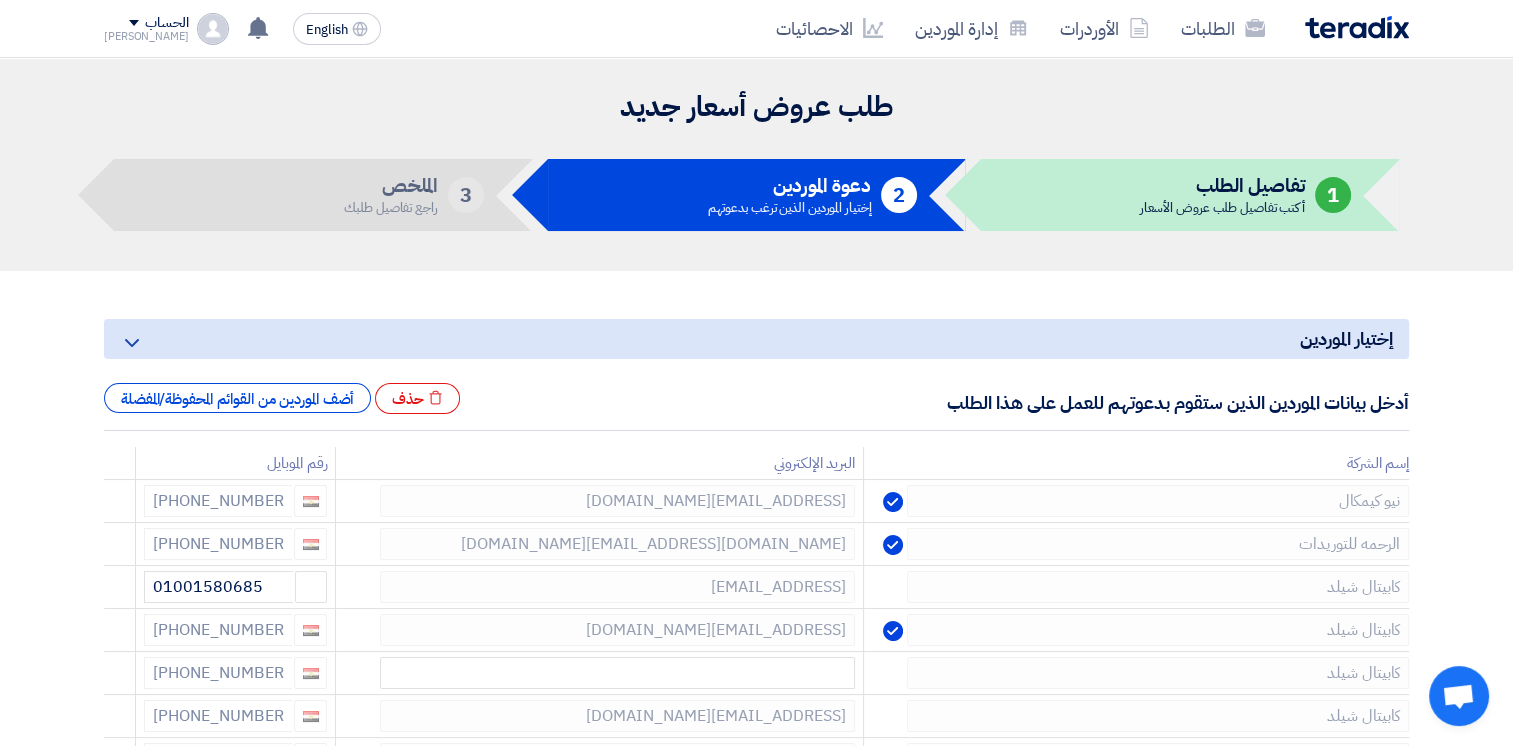 click 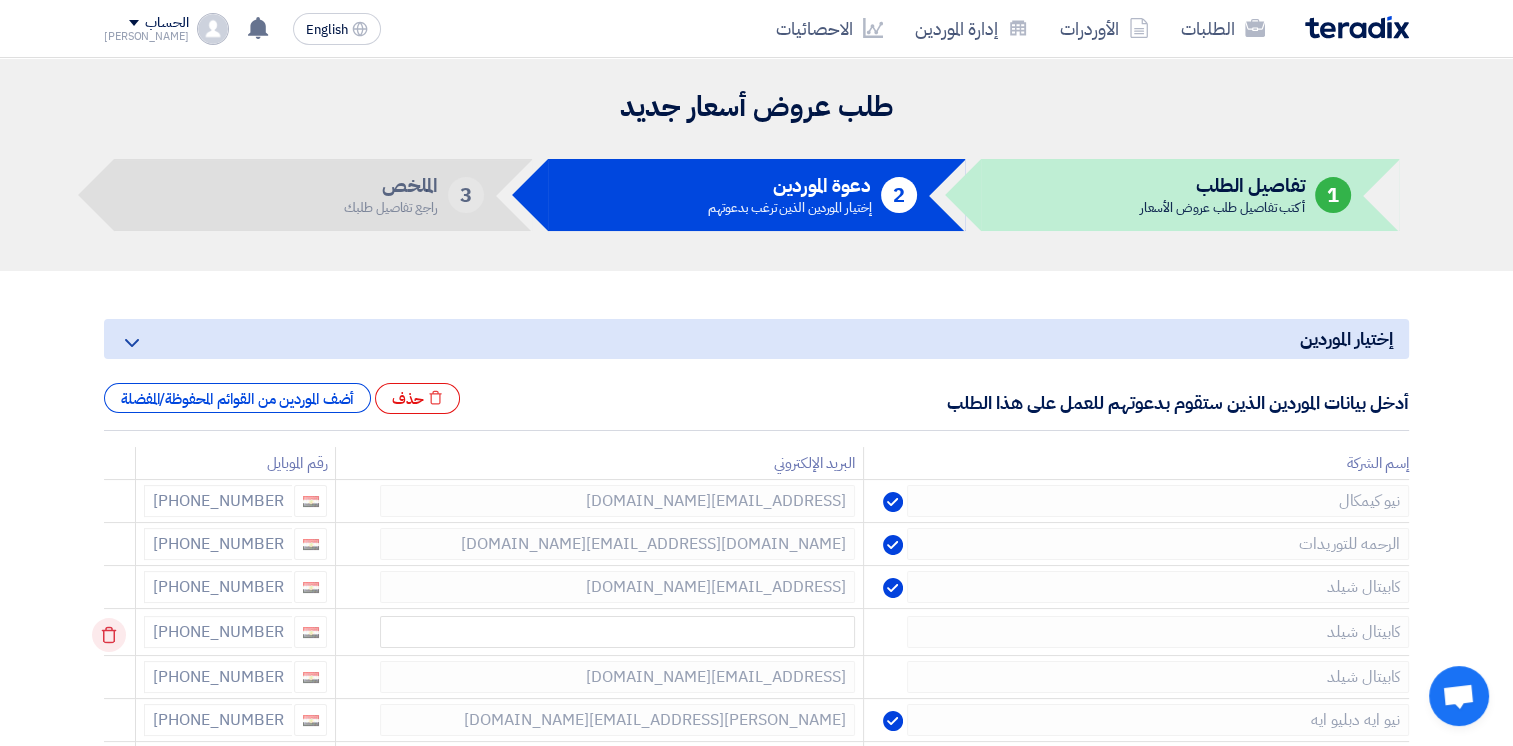 click 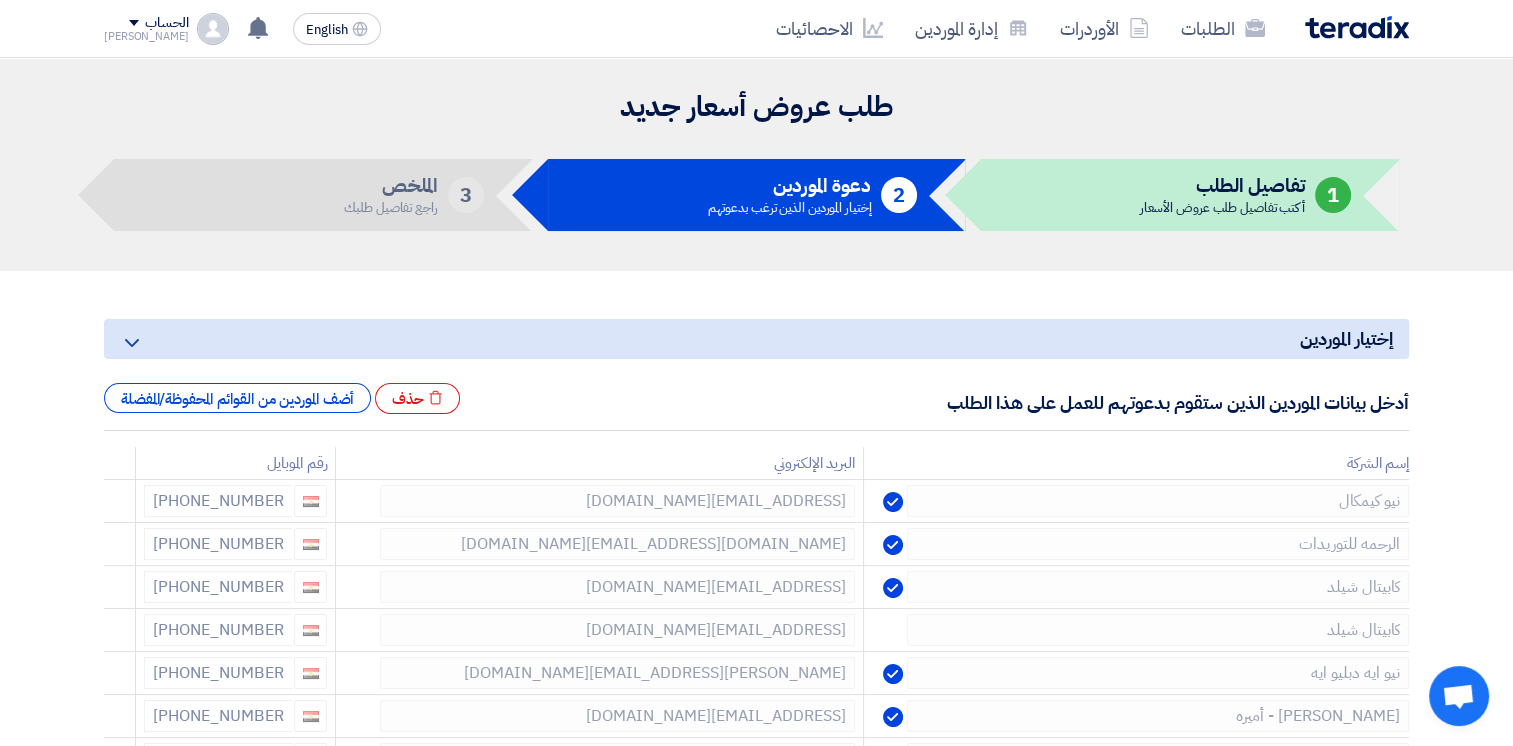 click 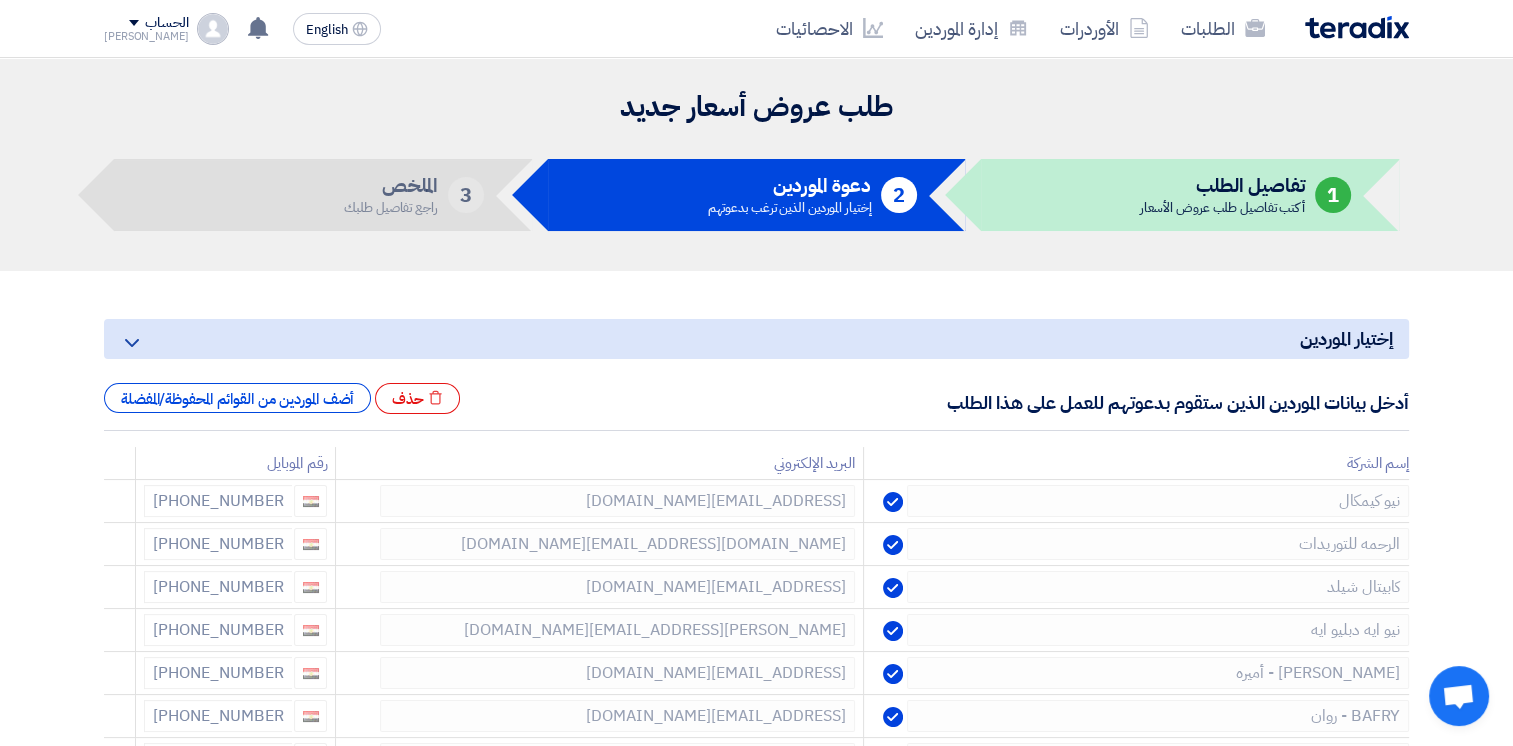 click 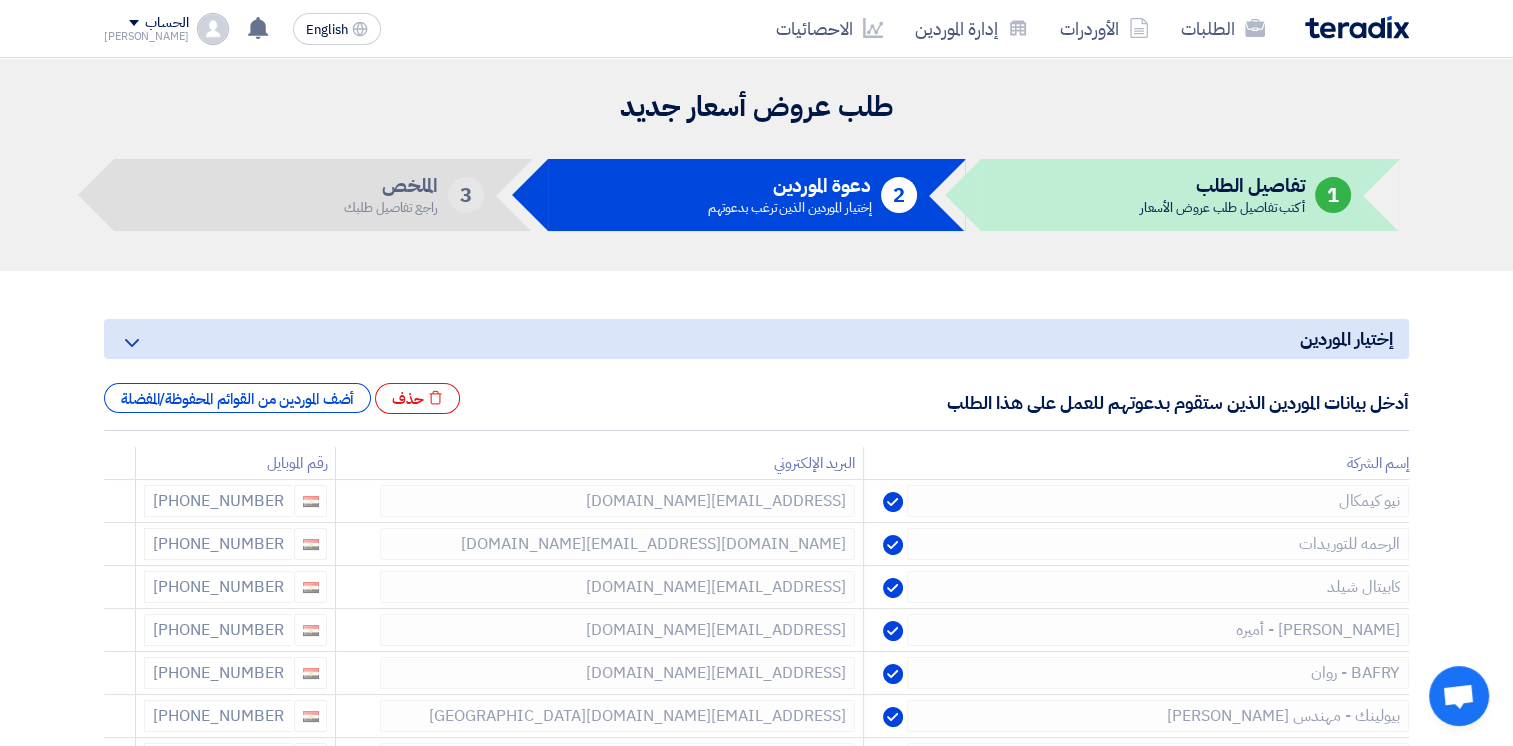 click 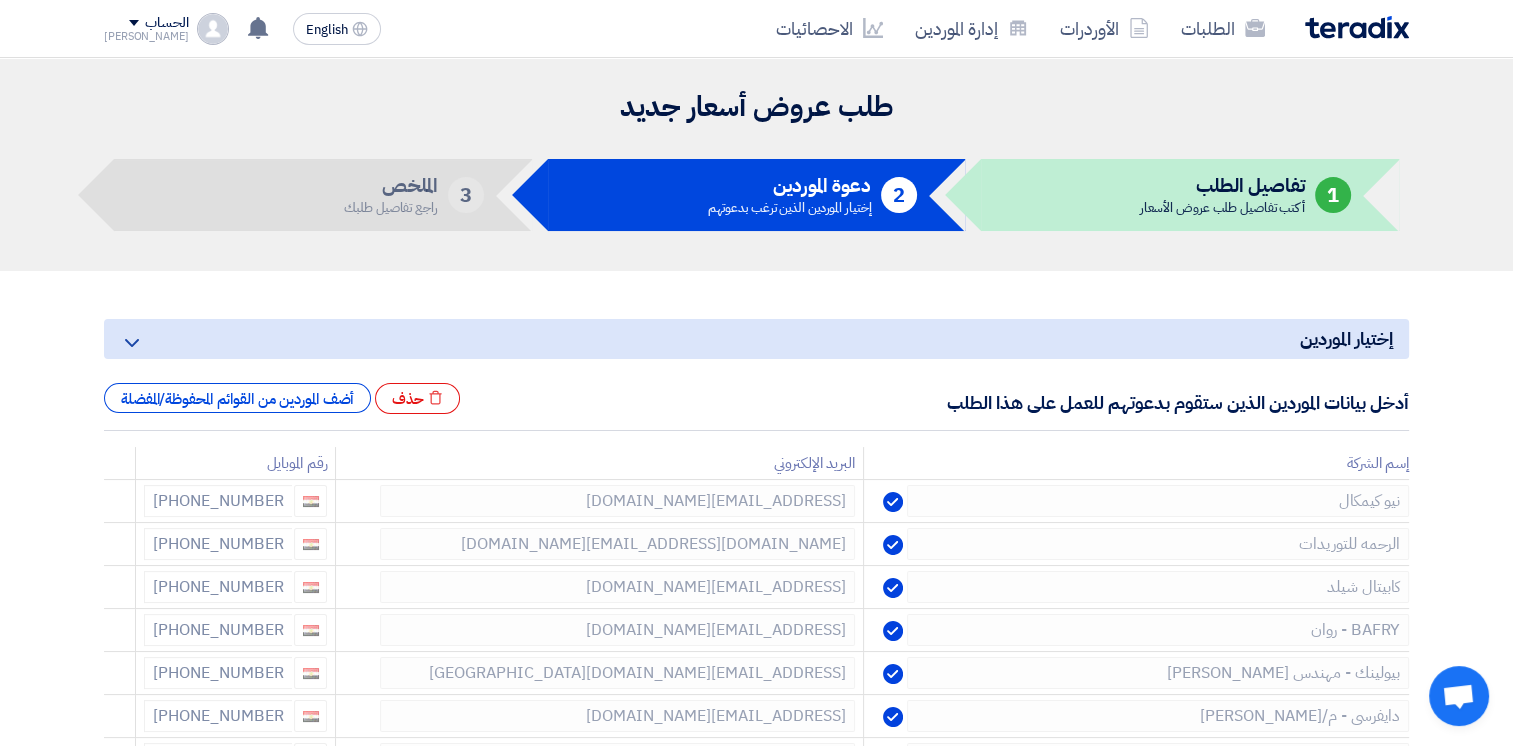 click 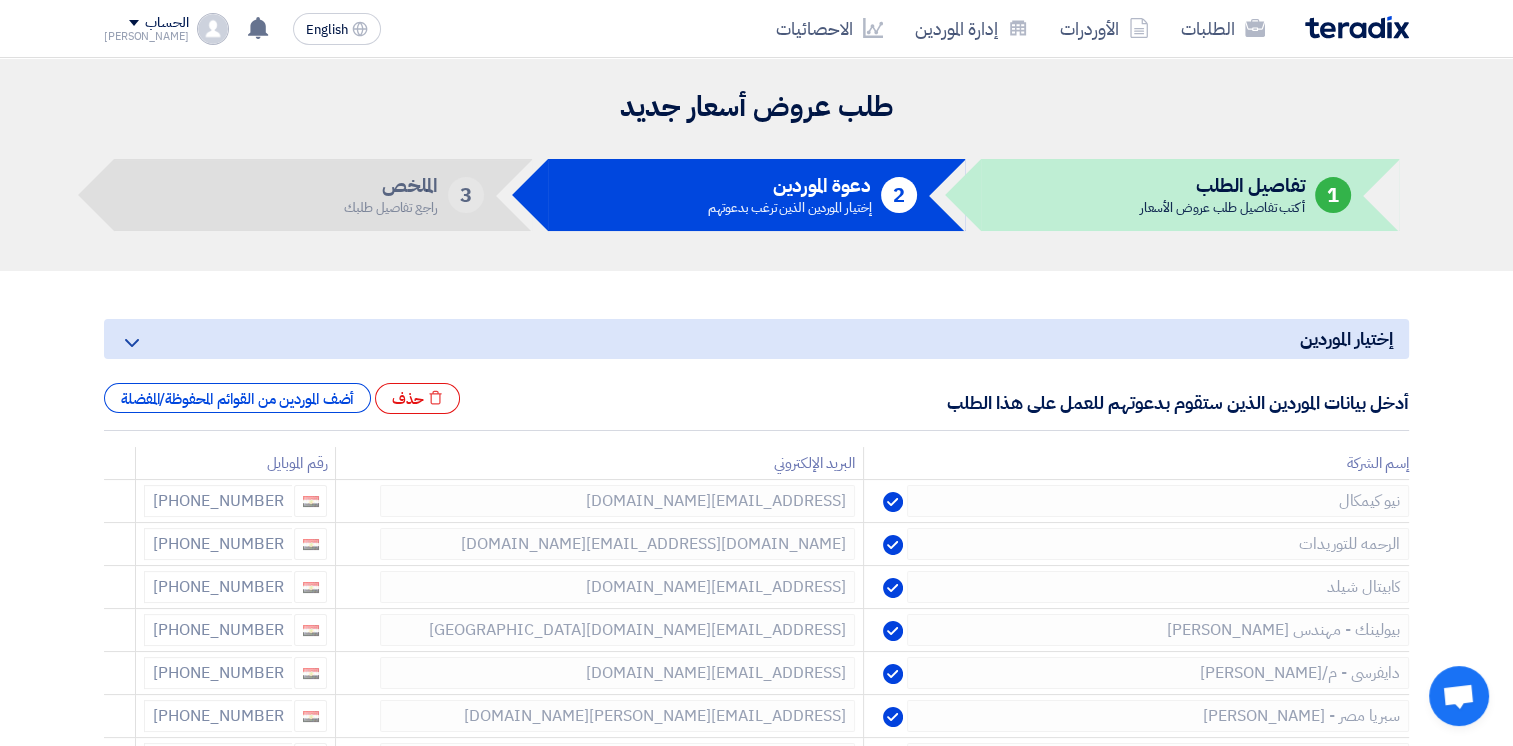 click 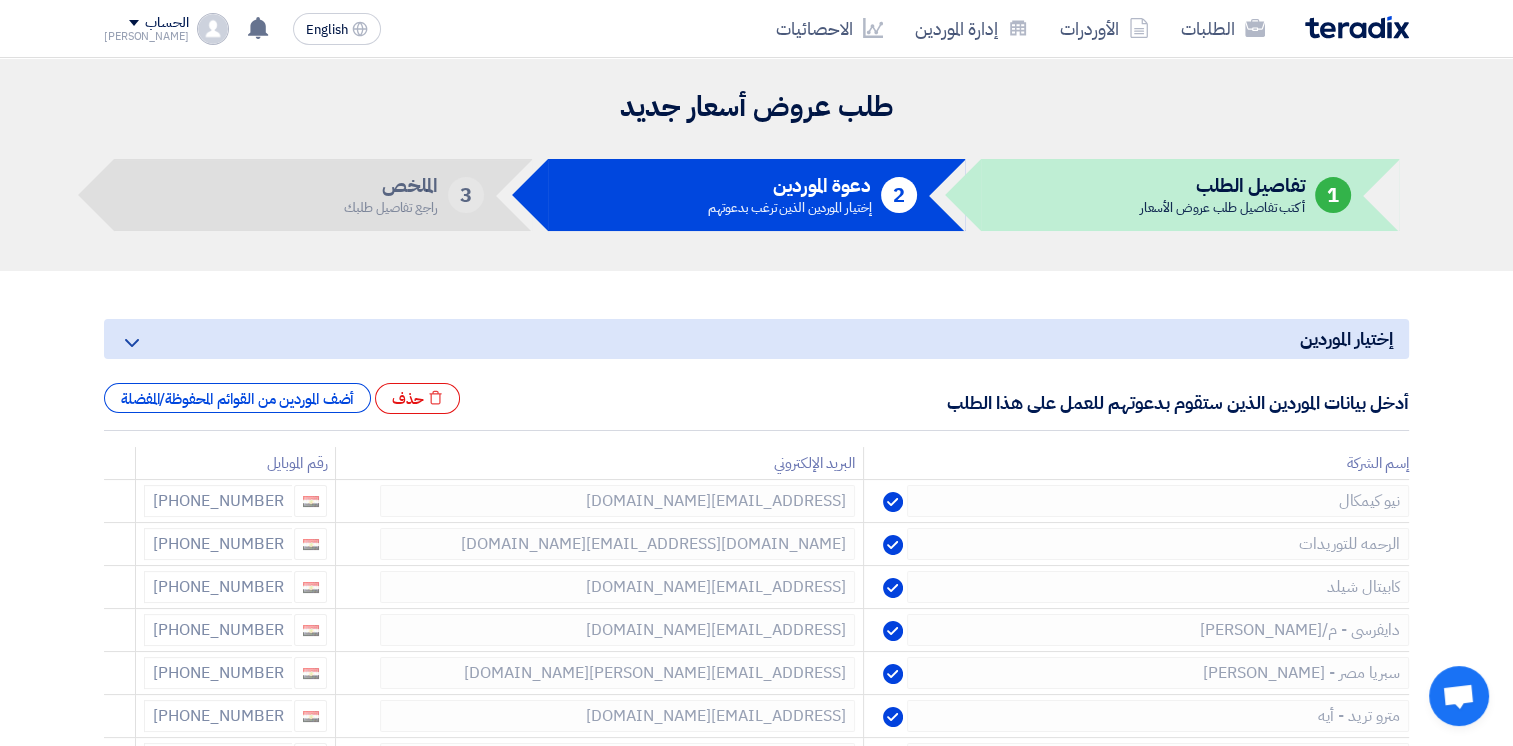 click 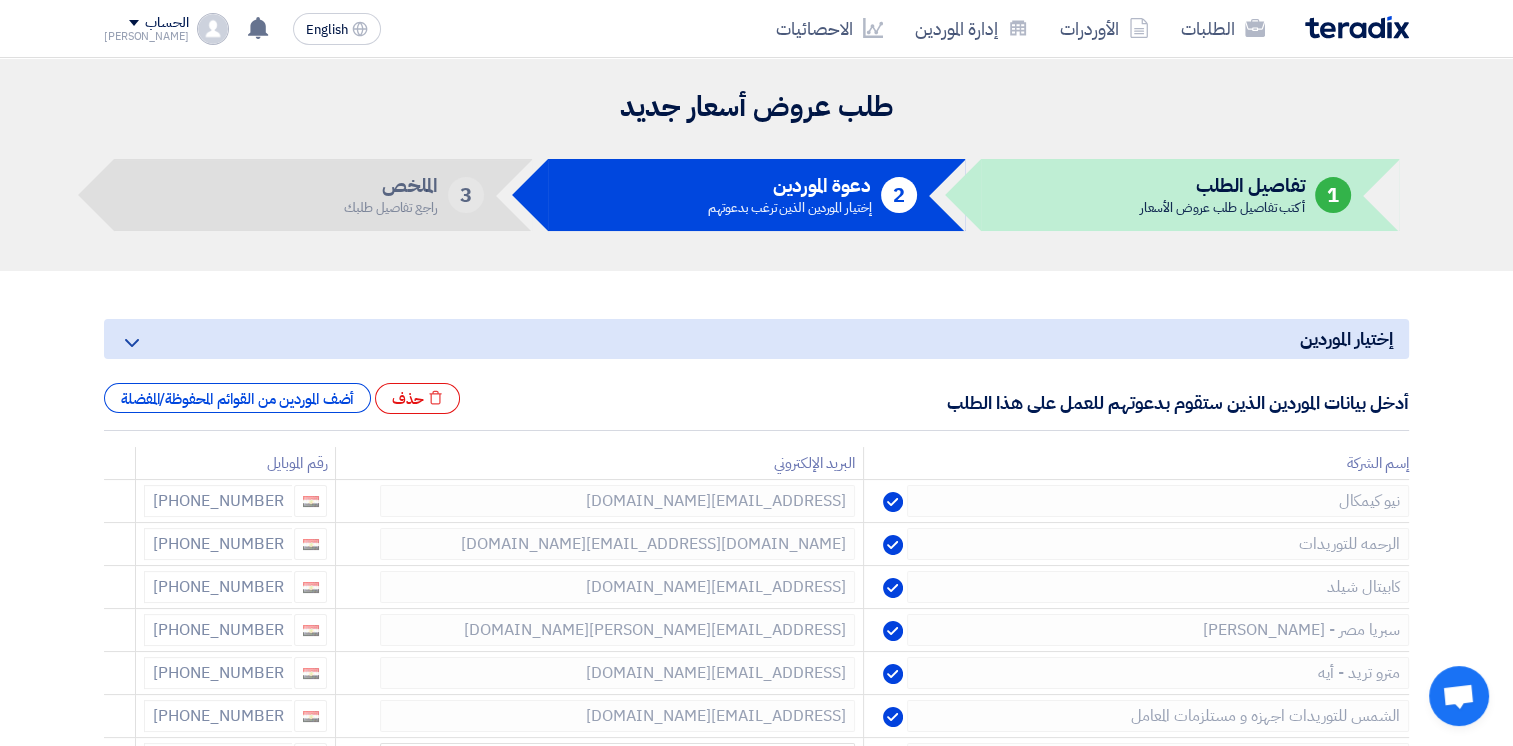 click 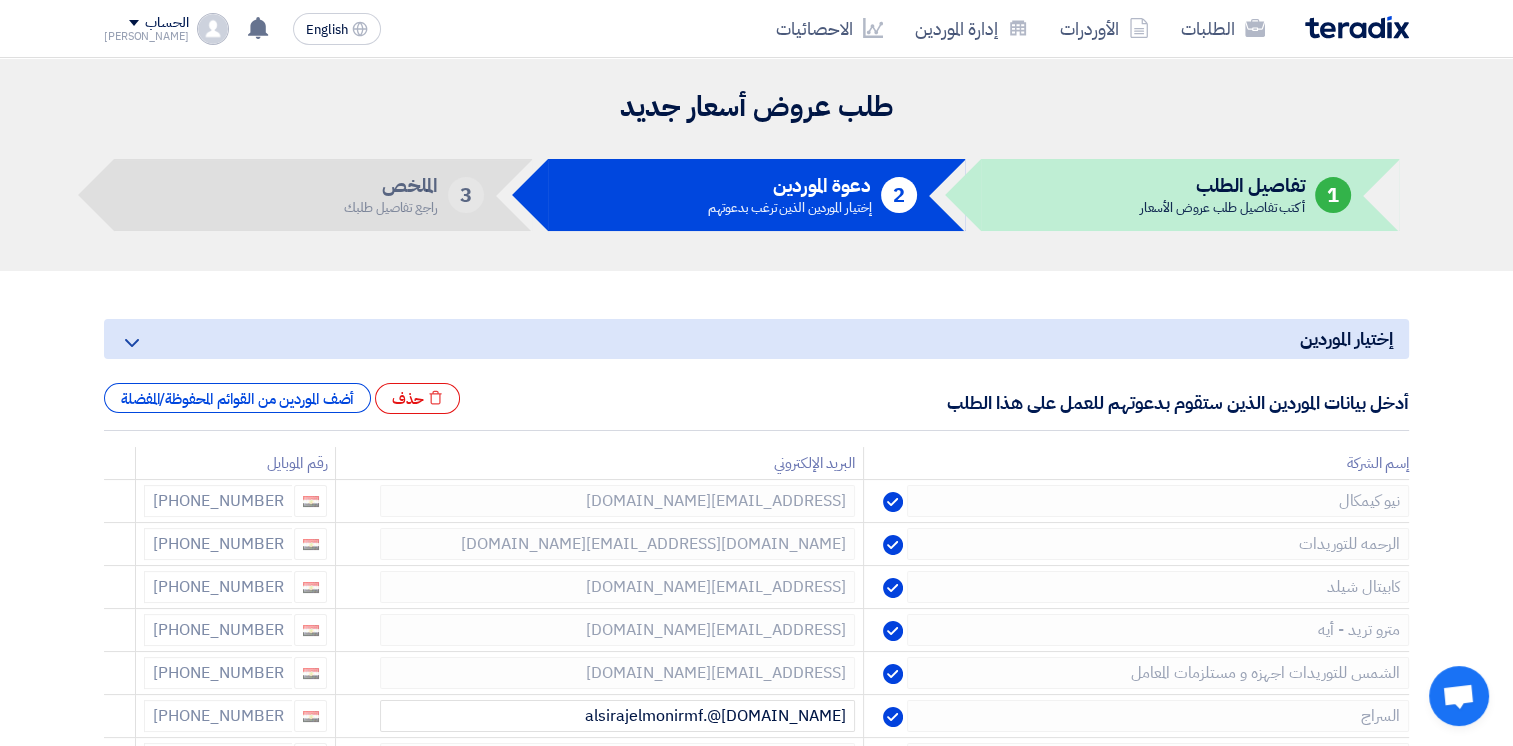 click 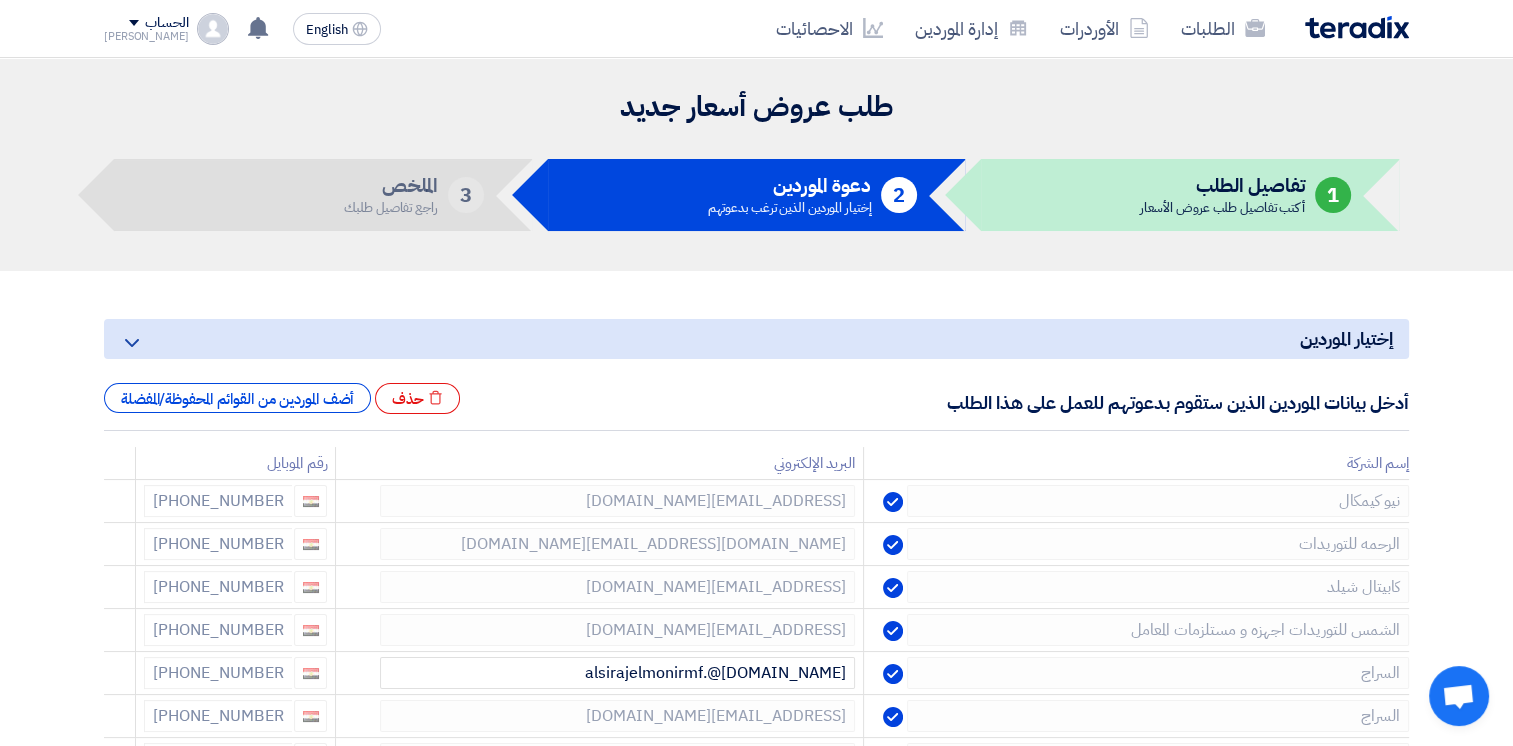 click 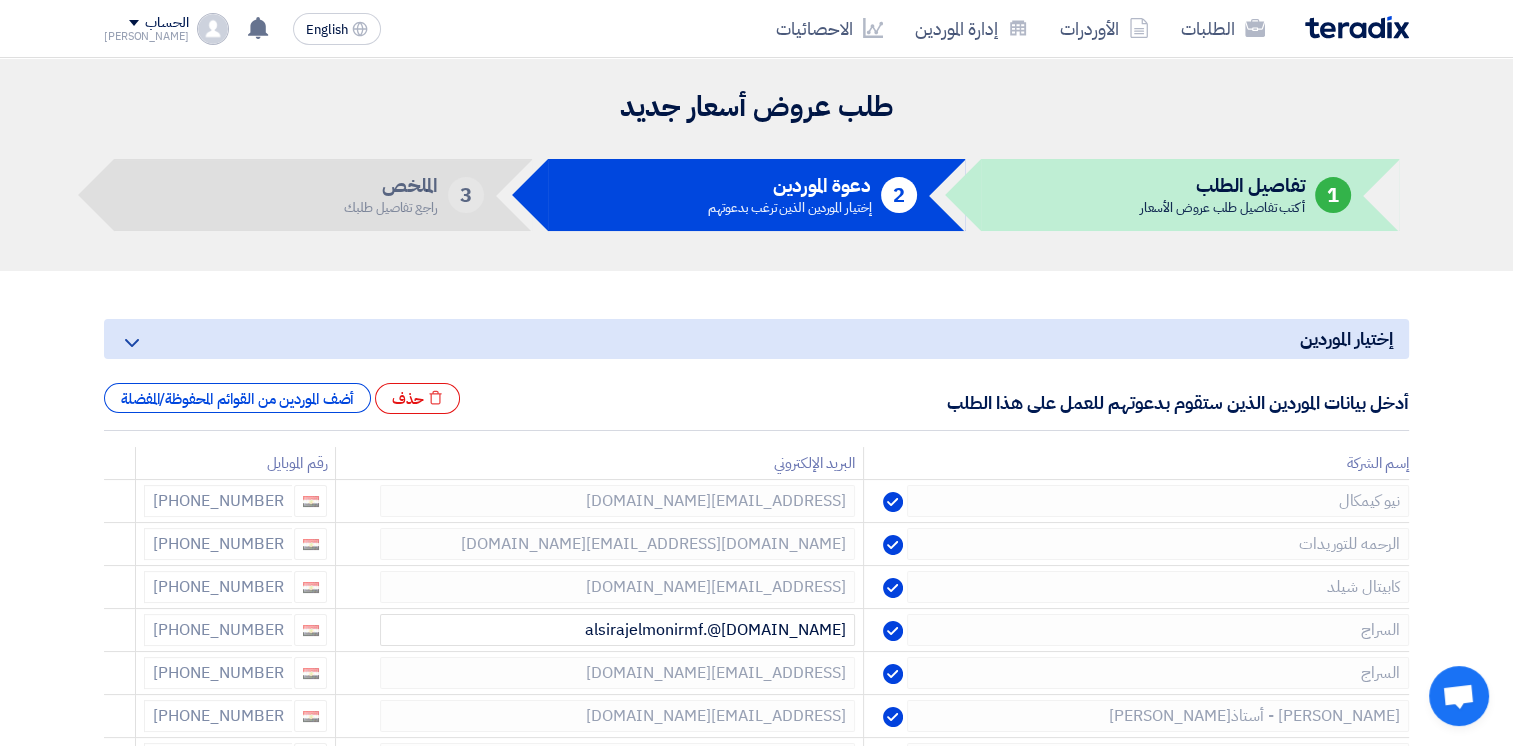 click 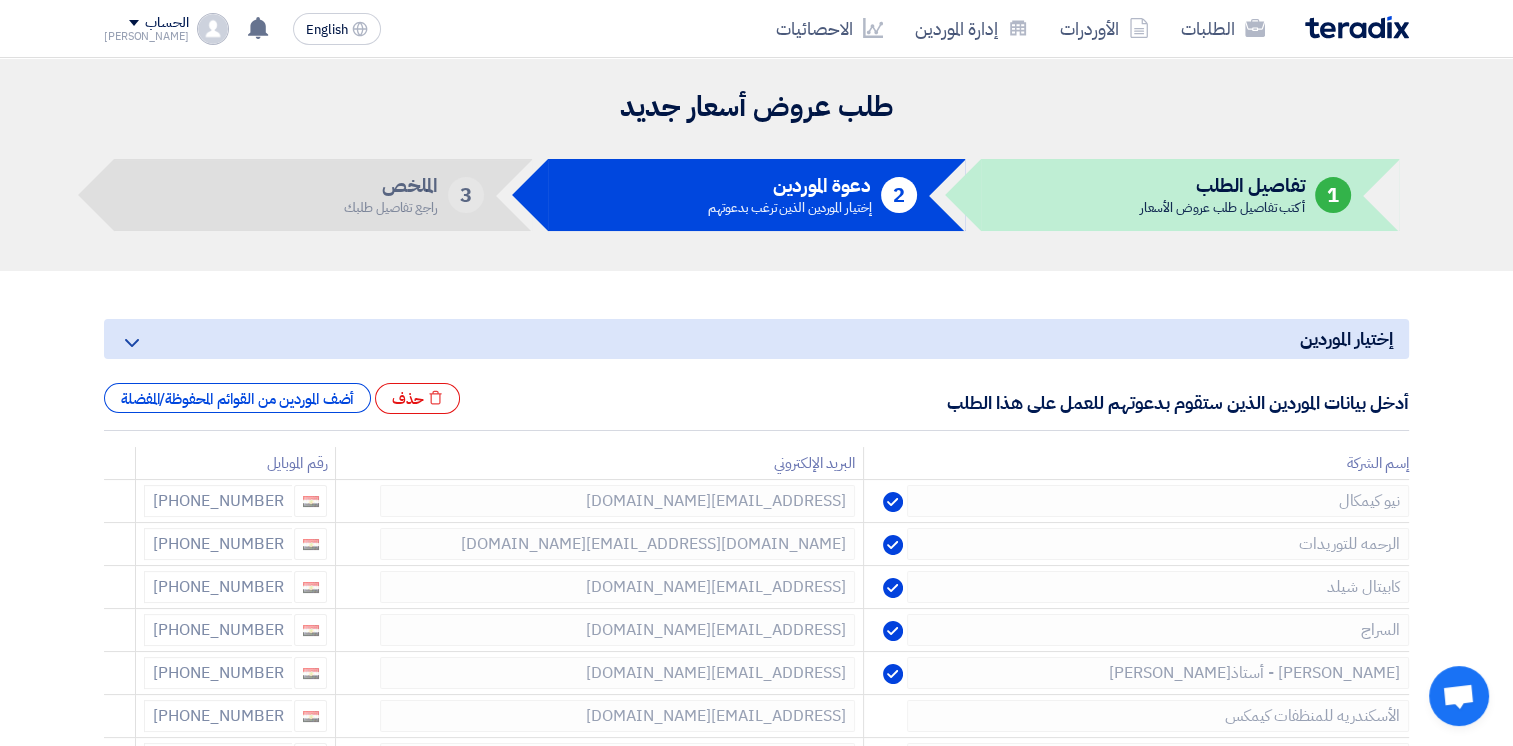 click 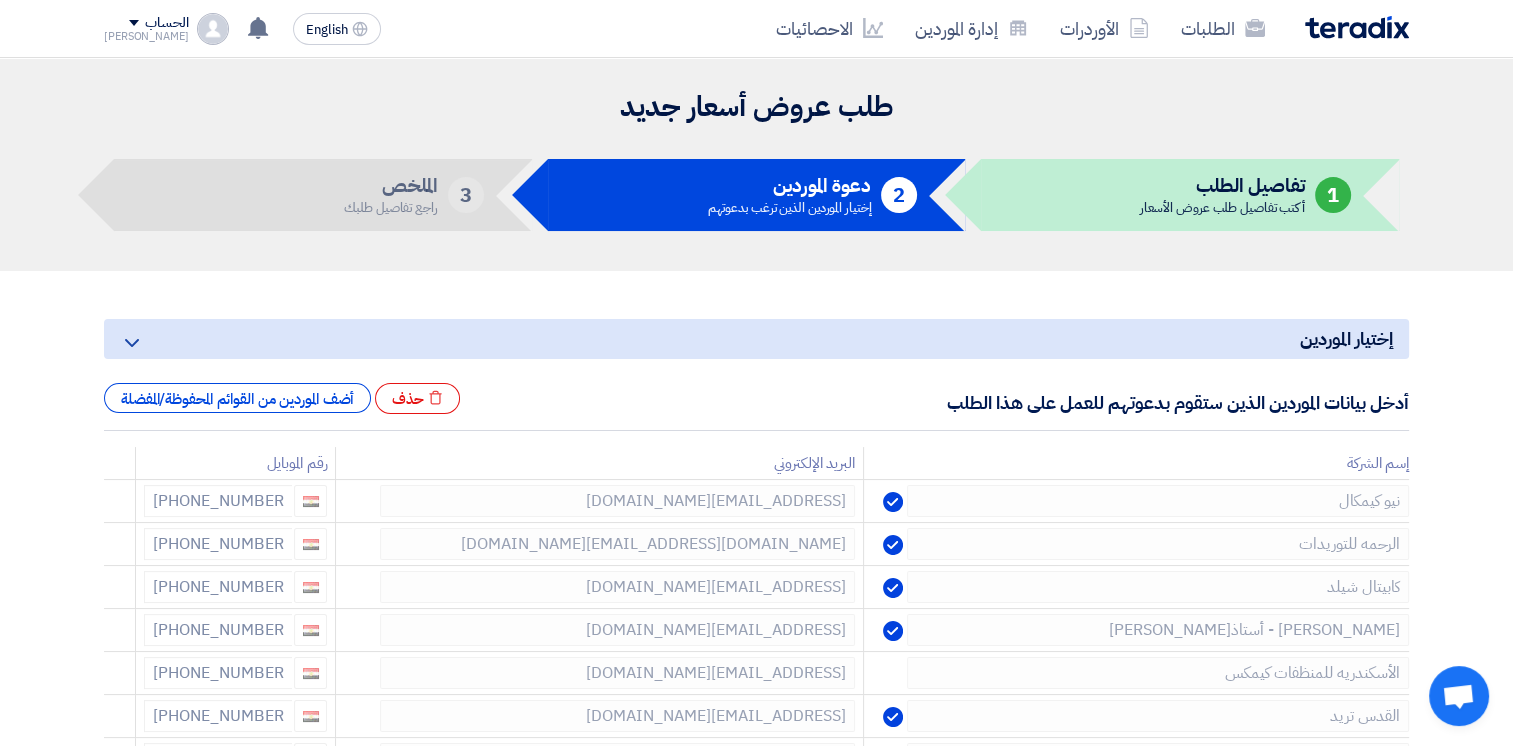 click 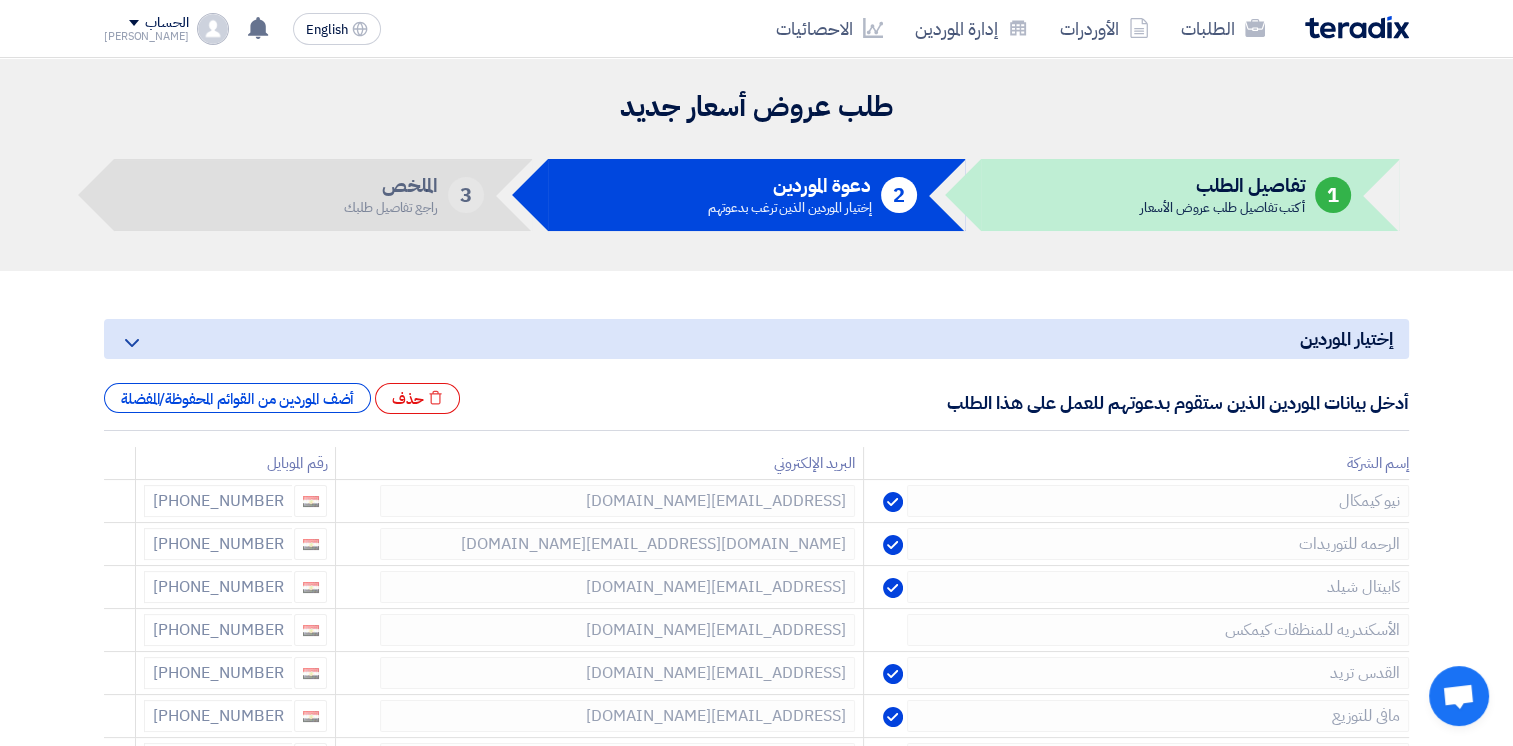 click 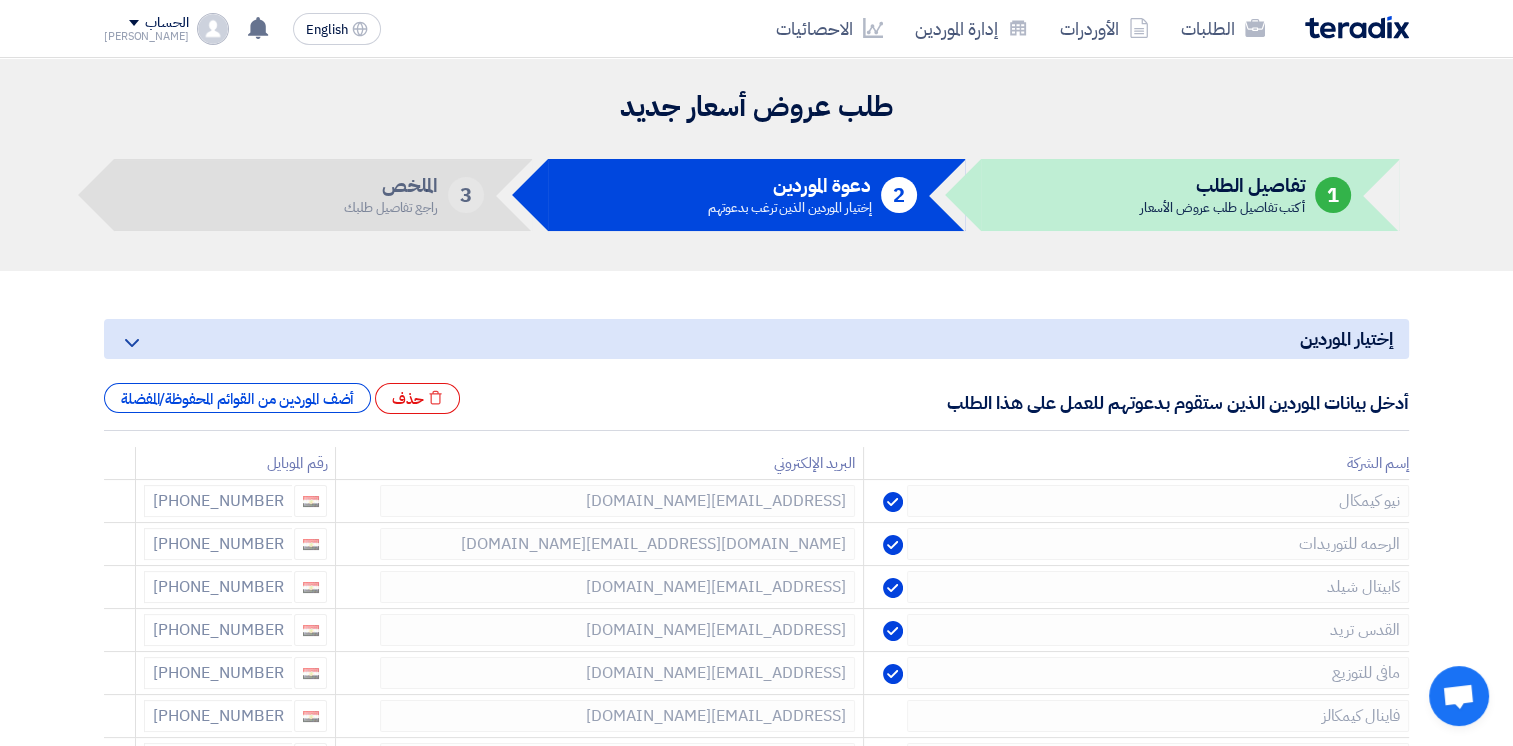 click 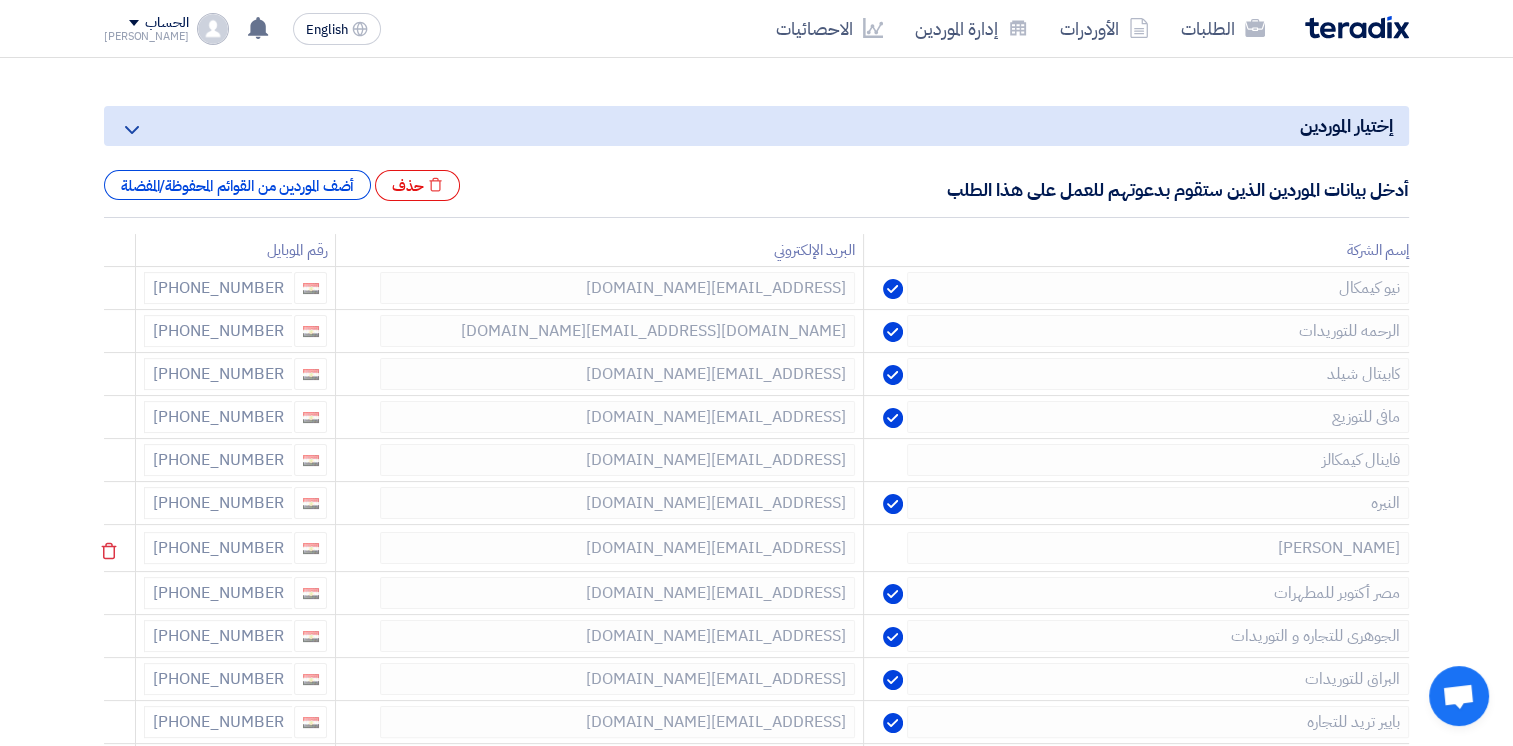 scroll, scrollTop: 300, scrollLeft: 0, axis: vertical 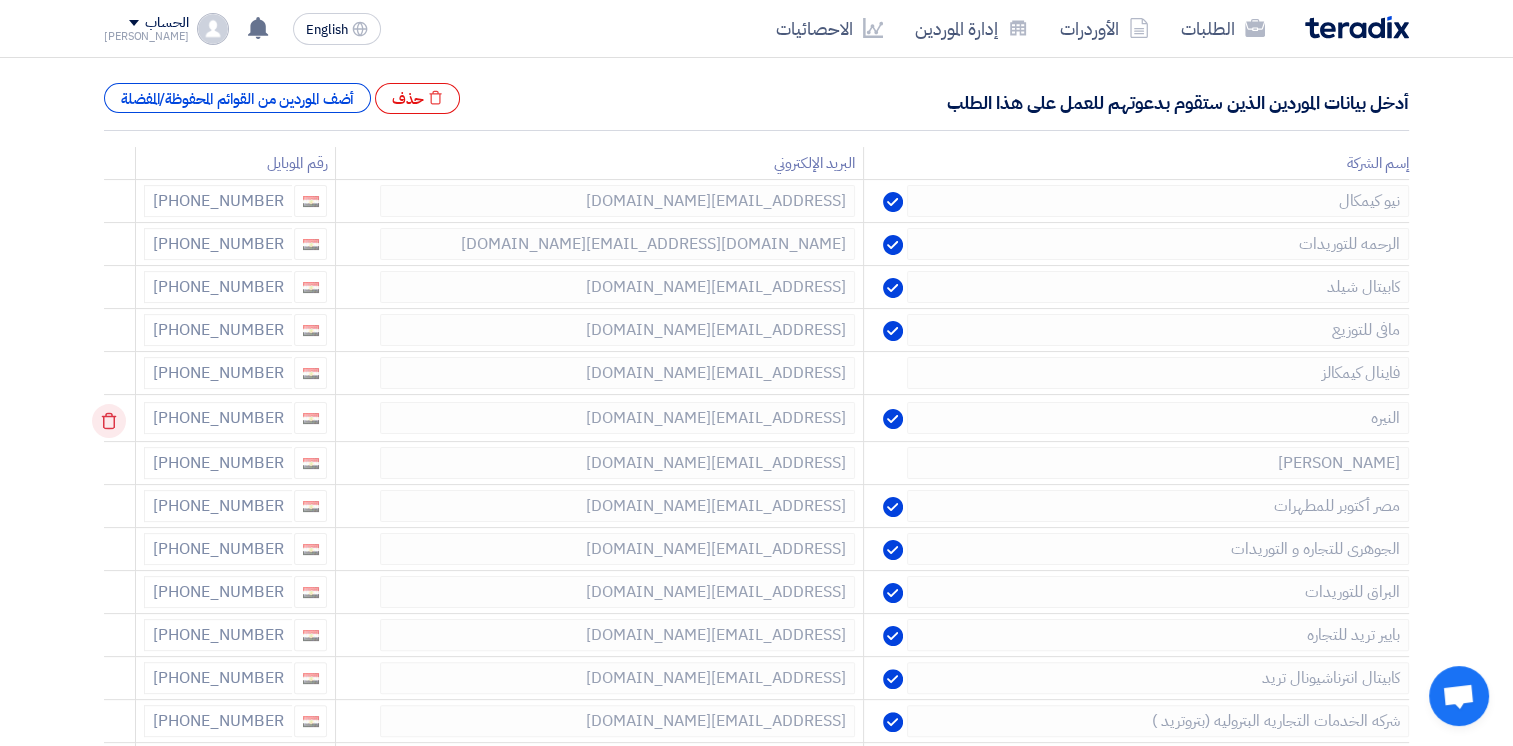 click 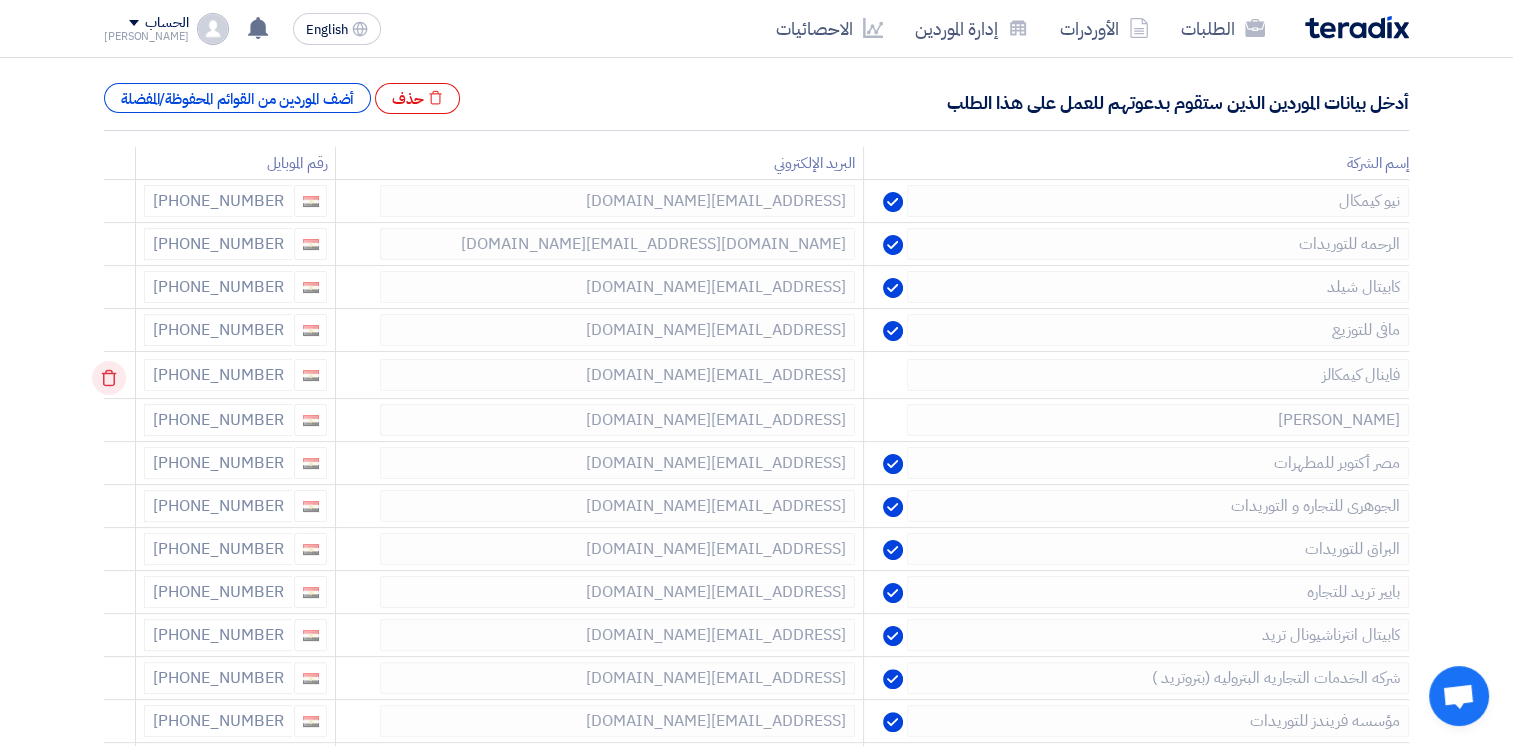 click 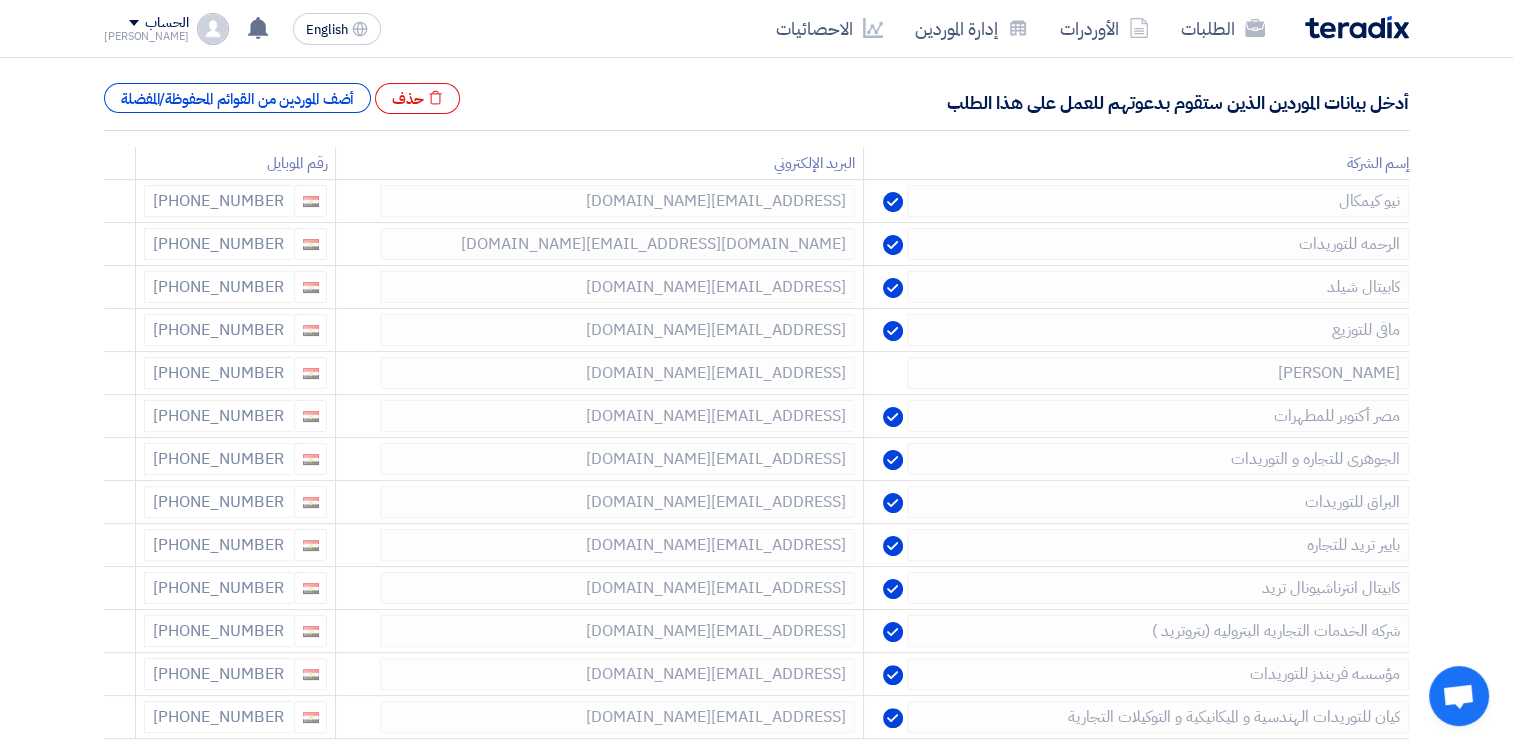 click 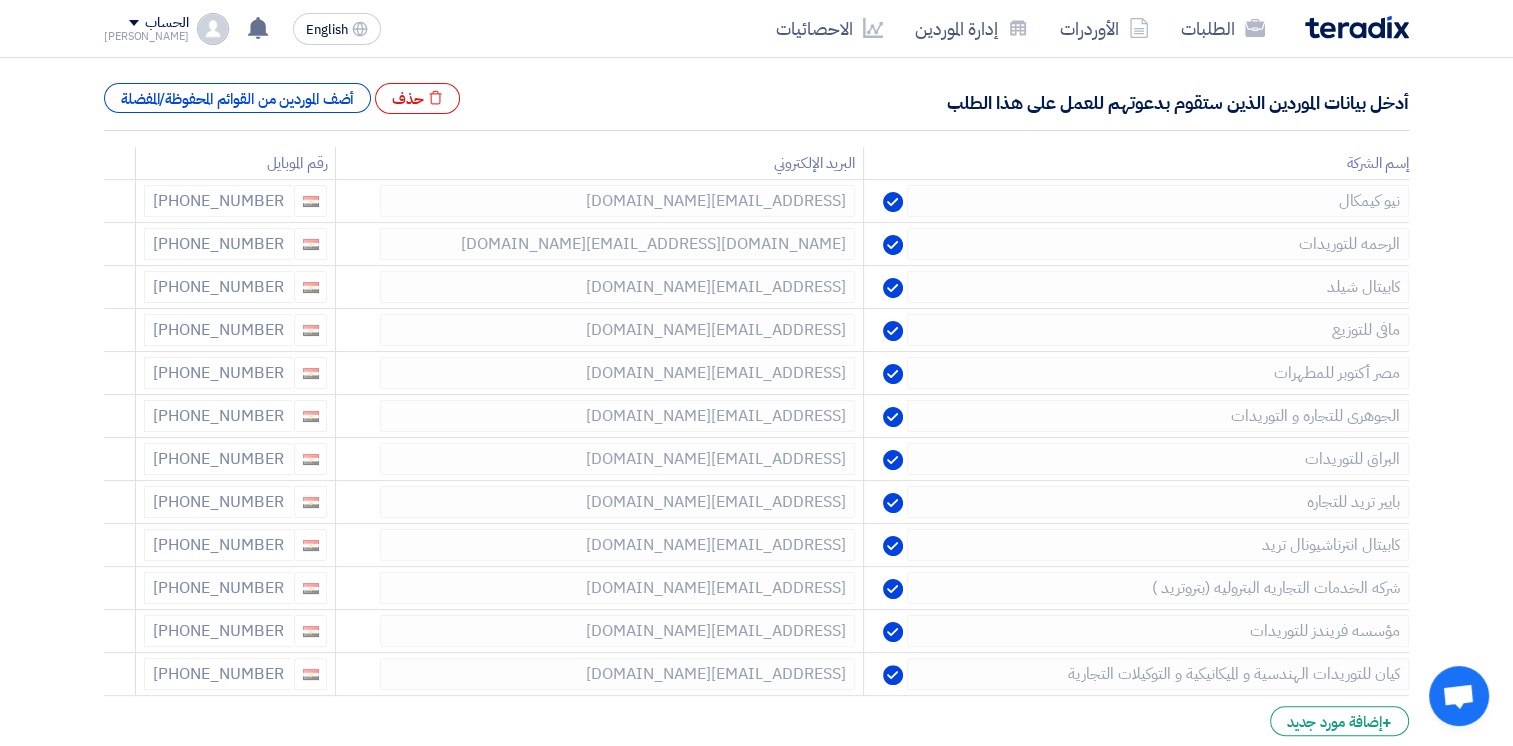 click 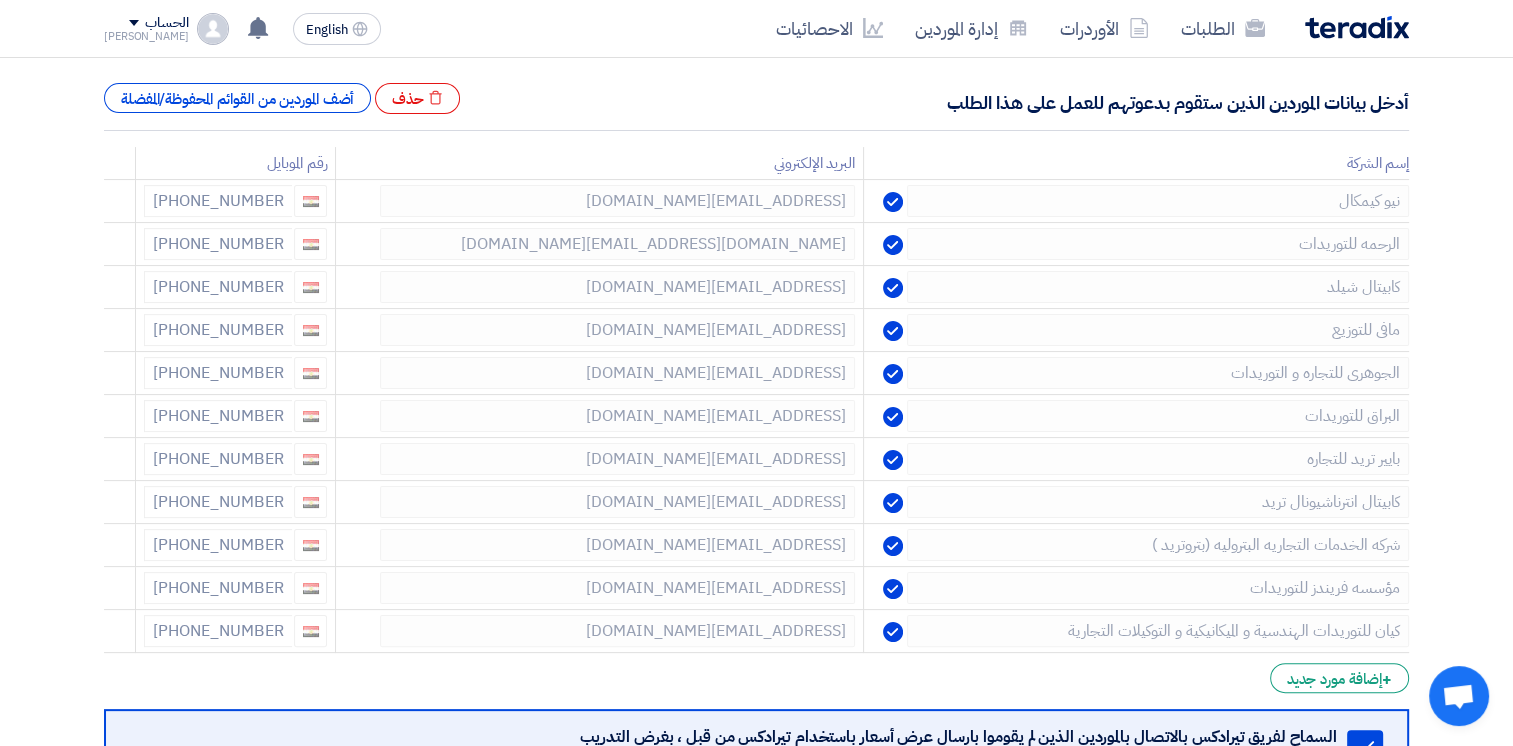 click 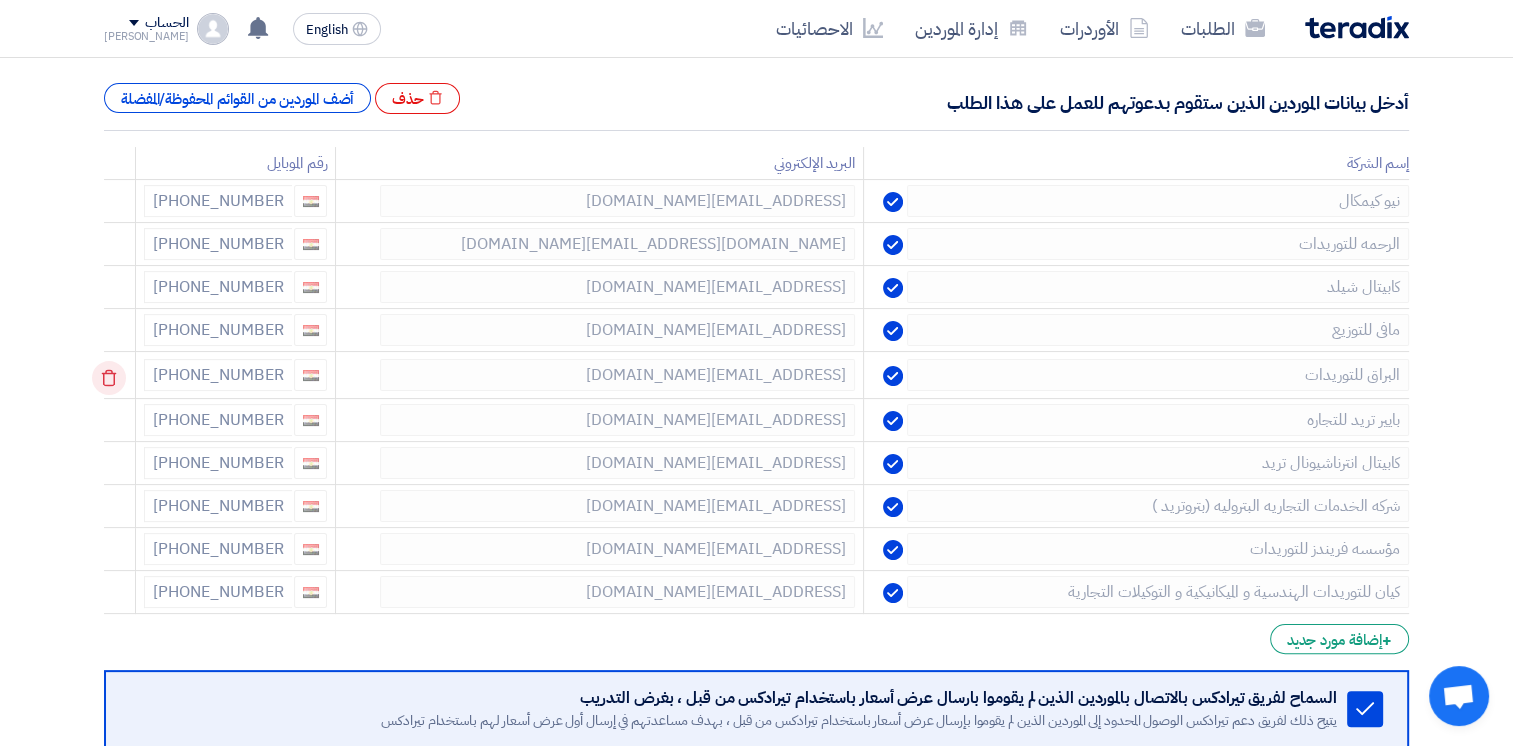 click 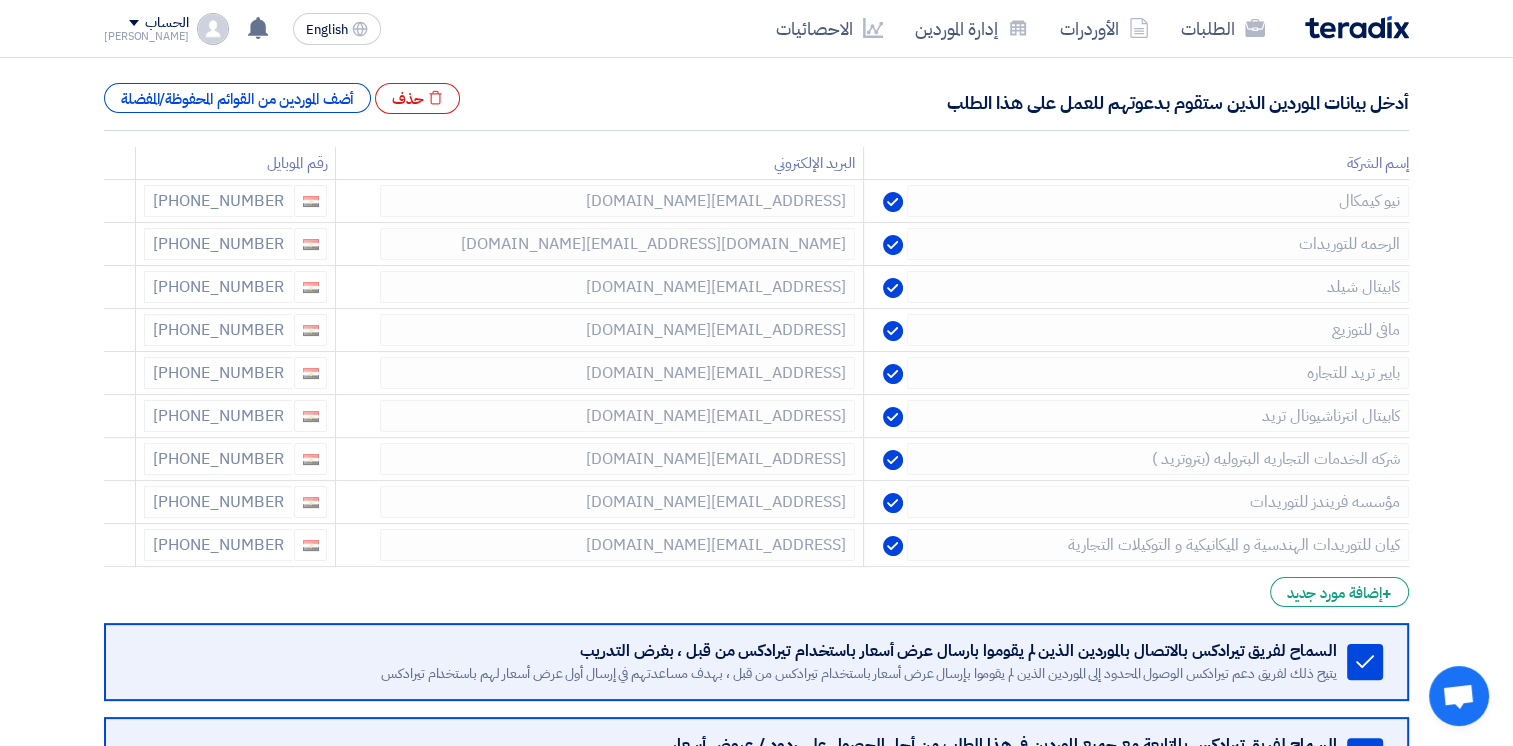 click 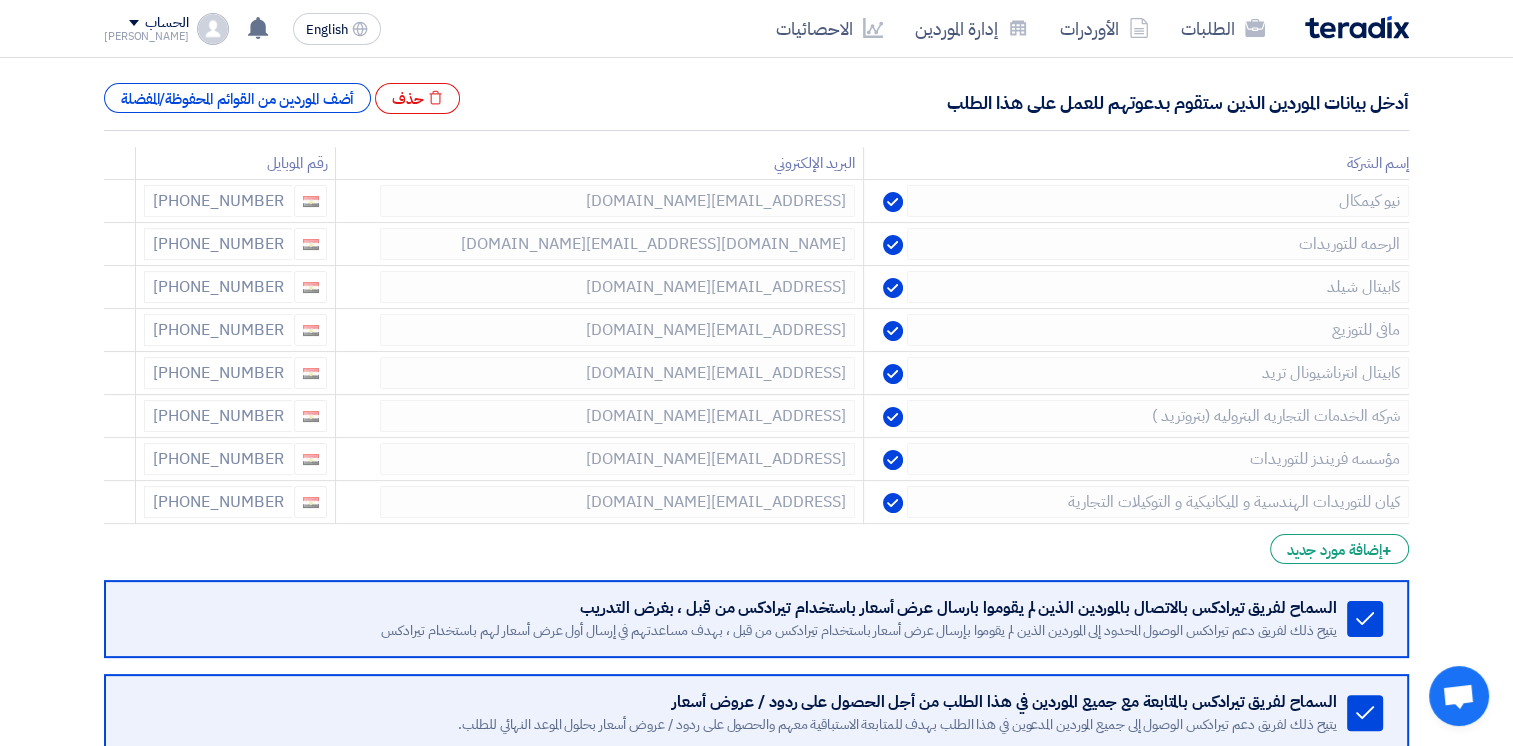 click 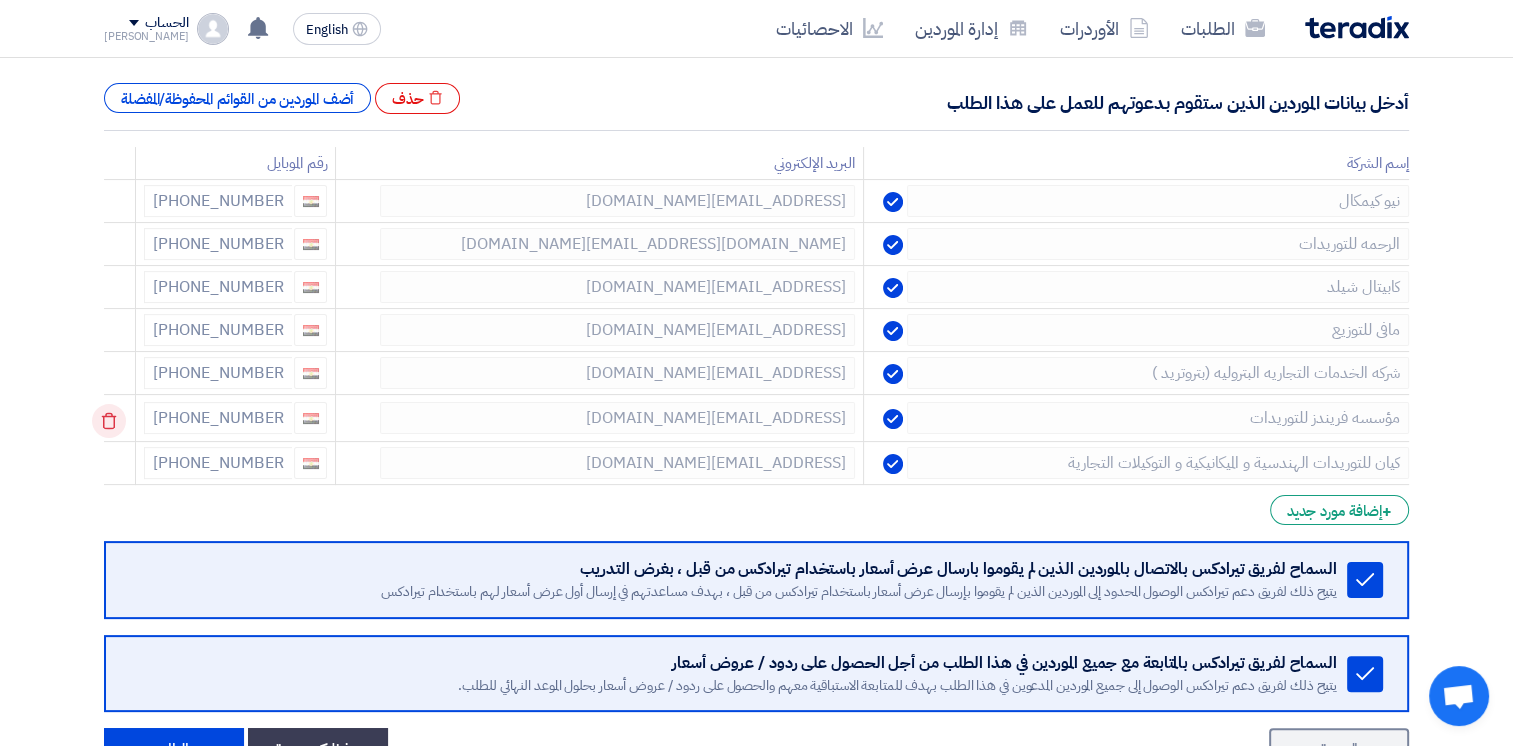 click 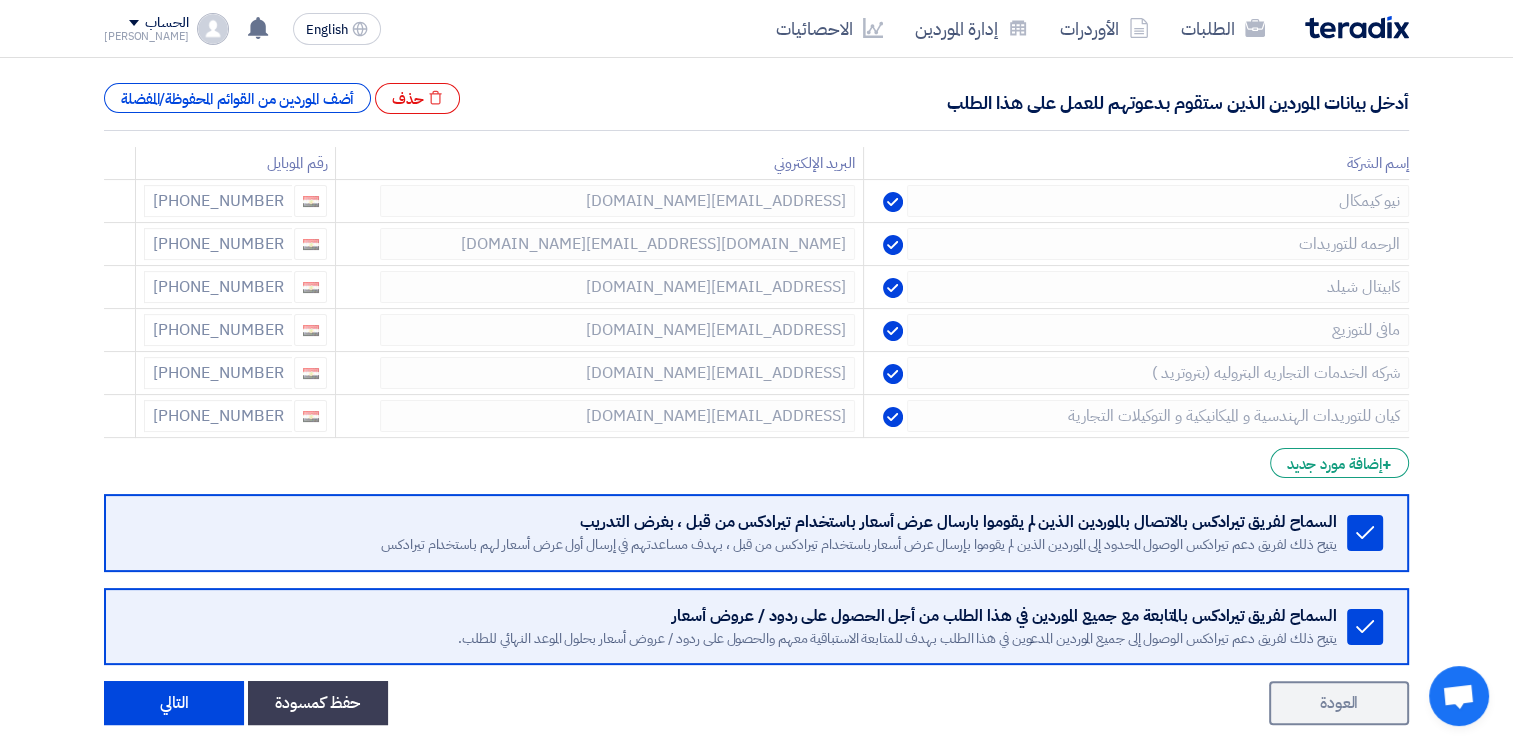 click 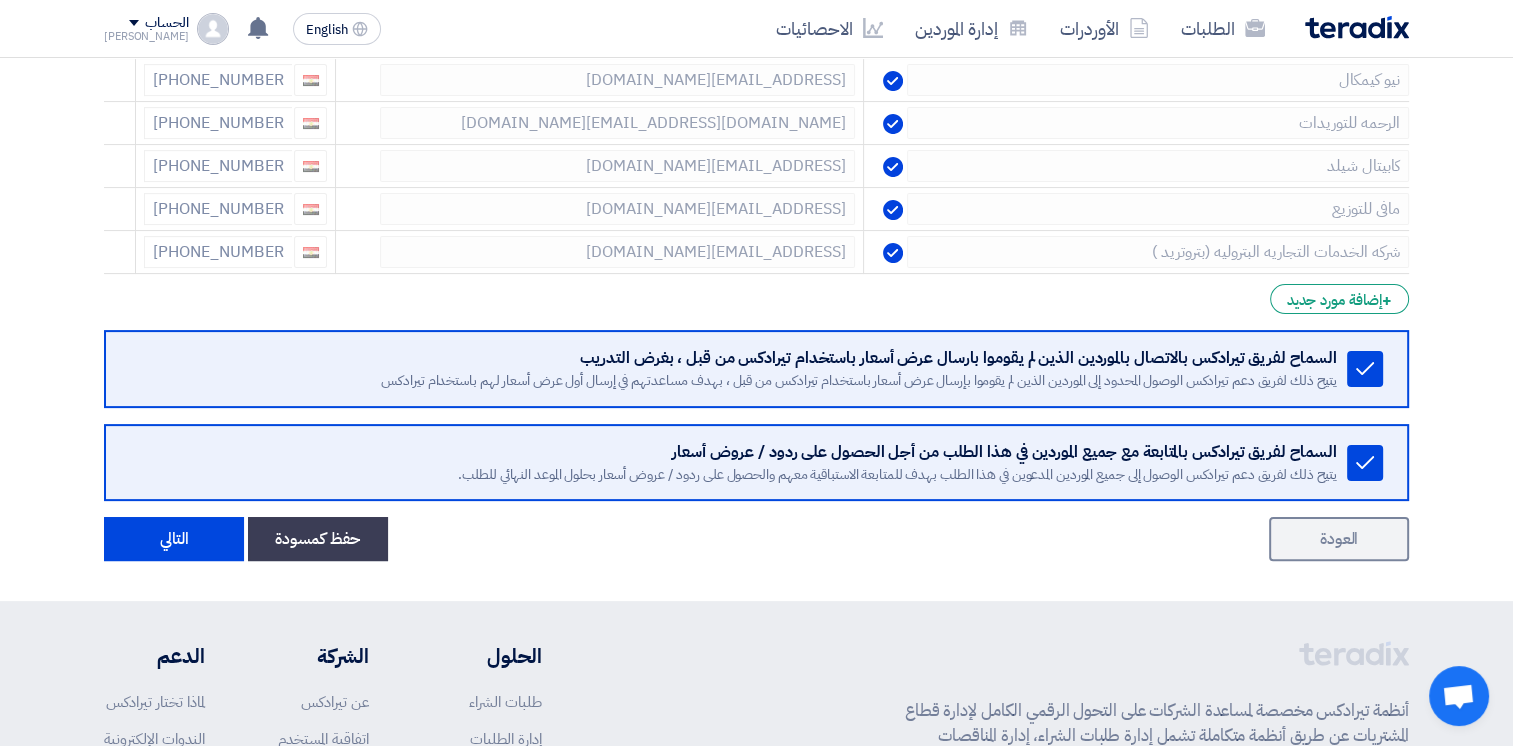 scroll, scrollTop: 600, scrollLeft: 0, axis: vertical 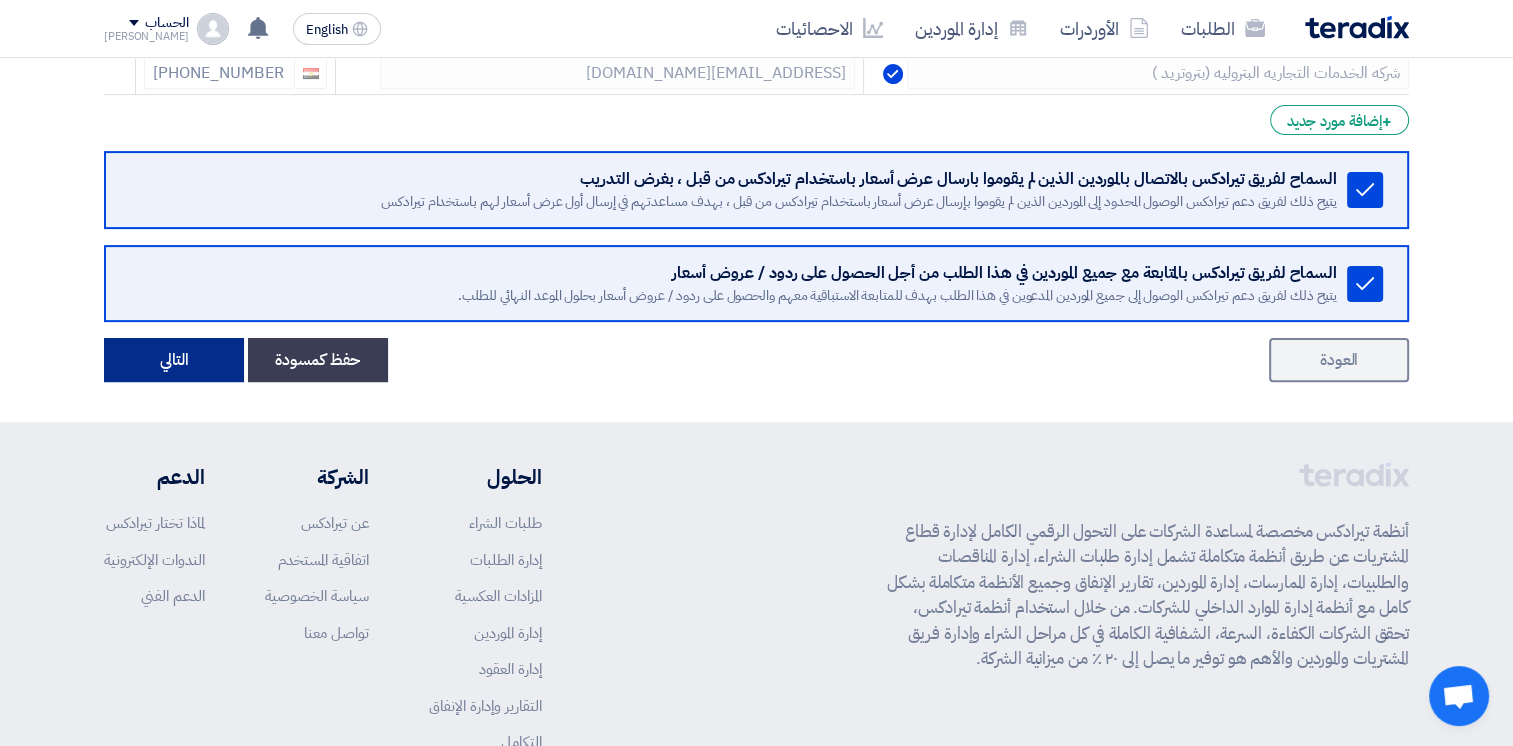 click on "التالي" 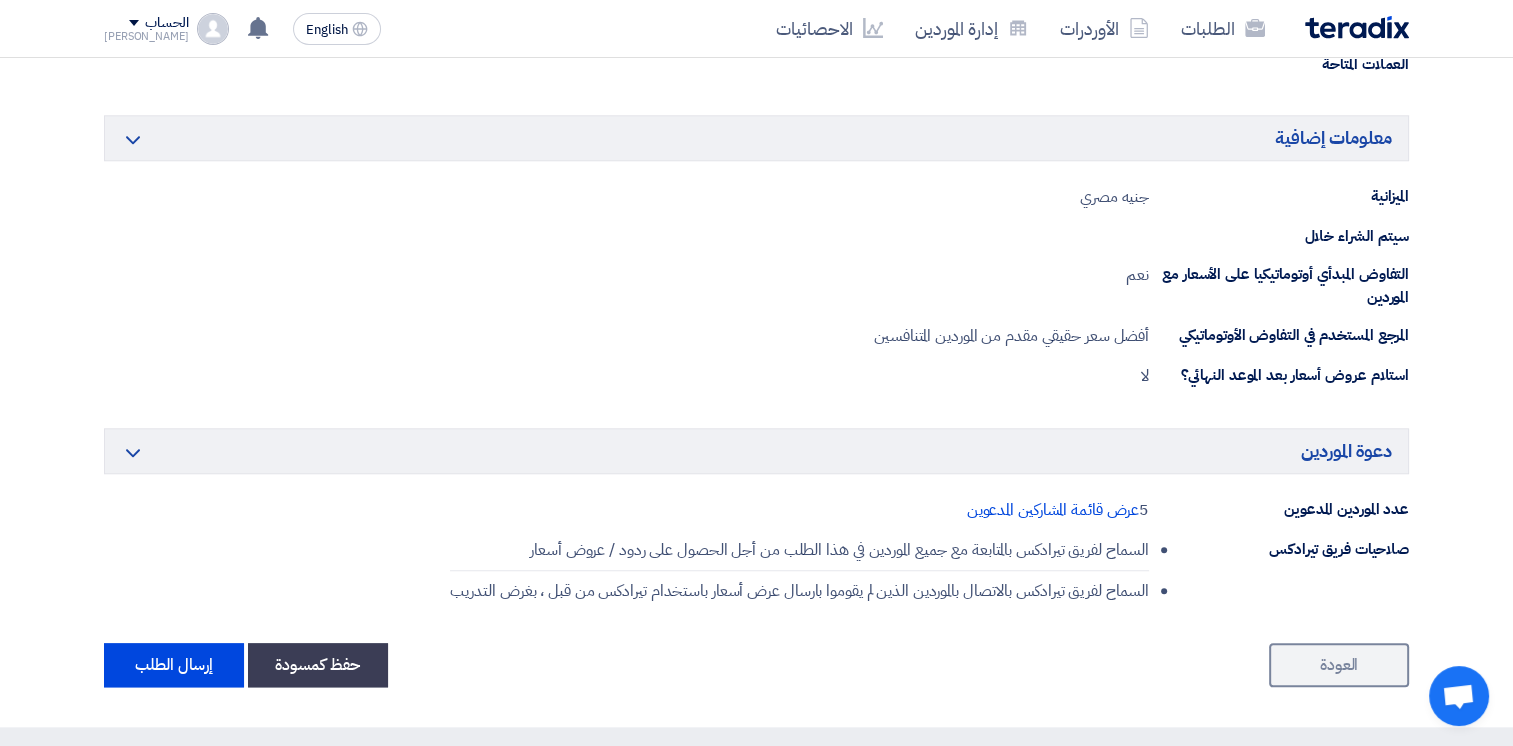 scroll, scrollTop: 2100, scrollLeft: 0, axis: vertical 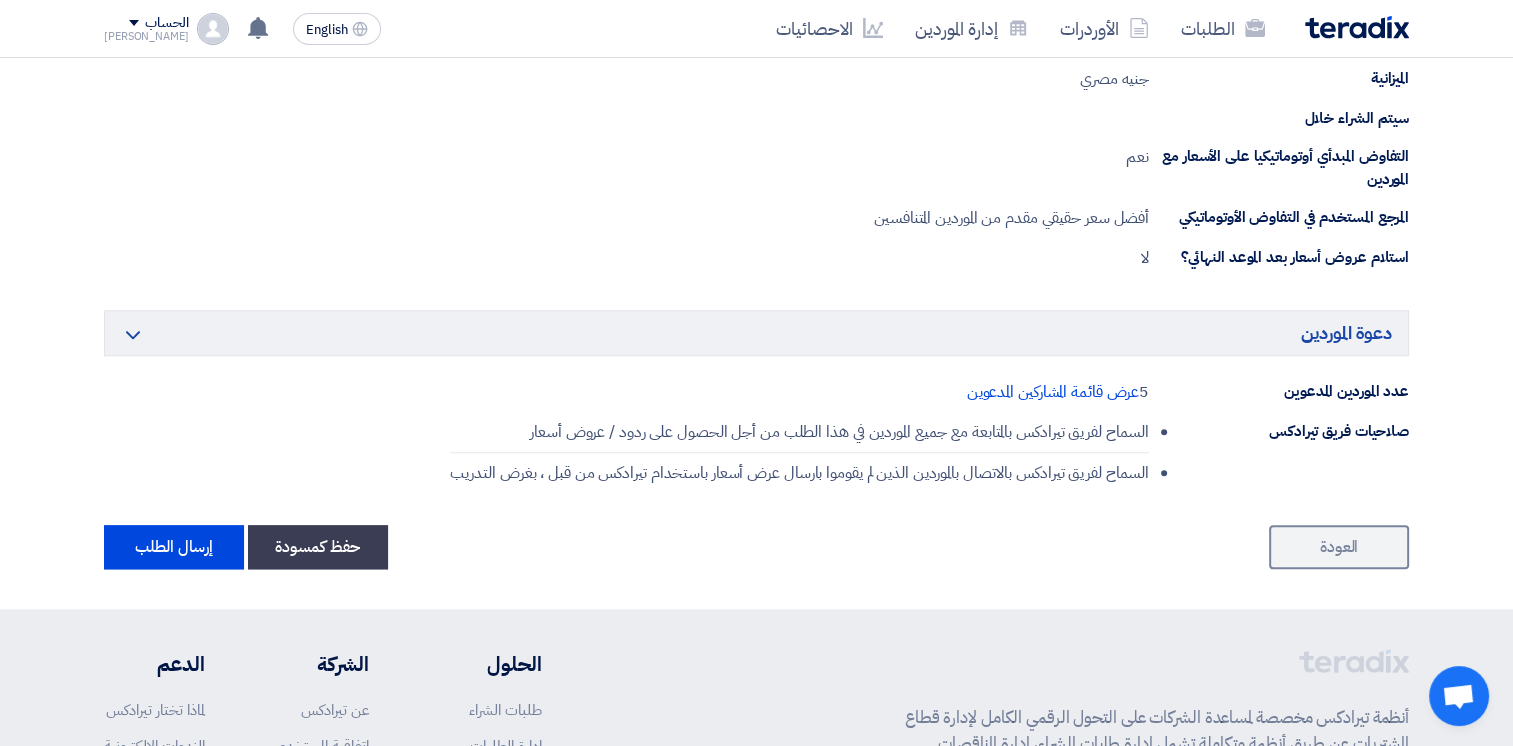 click on "المعلومات الأساسية
Minimize/Maximize Category
إسم طلب عروض الأسعار
طلب منظفات  3
نوع المنتج أو الخدمة المطلوبة
منظفات
منظفات
أدوات نظافه
الموعد النهائي لتلقي عروض الأسعار
[DATE] 10:59 PM GMT+3
بنود المنتجات و الخدمات المطلوبة
Minimize/Maximize Category
#
الكود/الموديل
البيان/الوصف
الكمية/العدد
المرفقات" 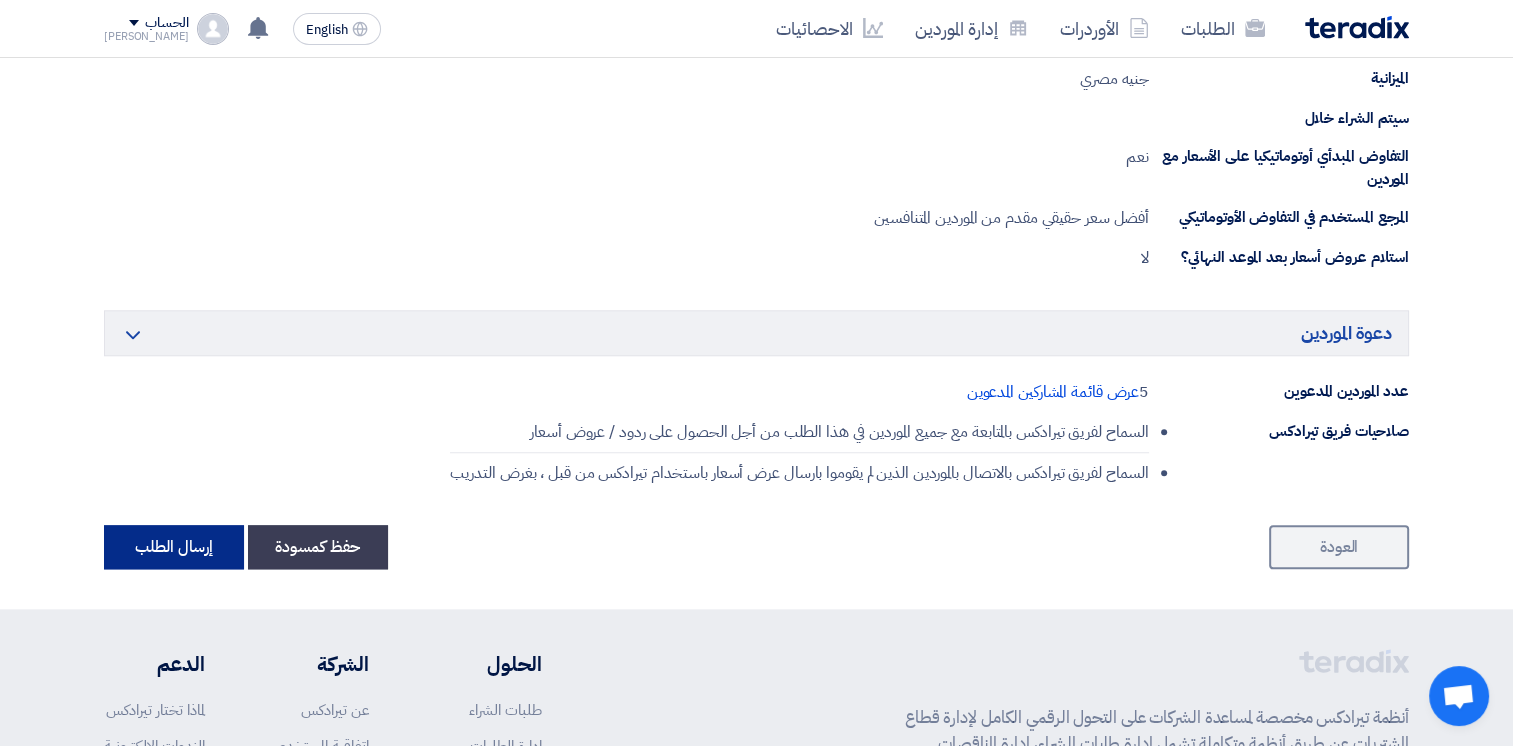 click on "إرسال الطلب" 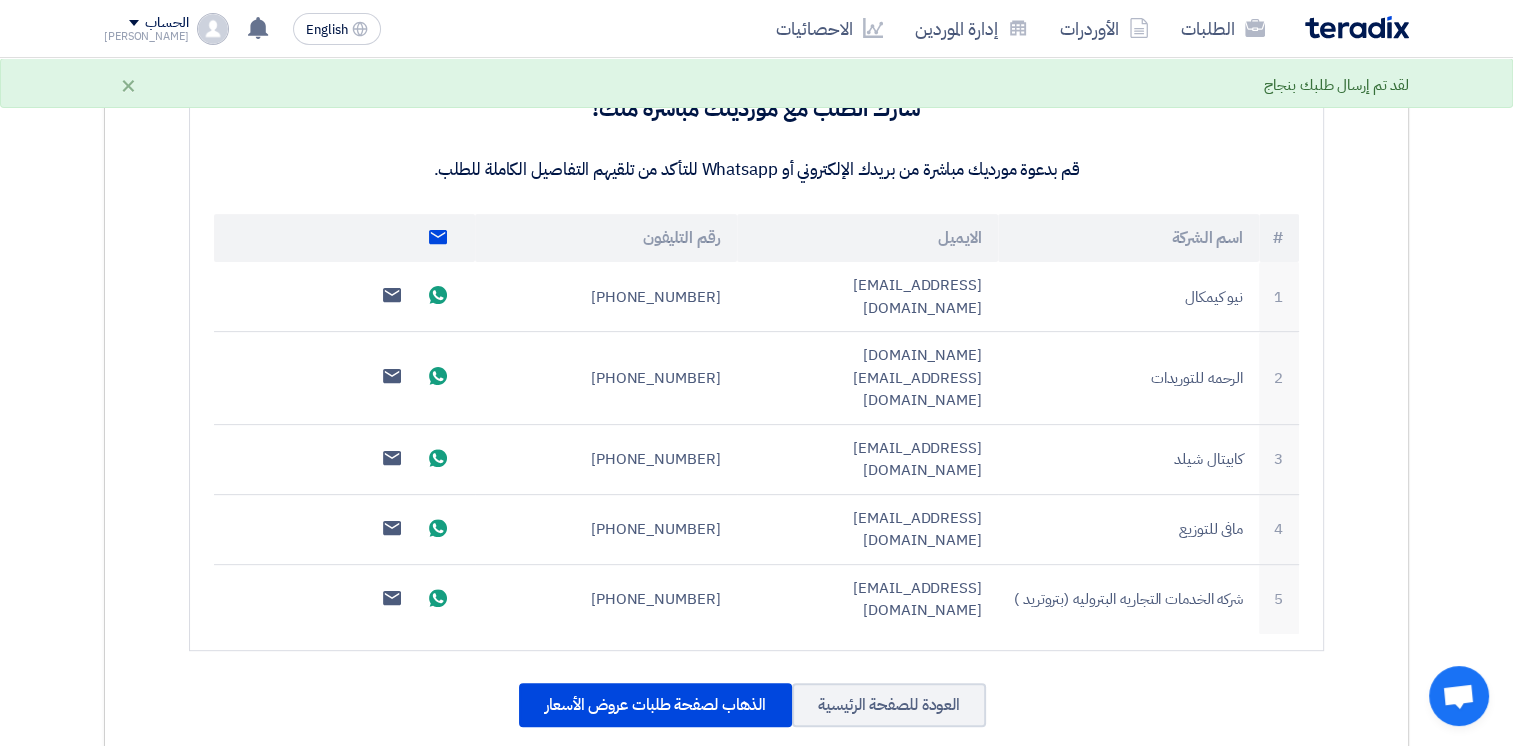 scroll, scrollTop: 500, scrollLeft: 0, axis: vertical 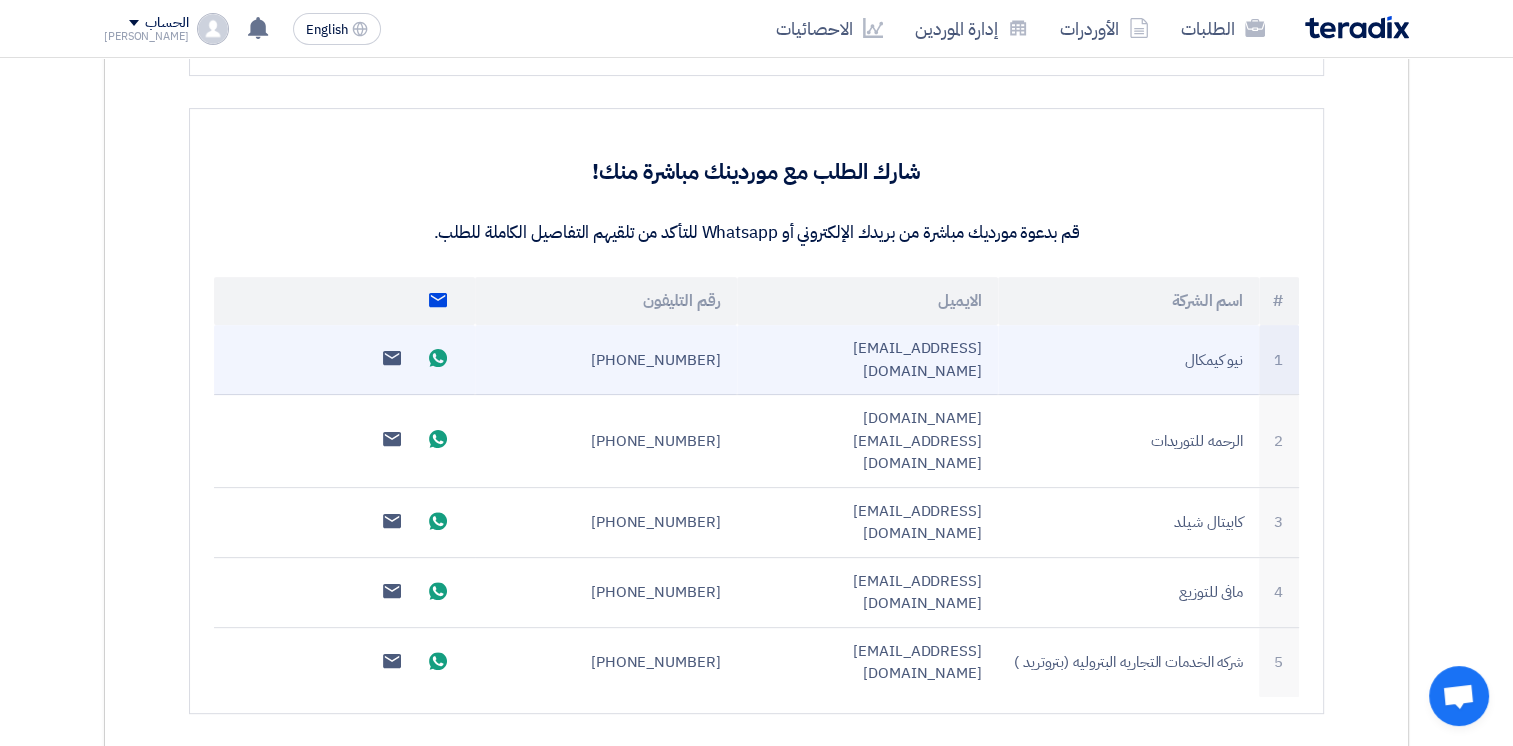 click 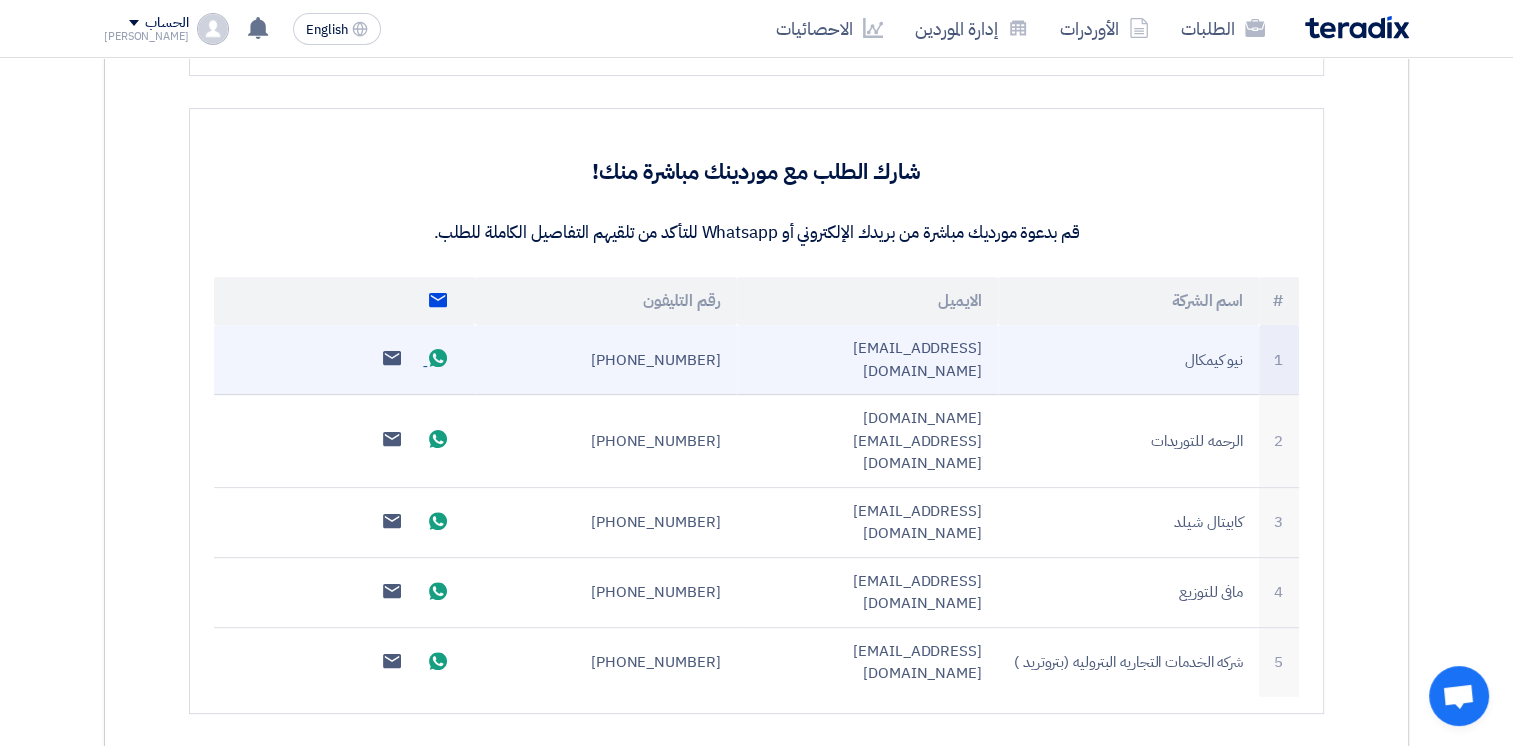 click on "Send whatsApp message" 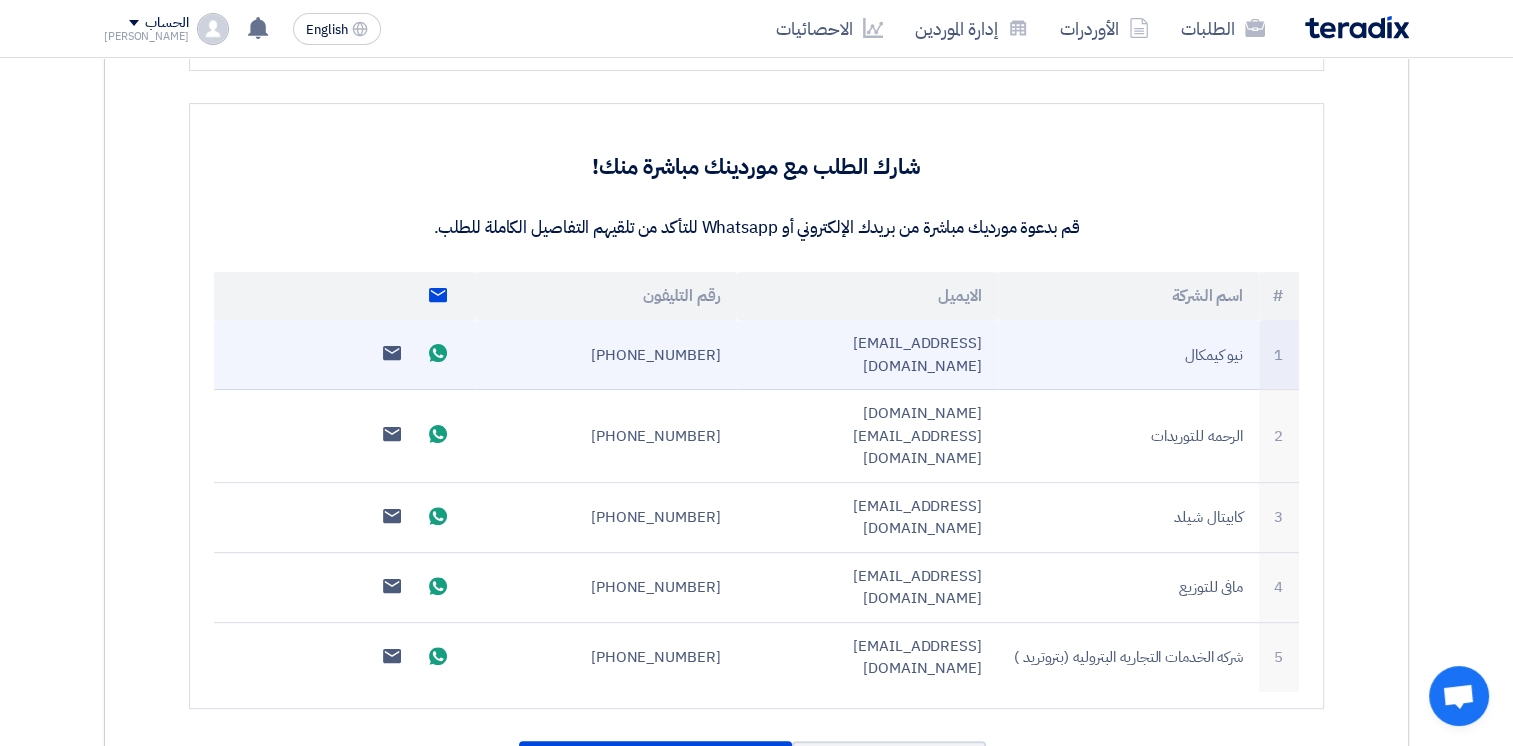 scroll, scrollTop: 600, scrollLeft: 0, axis: vertical 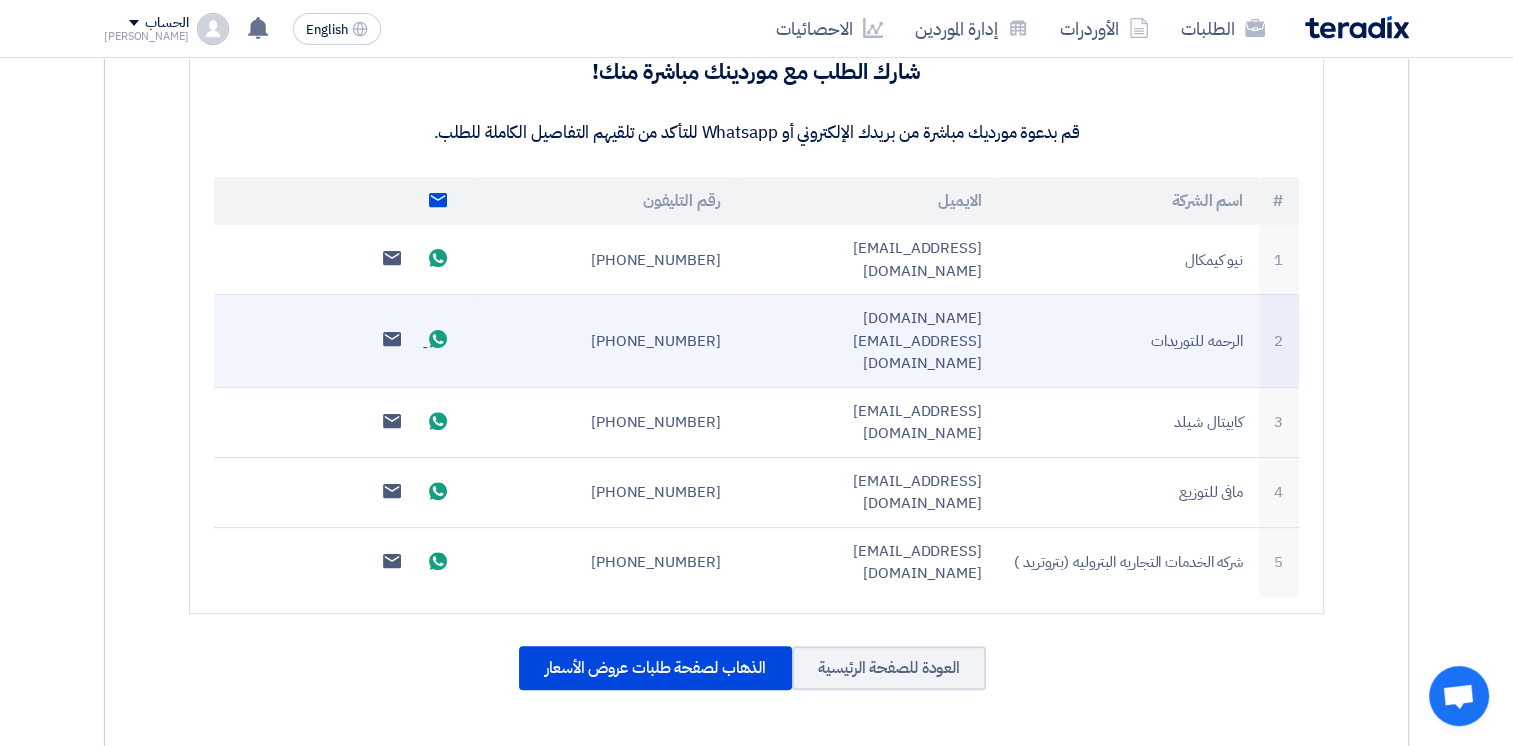 click on "Send whatsApp message" 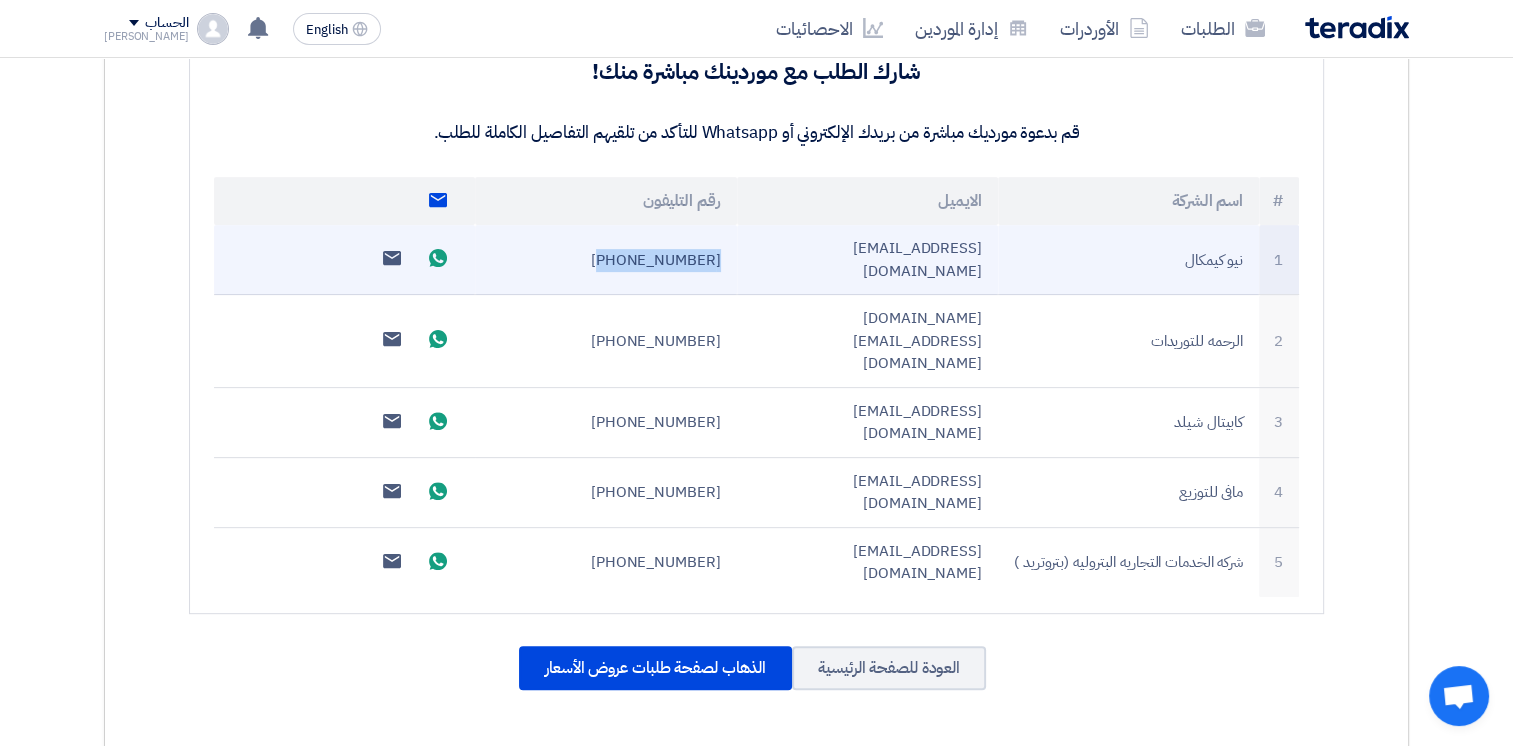 drag, startPoint x: 718, startPoint y: 244, endPoint x: 592, endPoint y: 244, distance: 126 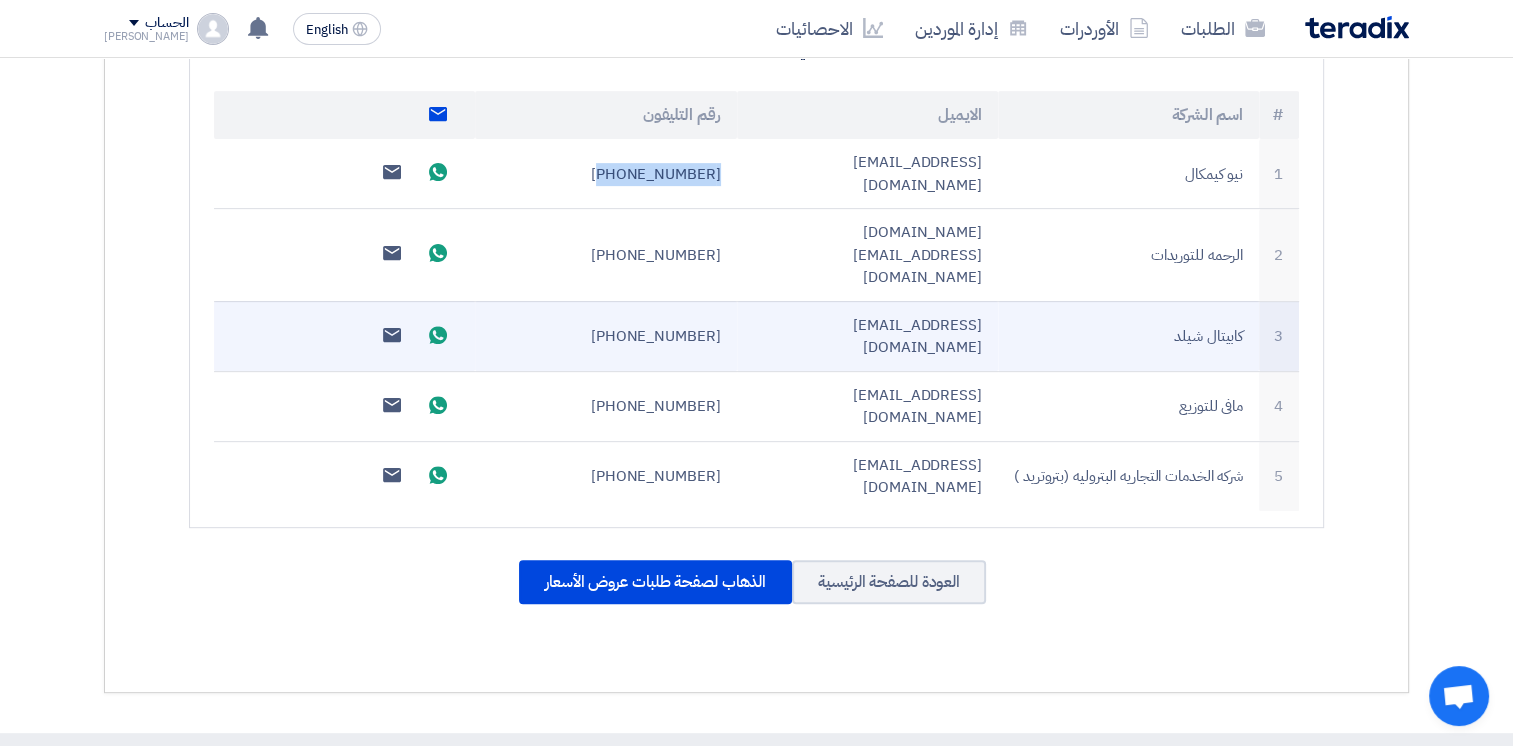 scroll, scrollTop: 700, scrollLeft: 0, axis: vertical 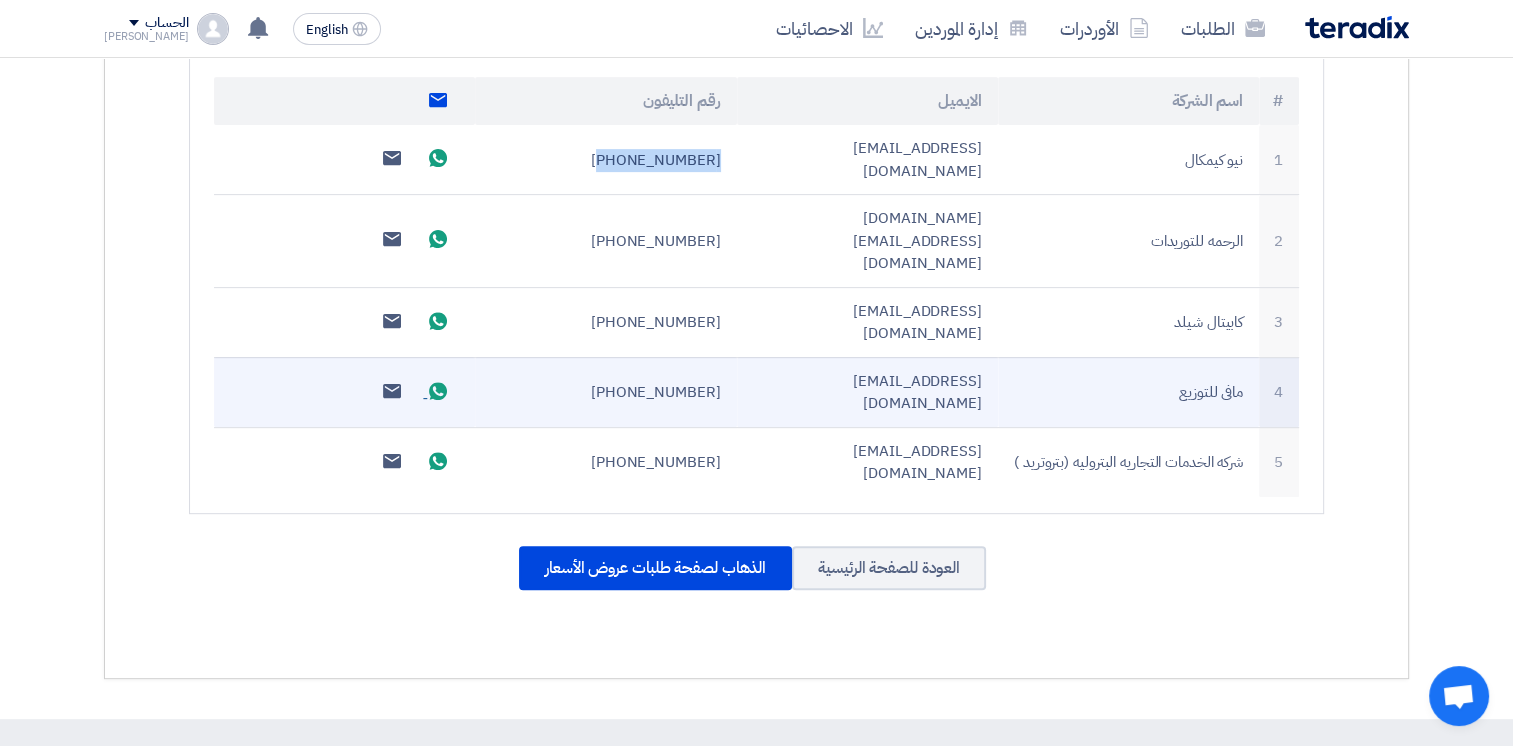 click 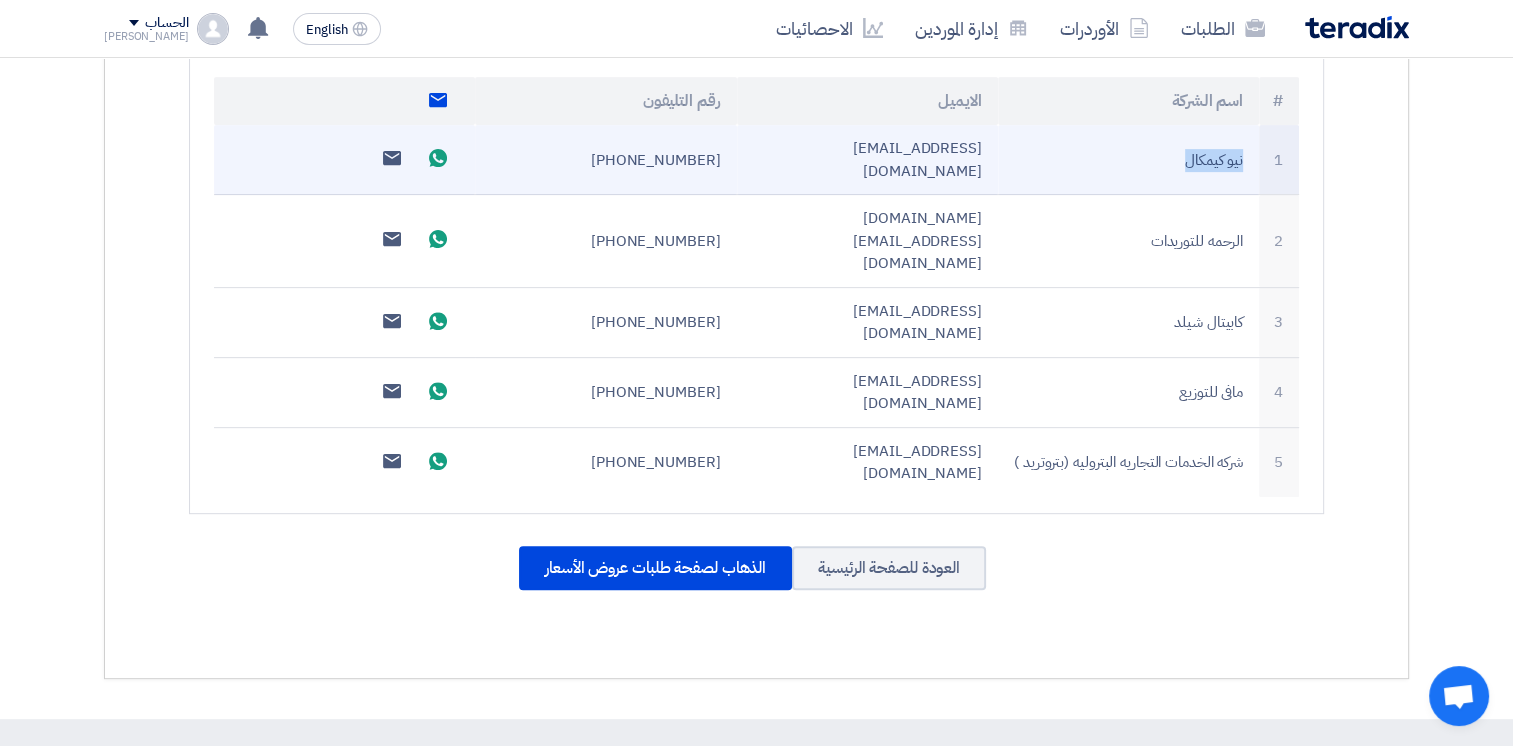 drag, startPoint x: 1182, startPoint y: 153, endPoint x: 1248, endPoint y: 157, distance: 66.1211 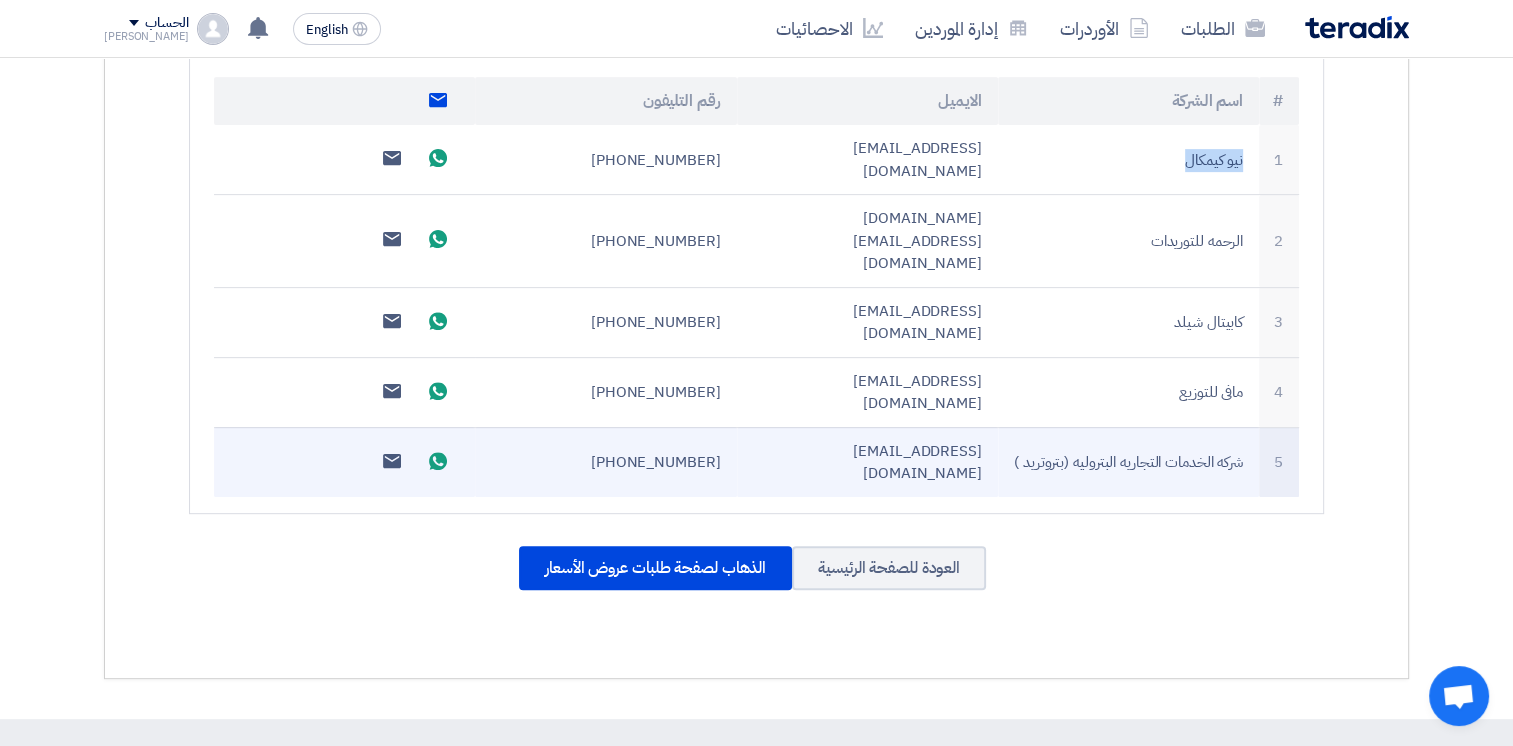 drag, startPoint x: 1014, startPoint y: 337, endPoint x: 1264, endPoint y: 339, distance: 250.008 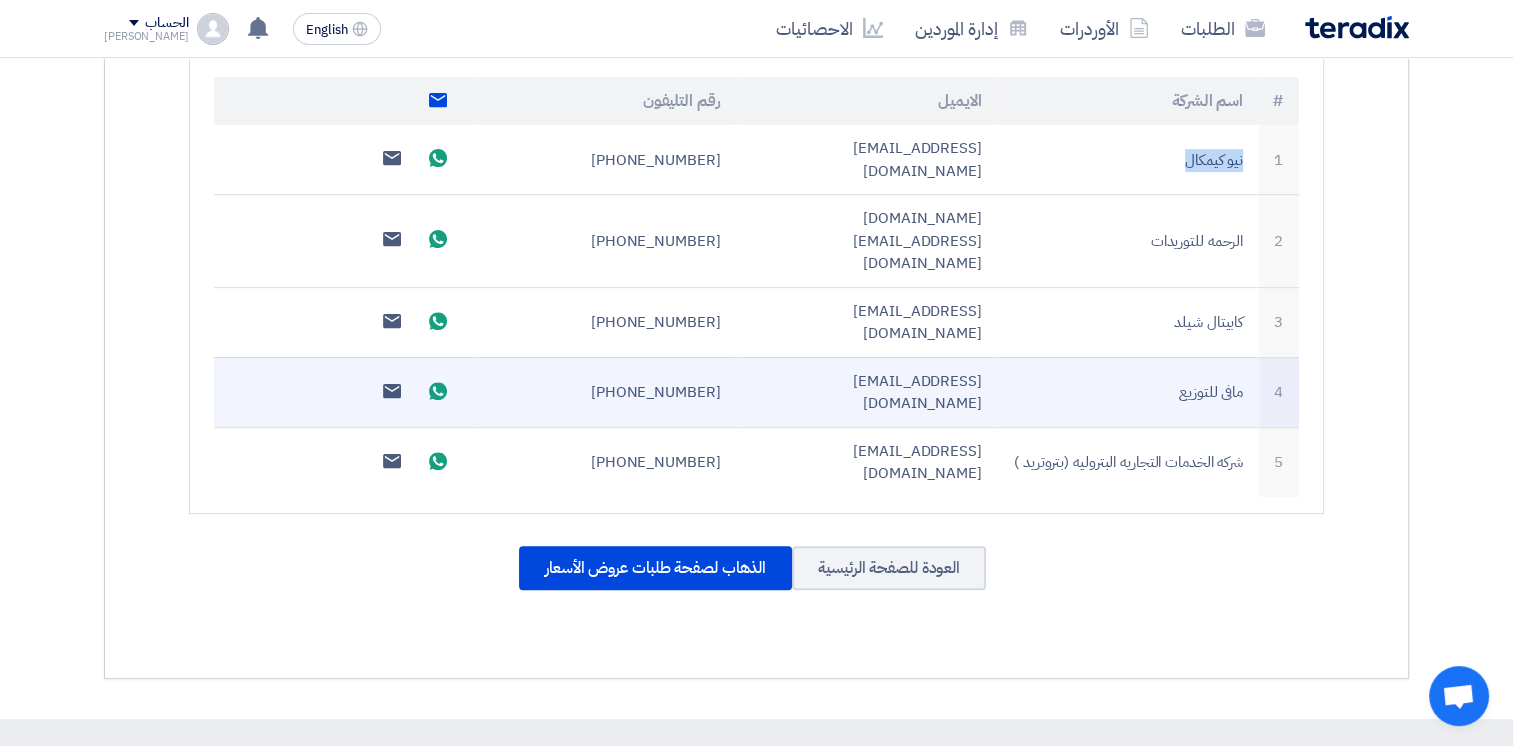 drag, startPoint x: 1172, startPoint y: 288, endPoint x: 1276, endPoint y: 290, distance: 104.019226 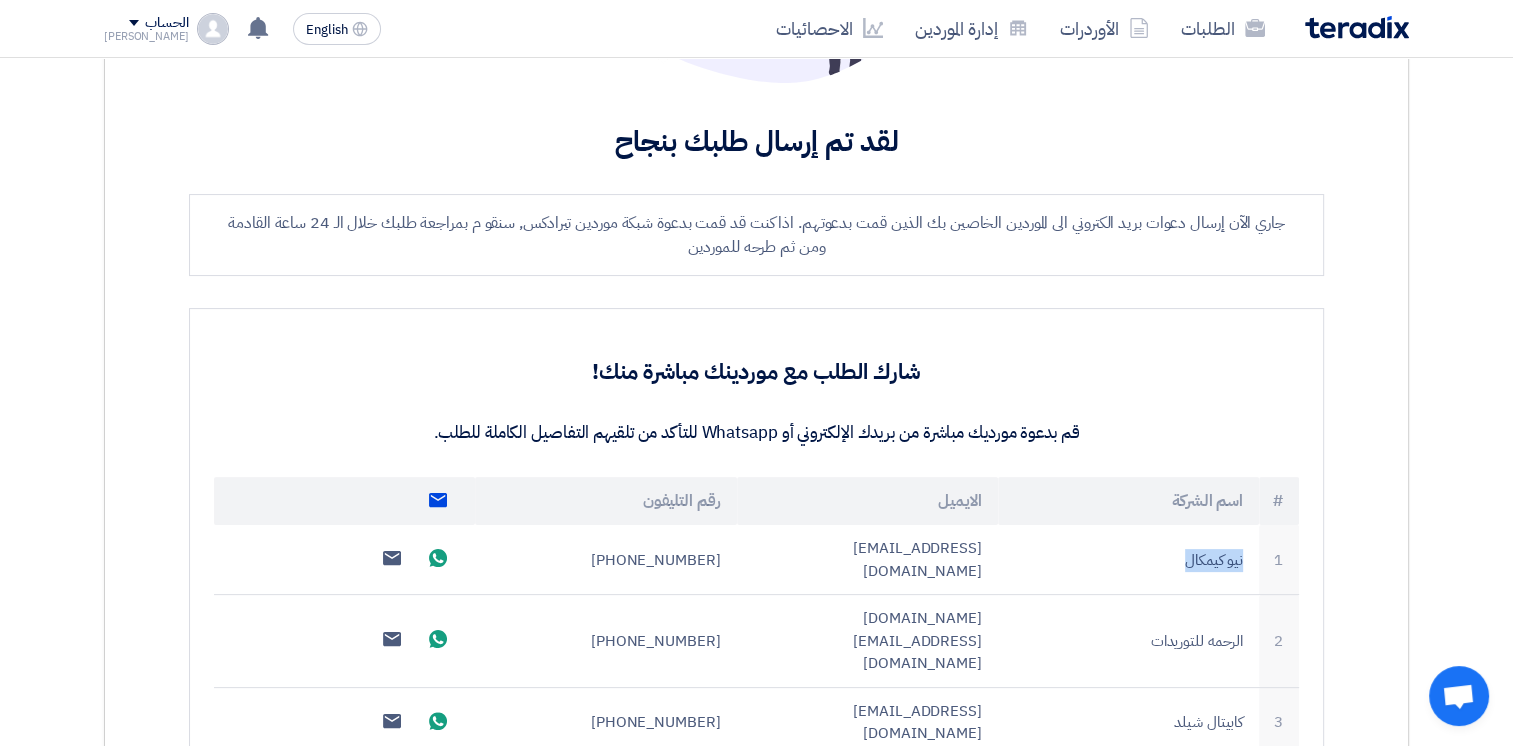scroll, scrollTop: 500, scrollLeft: 0, axis: vertical 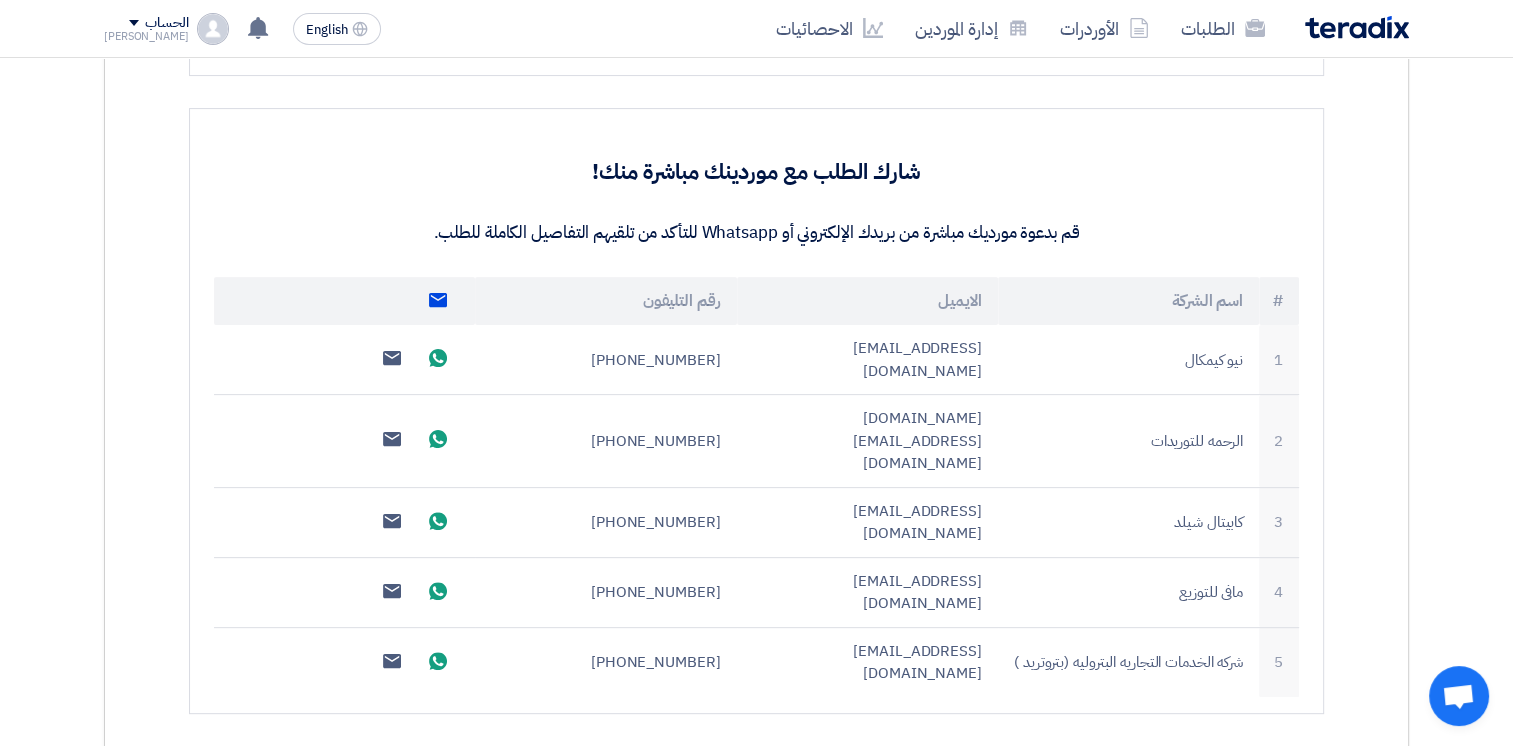 click on "الذهاب لصفحة طلبات عروض الأسعار" 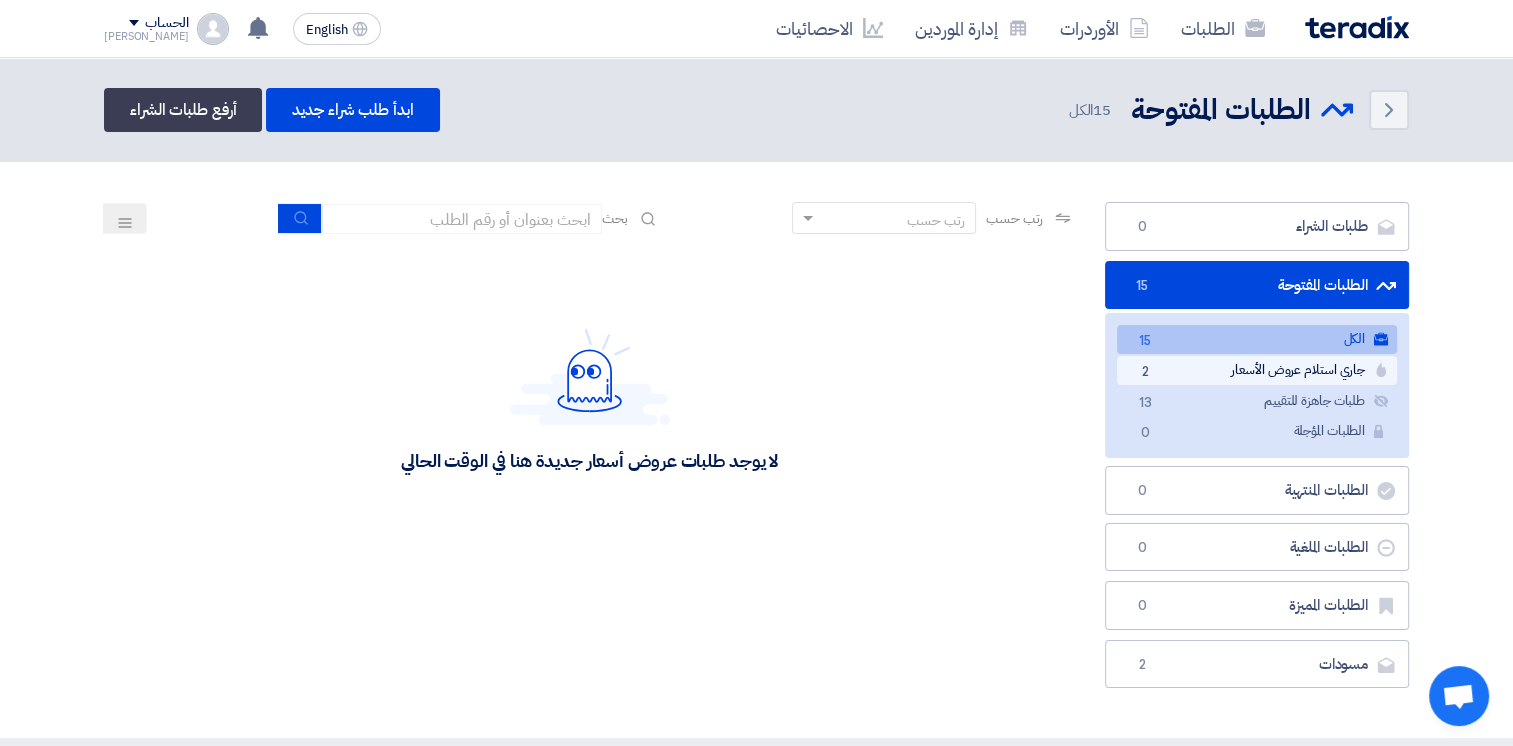 click on "جاري استلام عروض الأسعار
جاري استلام عروض الأسعار
2" 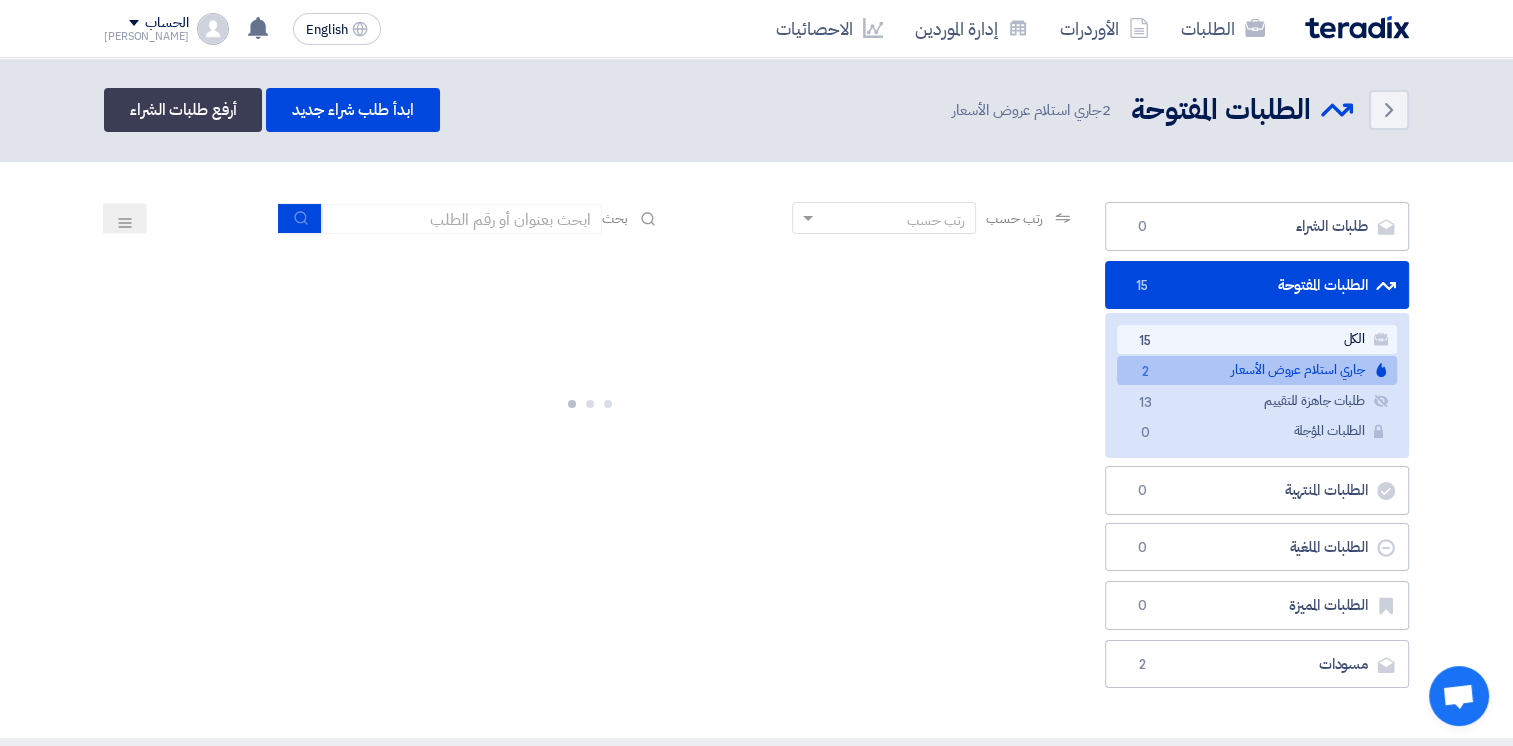 click on "الكل
الكل
15" 